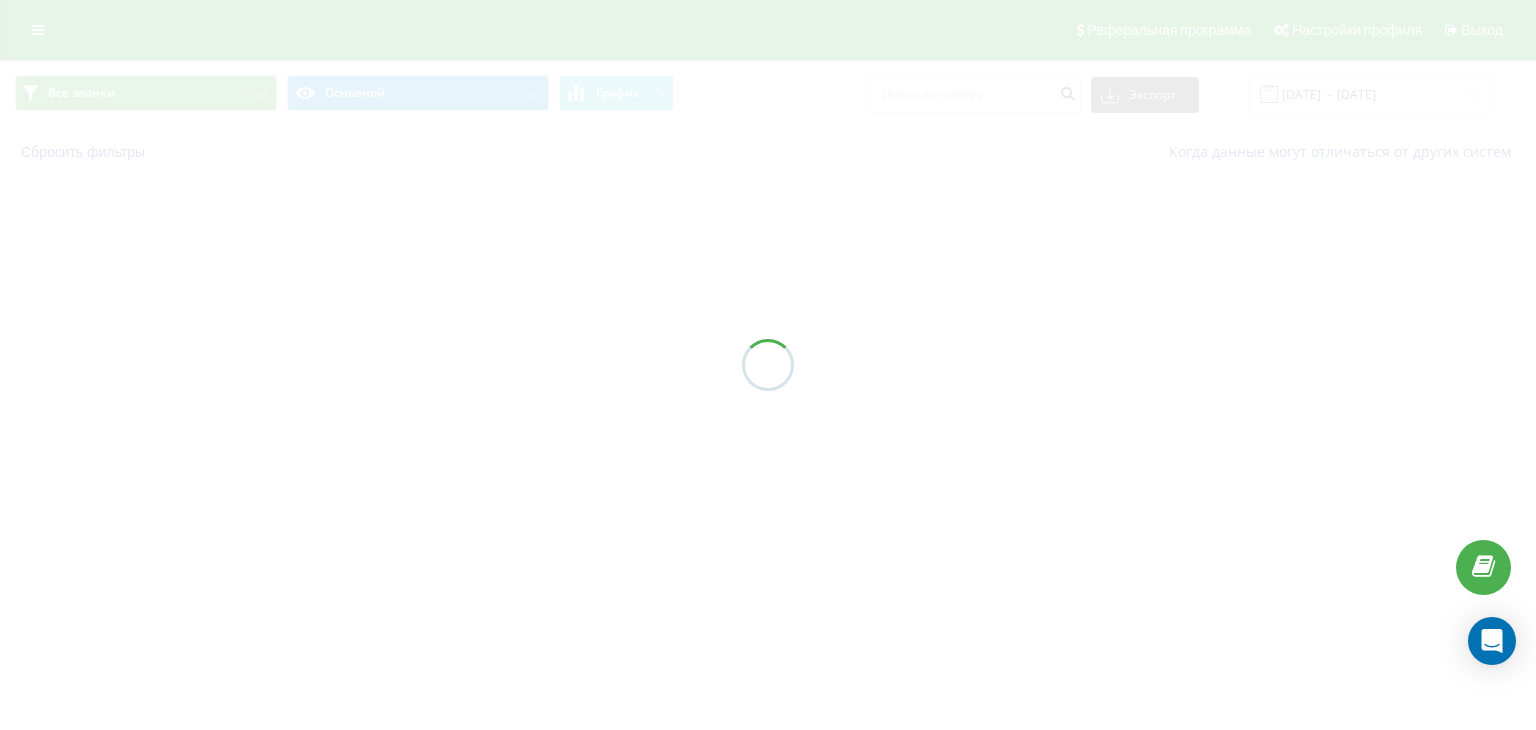scroll, scrollTop: 0, scrollLeft: 0, axis: both 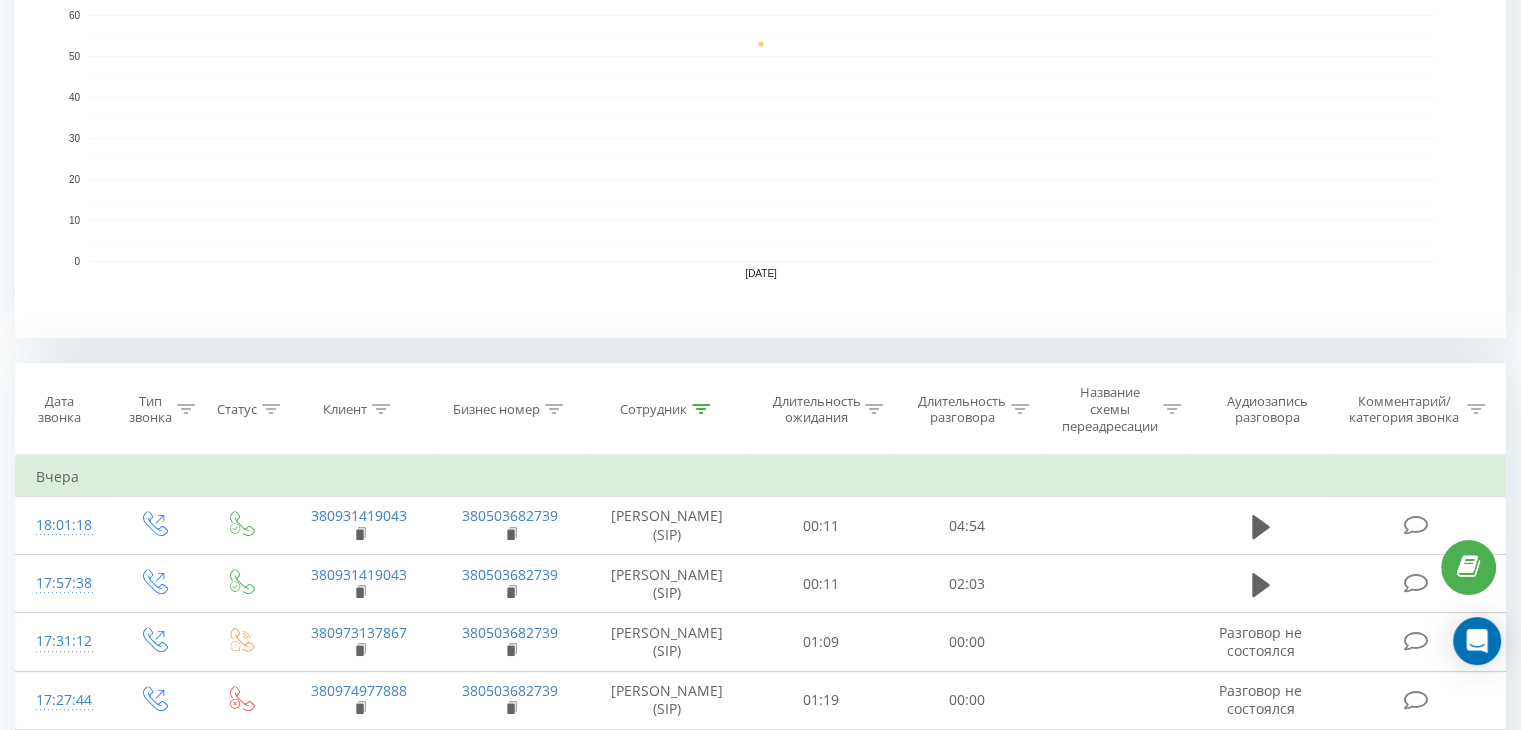 click 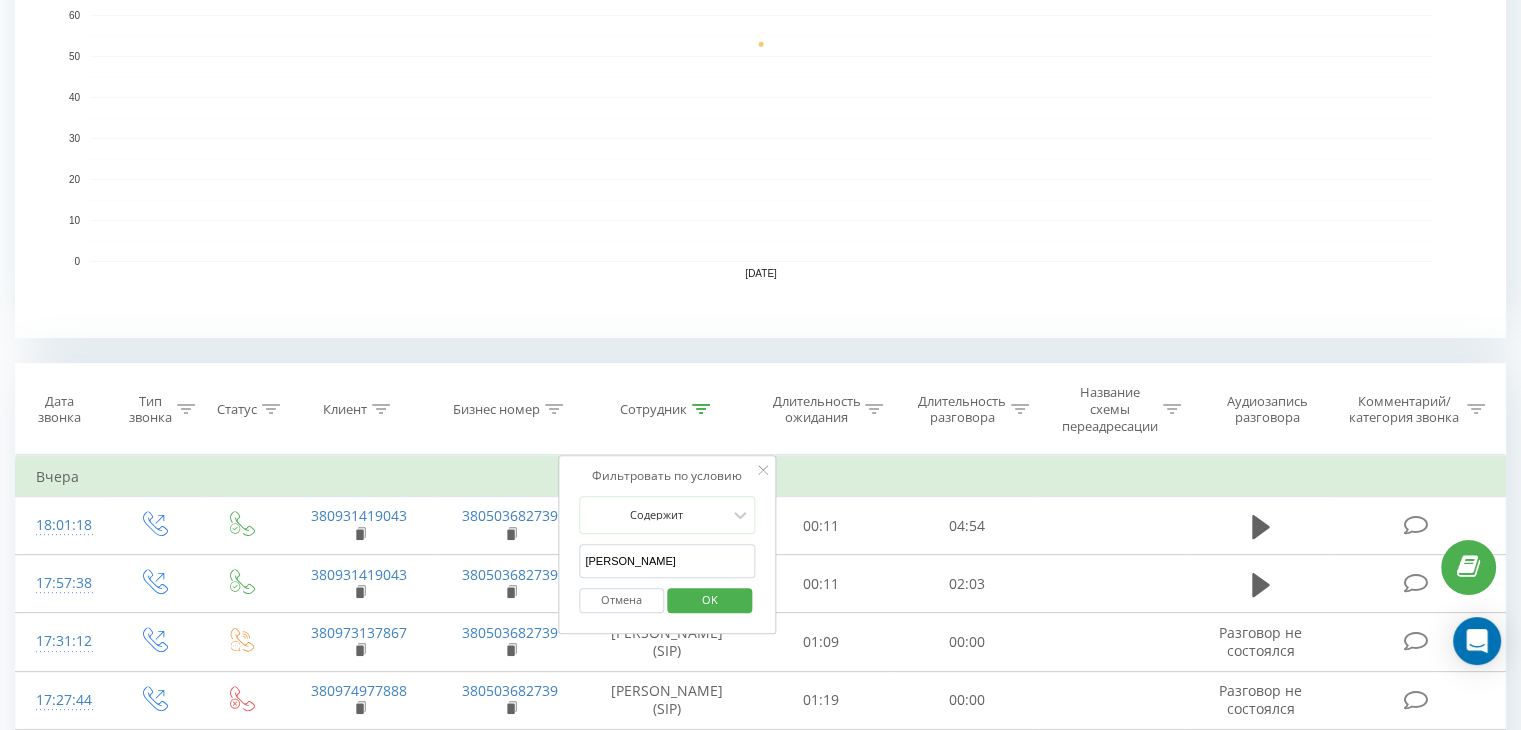 click on "Гнатюк Олександр" at bounding box center [667, 561] 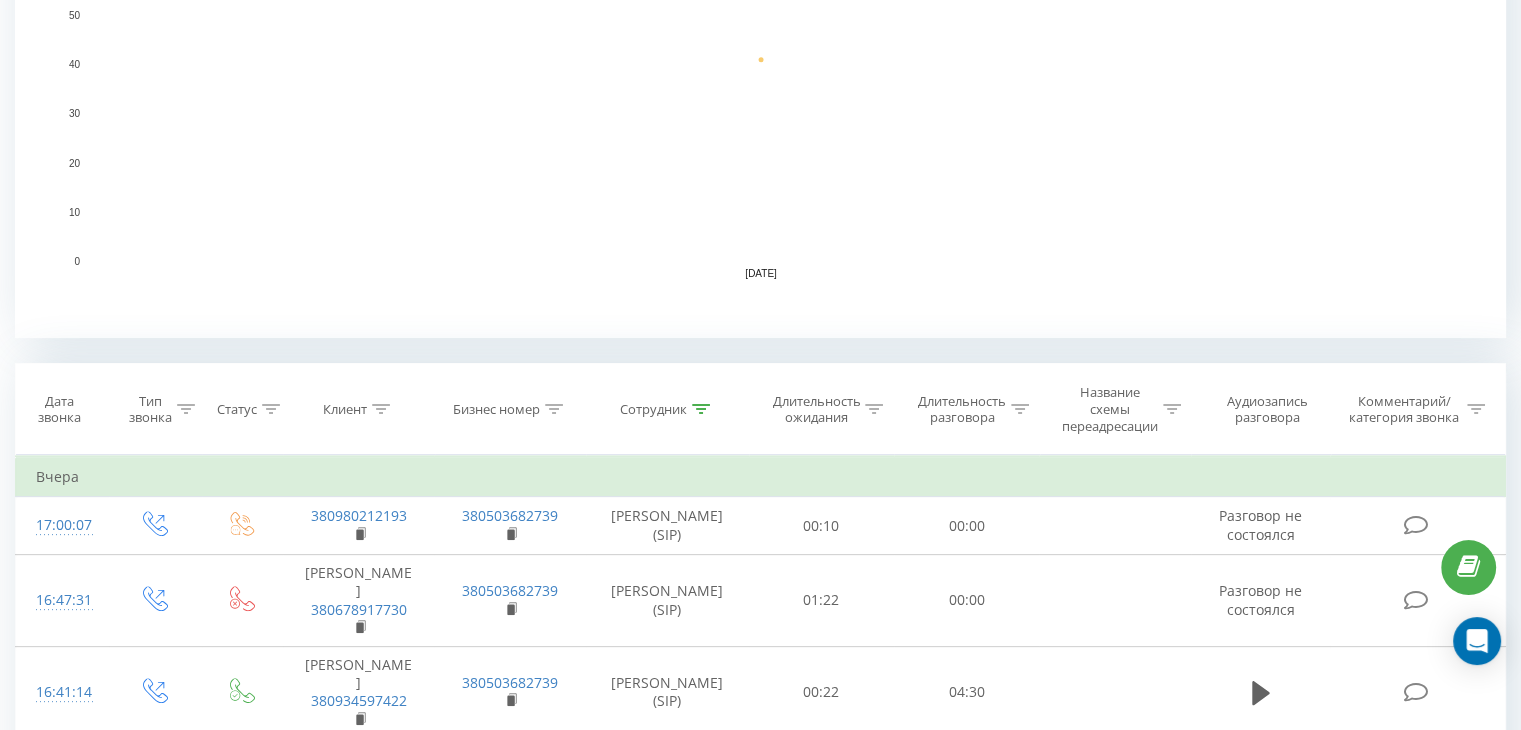 scroll, scrollTop: 0, scrollLeft: 0, axis: both 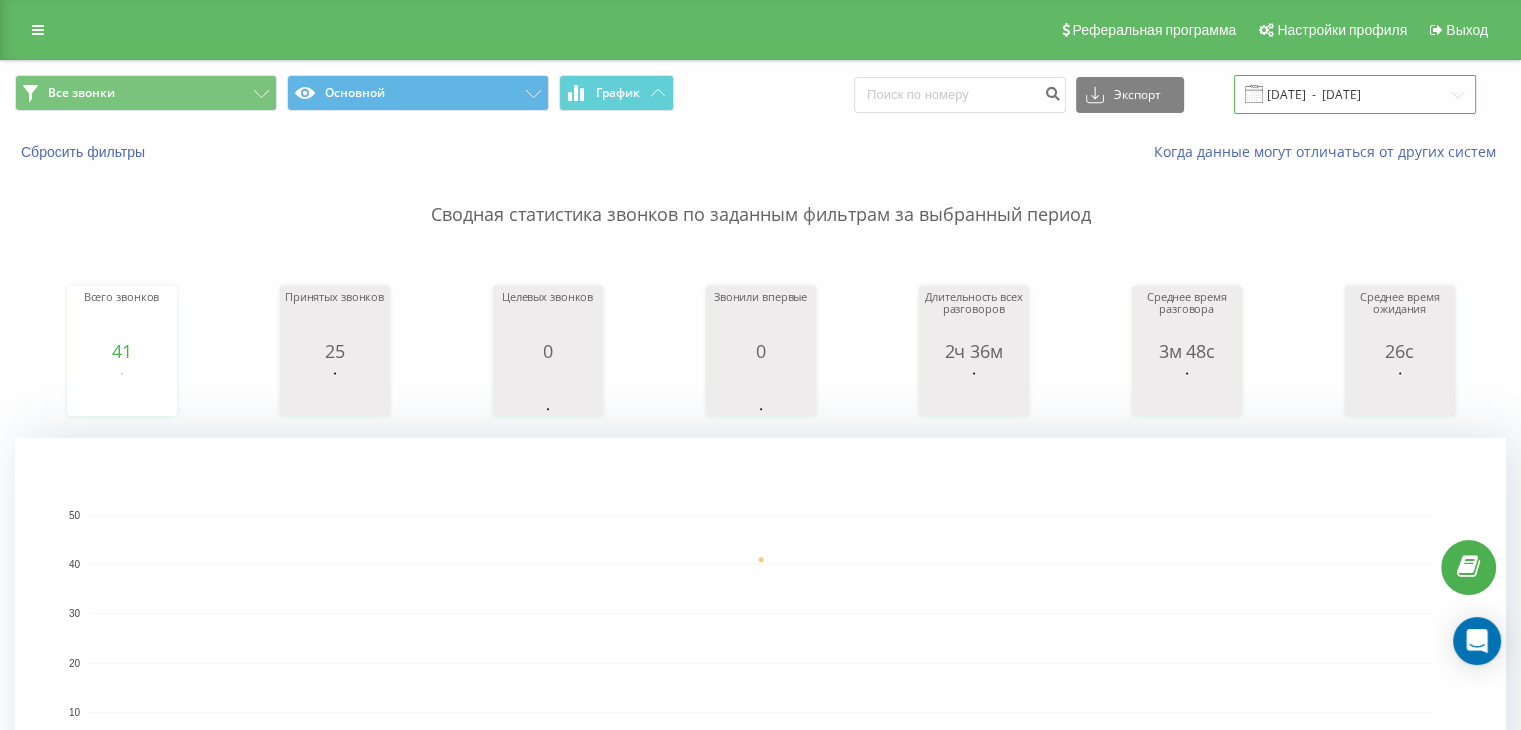 click on "09.07.2025  -  09.07.2025" at bounding box center [1355, 94] 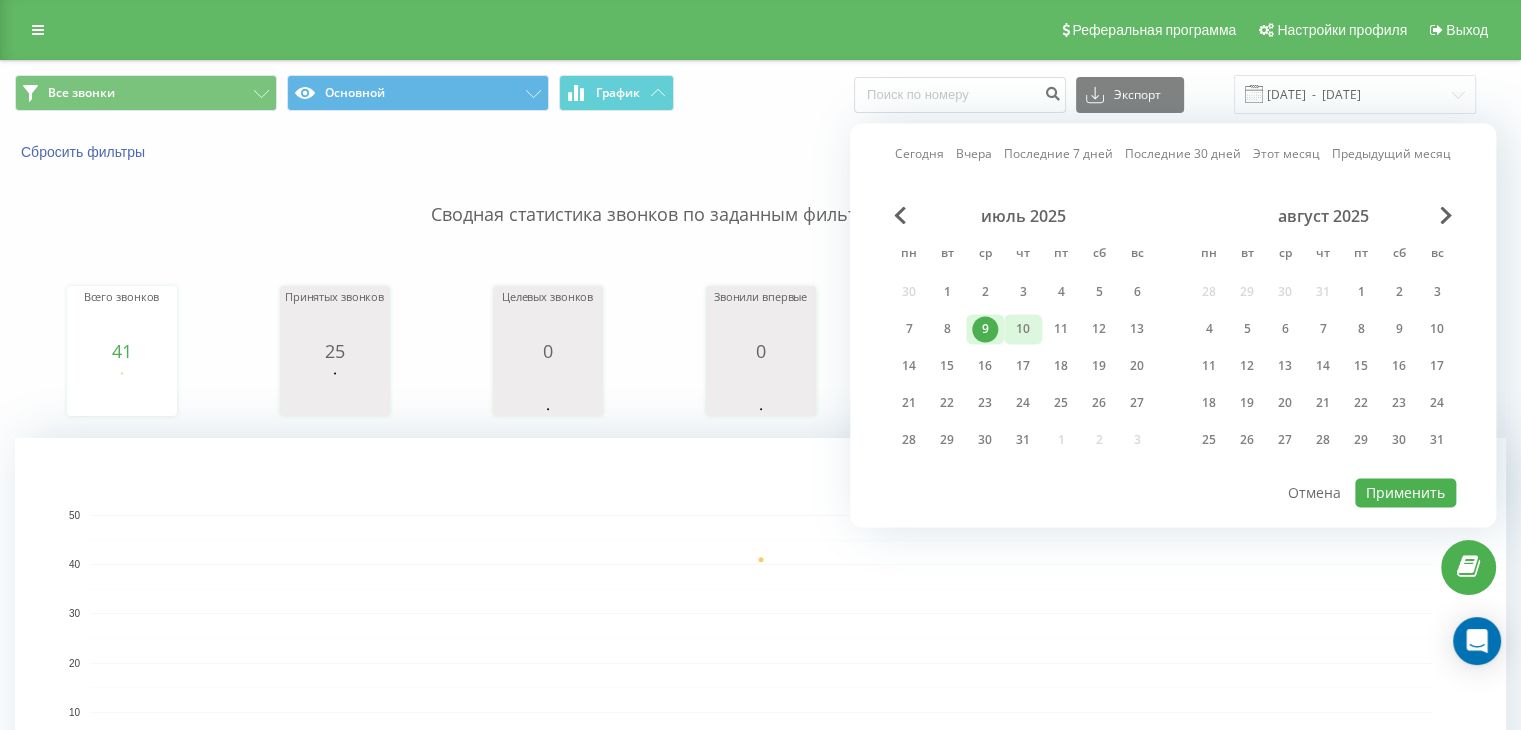 click on "10" at bounding box center [1023, 329] 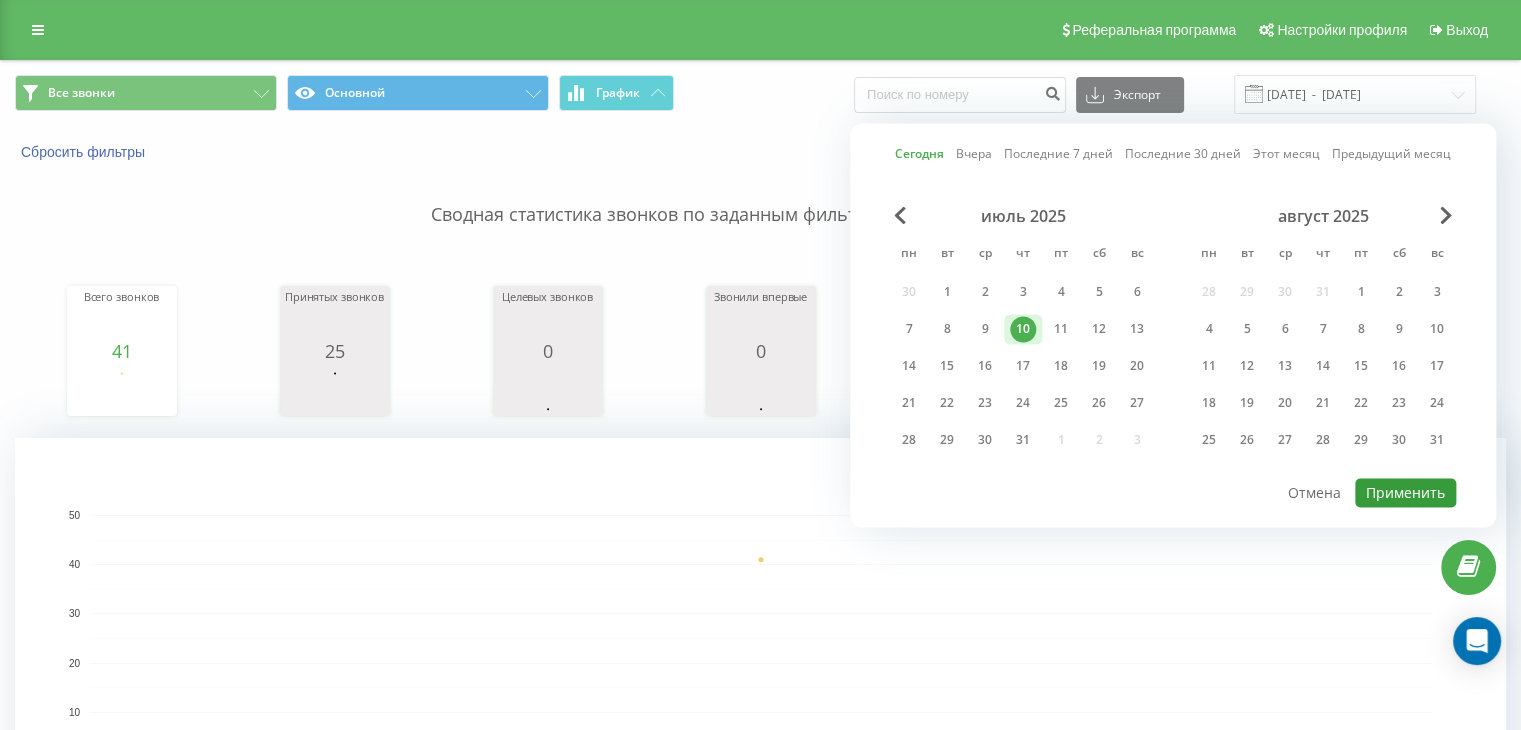 click on "Применить" at bounding box center (1405, 492) 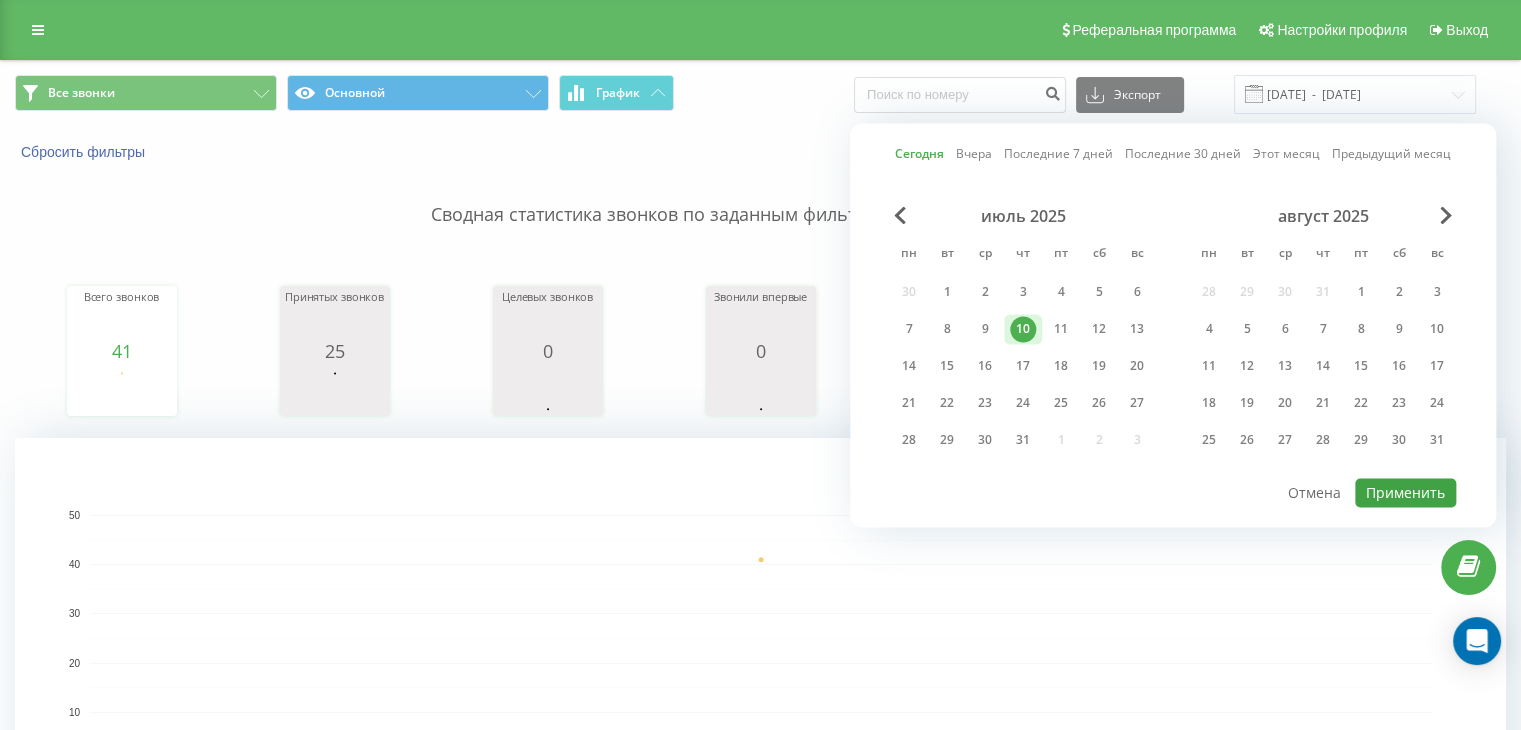 type on "10.07.2025  -  10.07.2025" 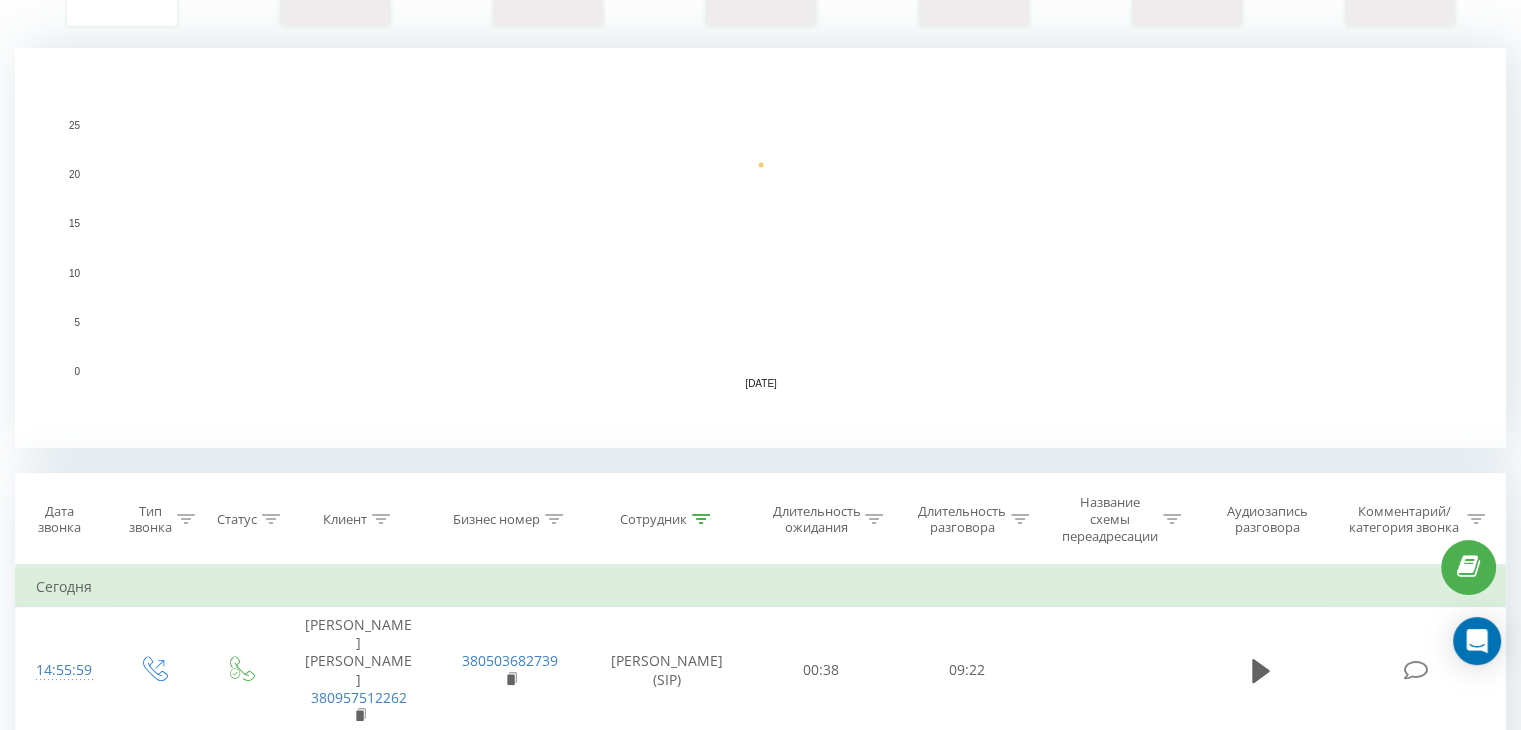 scroll, scrollTop: 448, scrollLeft: 0, axis: vertical 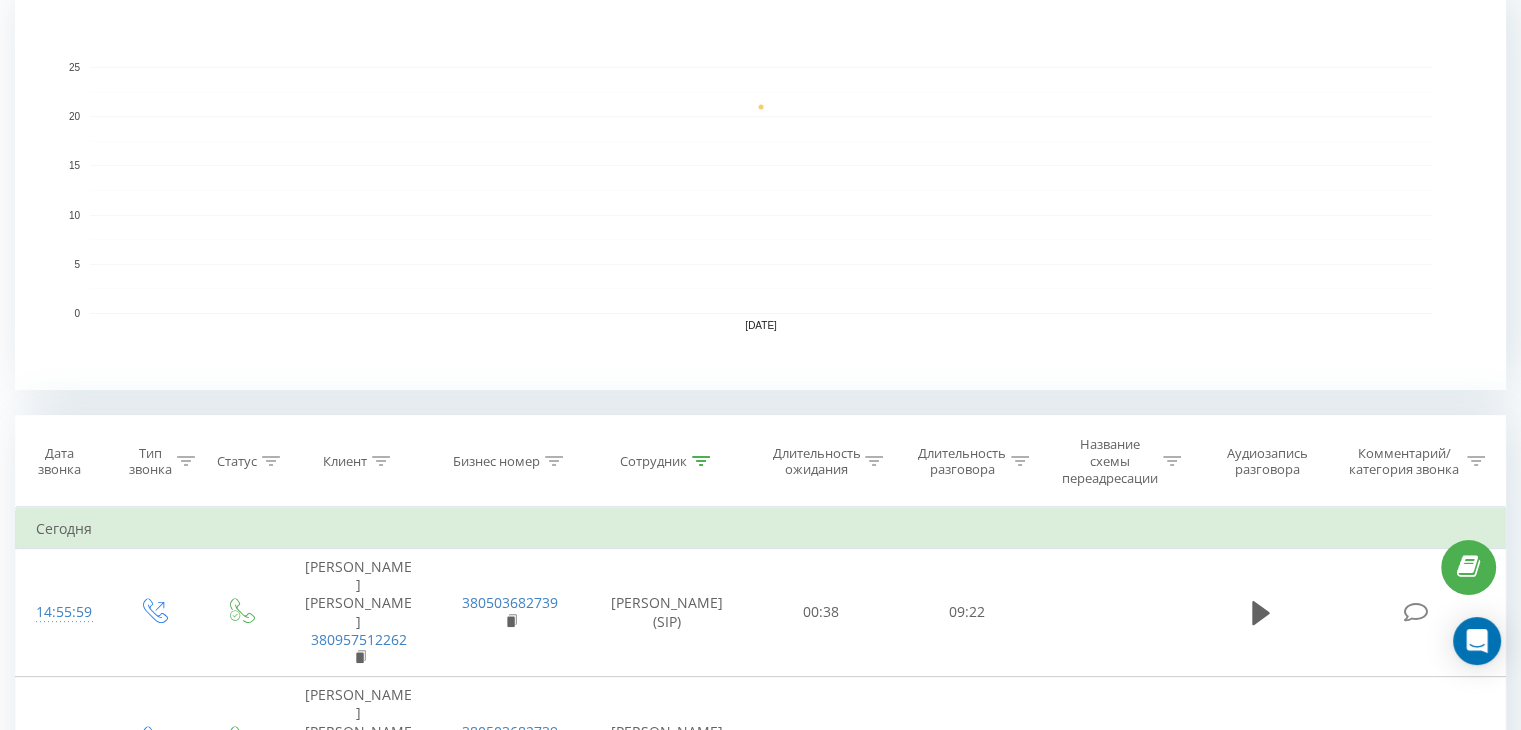 click 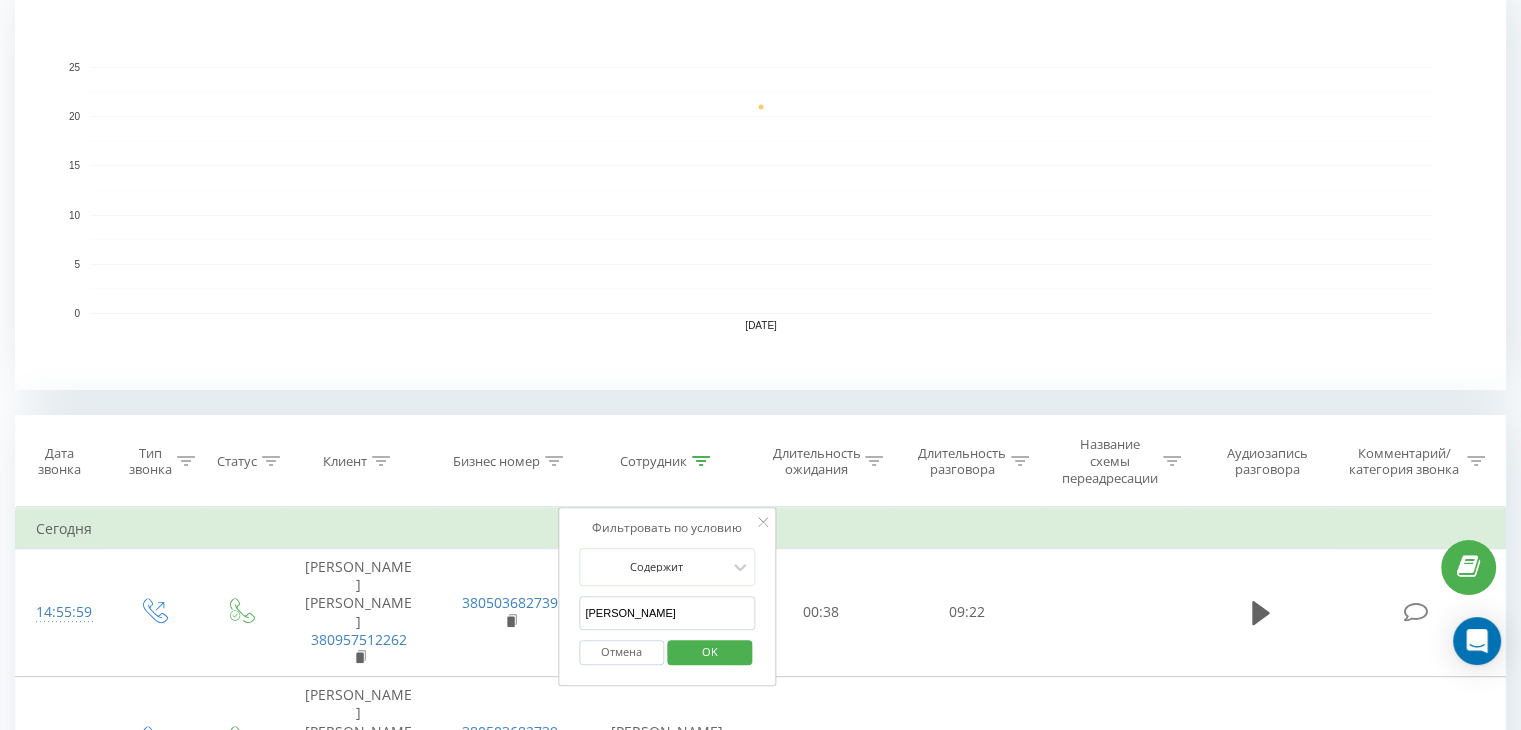 click on "Чаюк" at bounding box center [667, 613] 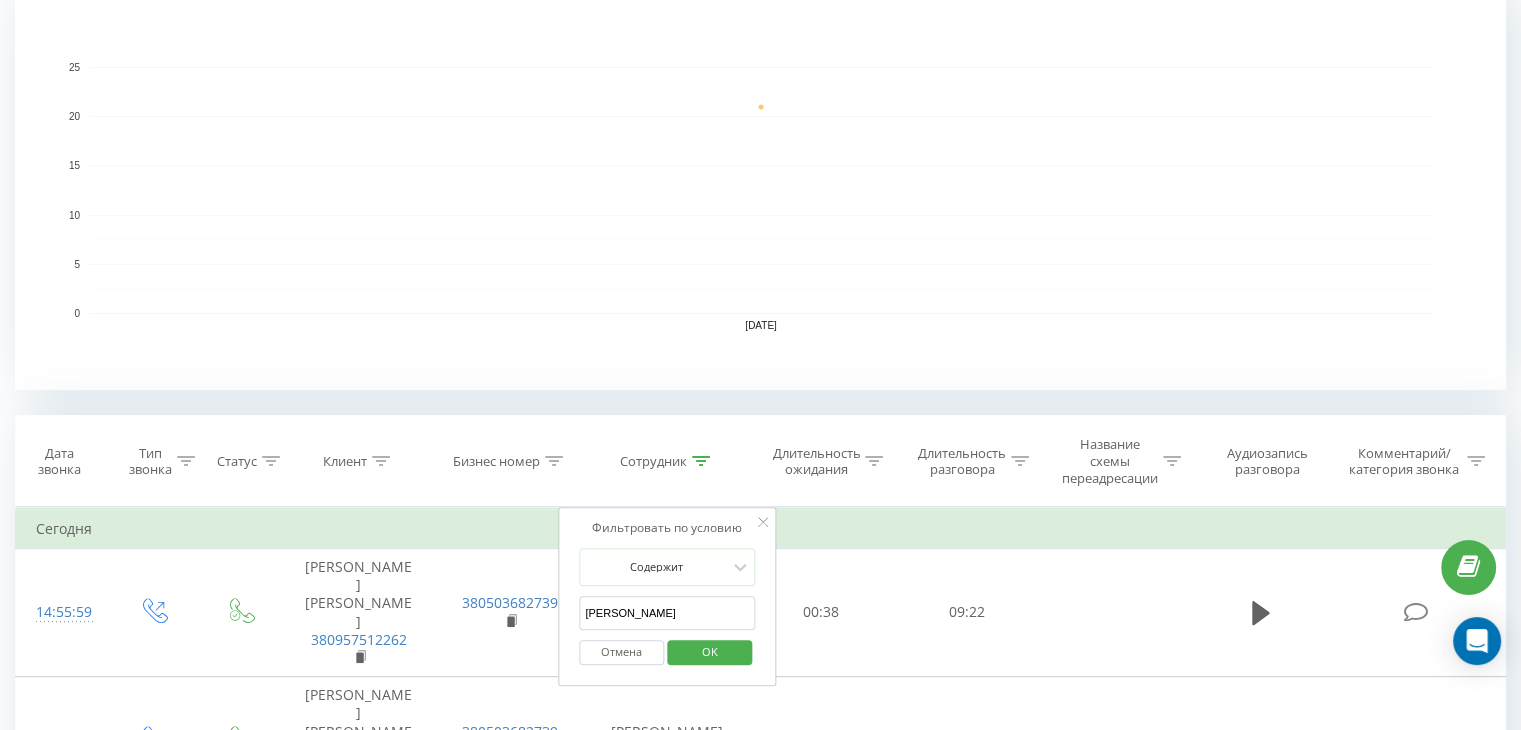 type on "Журавель Михайло" 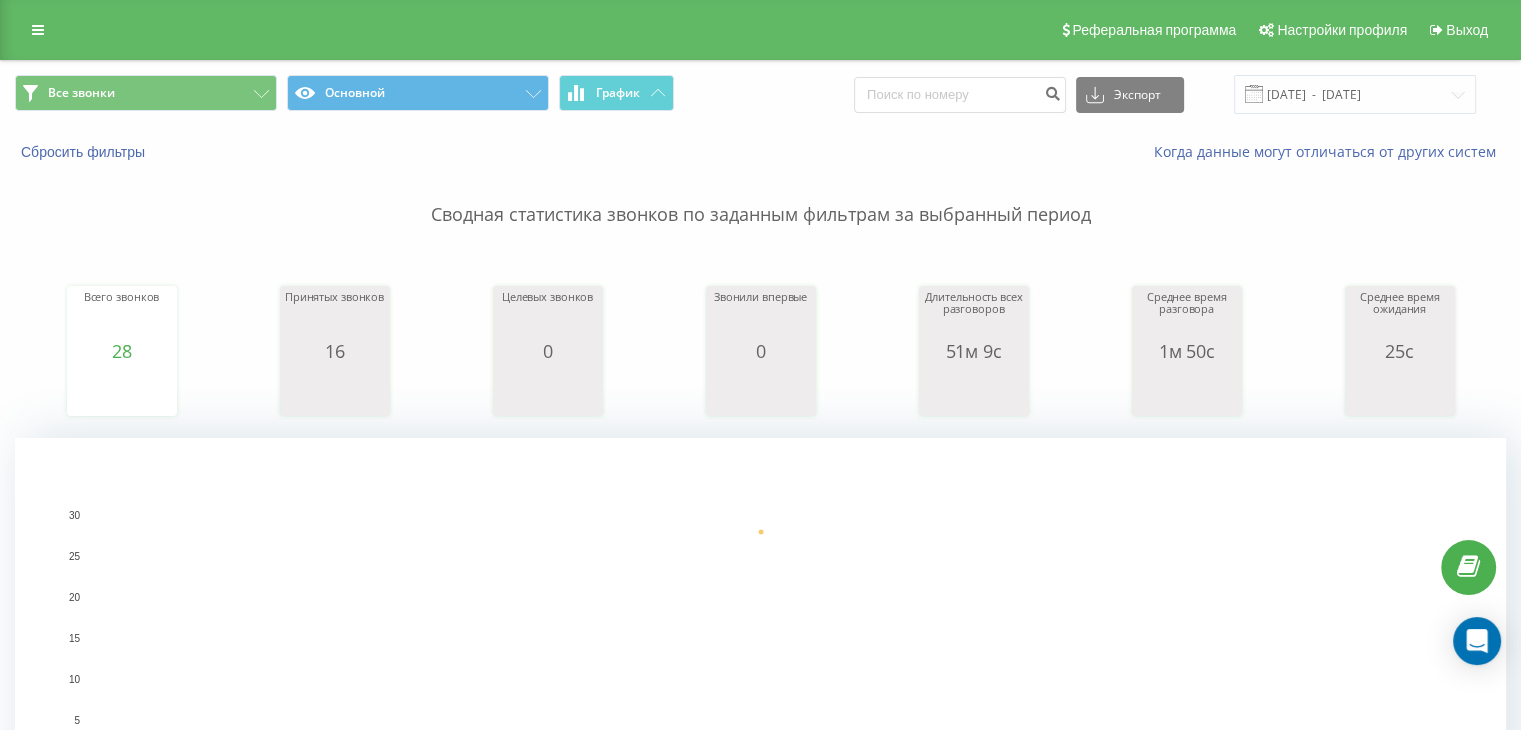 scroll, scrollTop: 400, scrollLeft: 0, axis: vertical 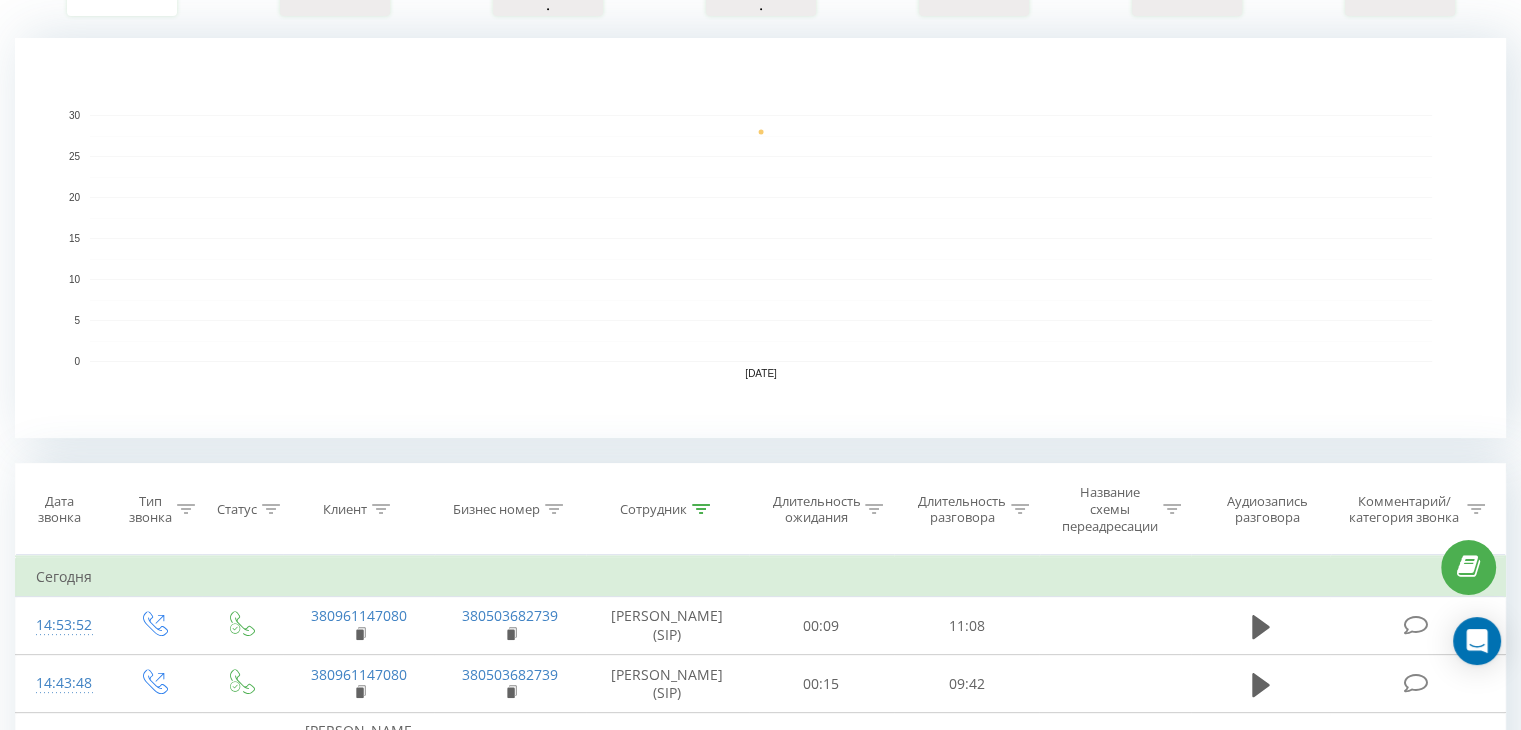 click at bounding box center [701, 509] 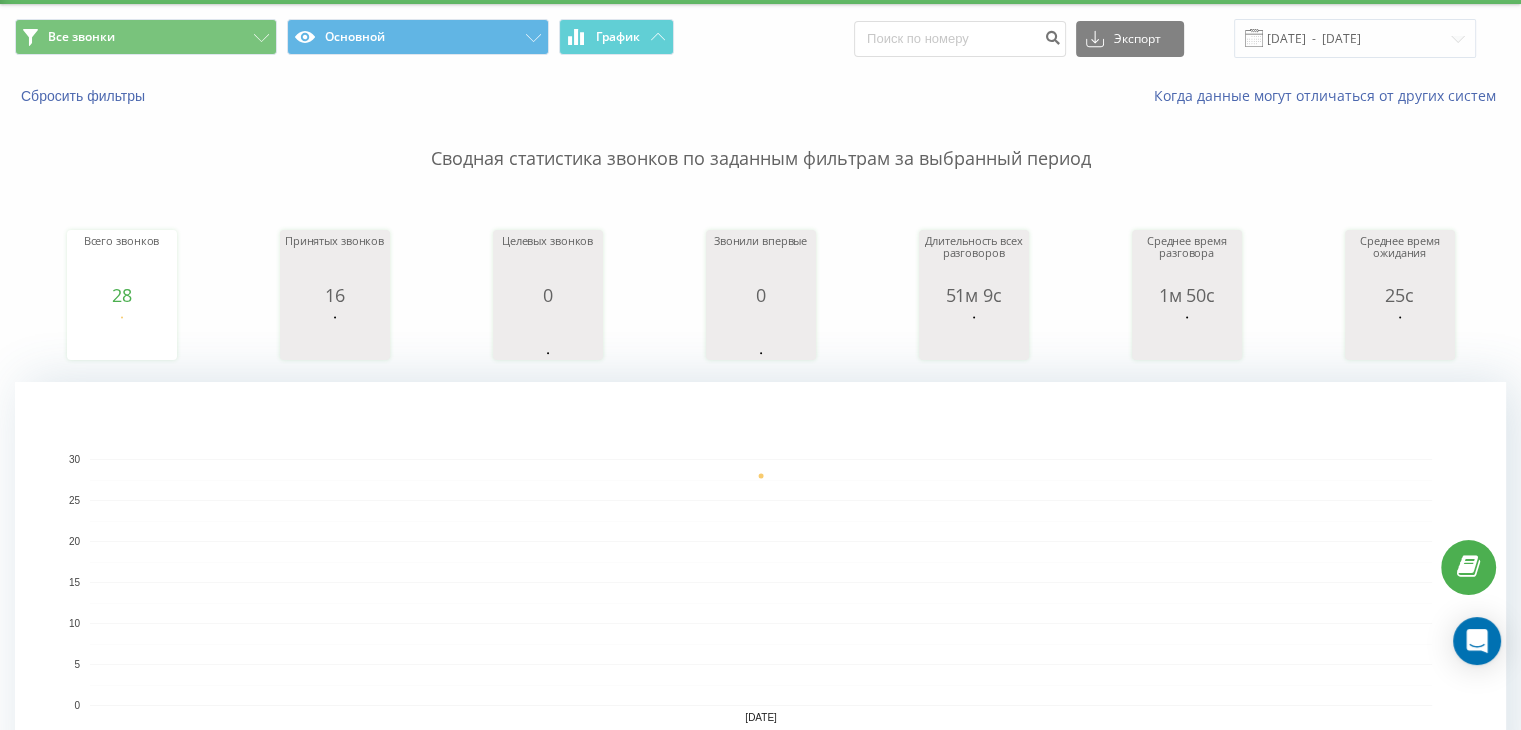 scroll, scrollTop: 0, scrollLeft: 0, axis: both 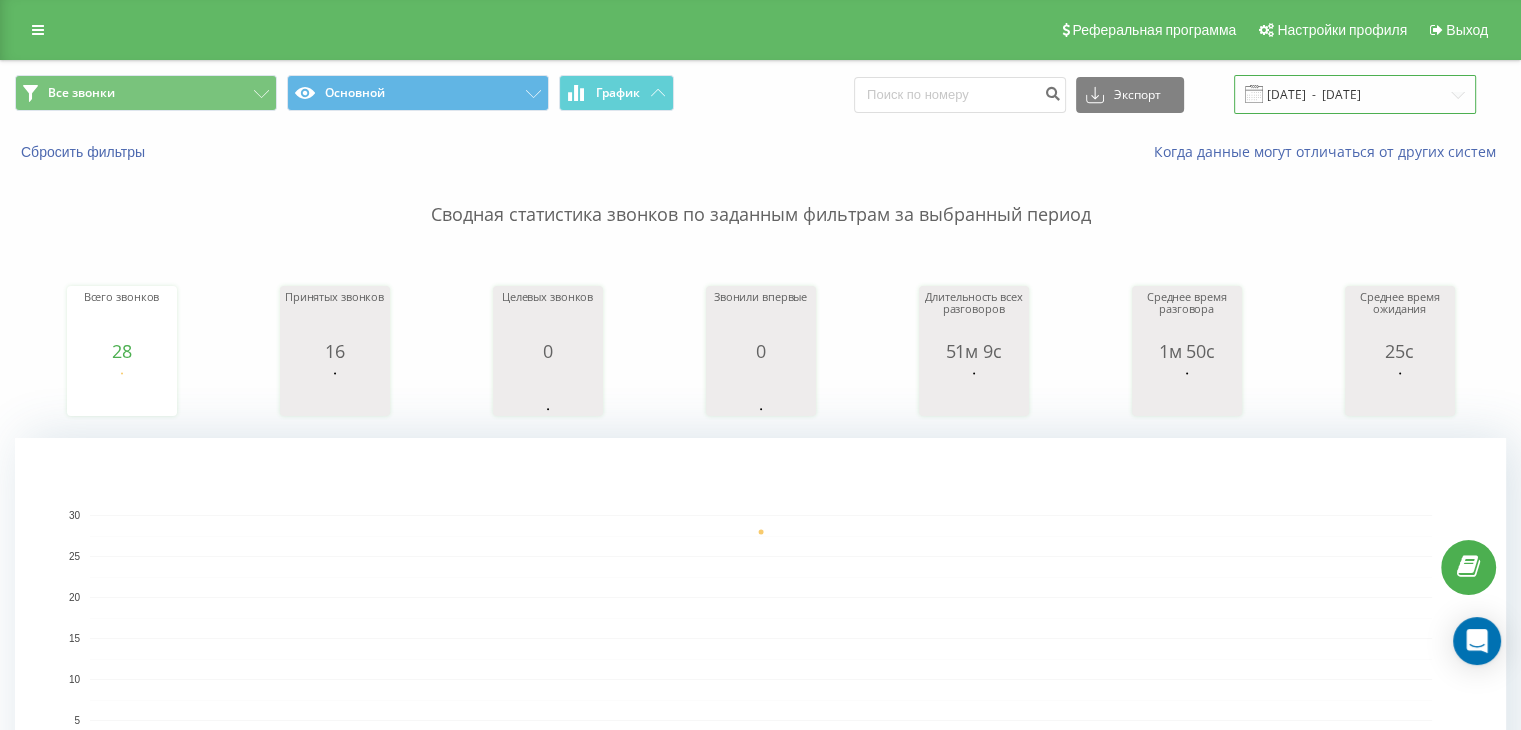 click on "10.07.2025  -  10.07.2025" at bounding box center [1355, 94] 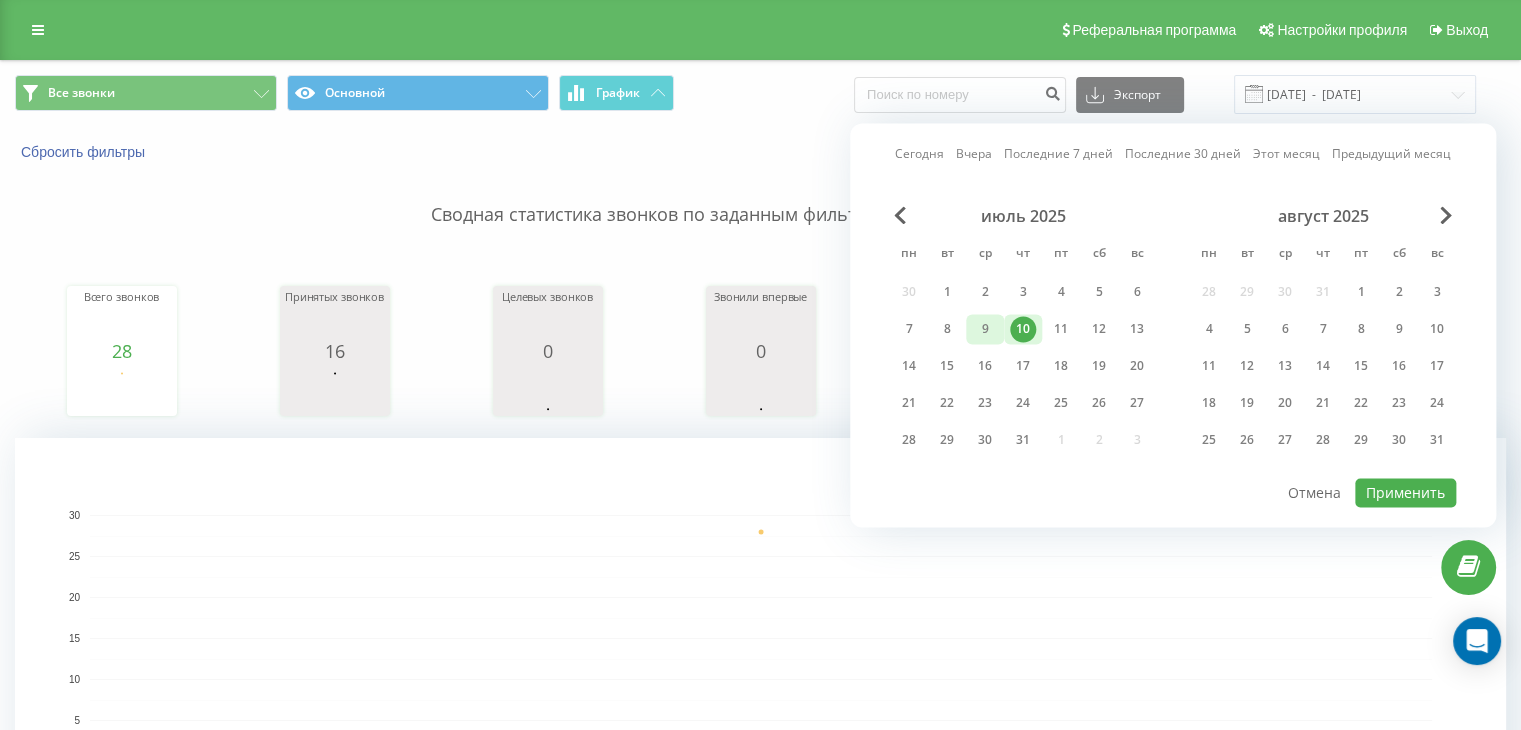 click on "9" at bounding box center (985, 329) 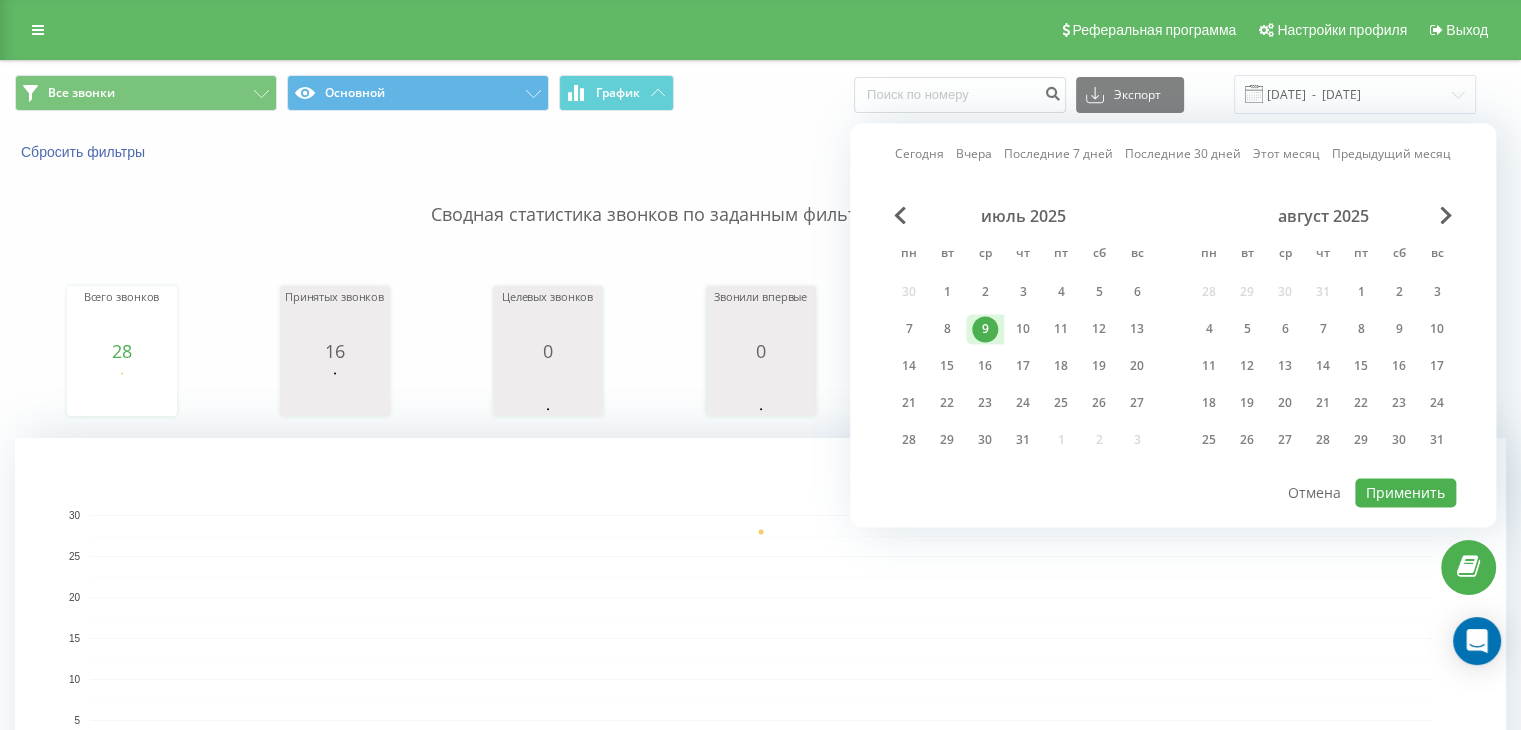 click on "9" at bounding box center (985, 329) 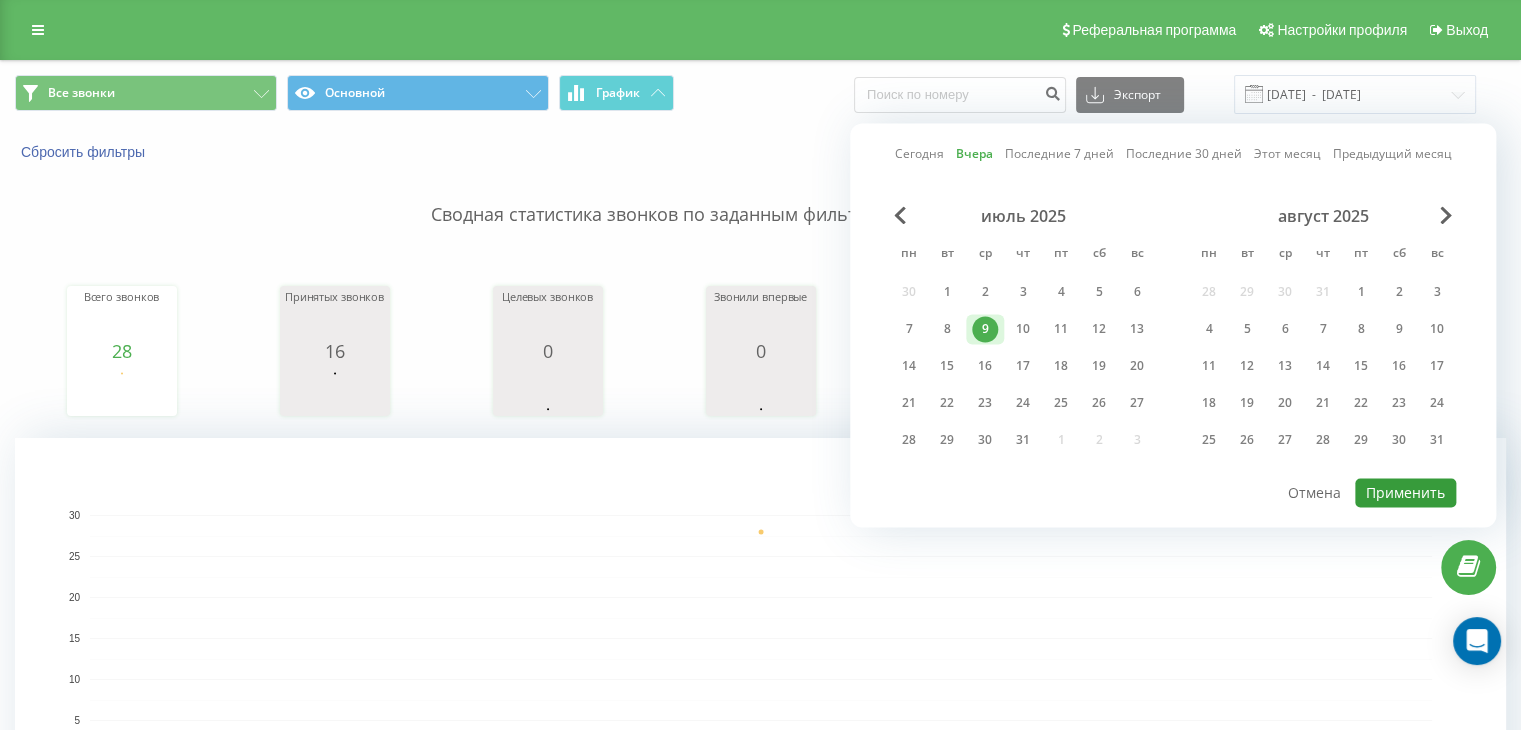 click on "Применить" at bounding box center (1405, 492) 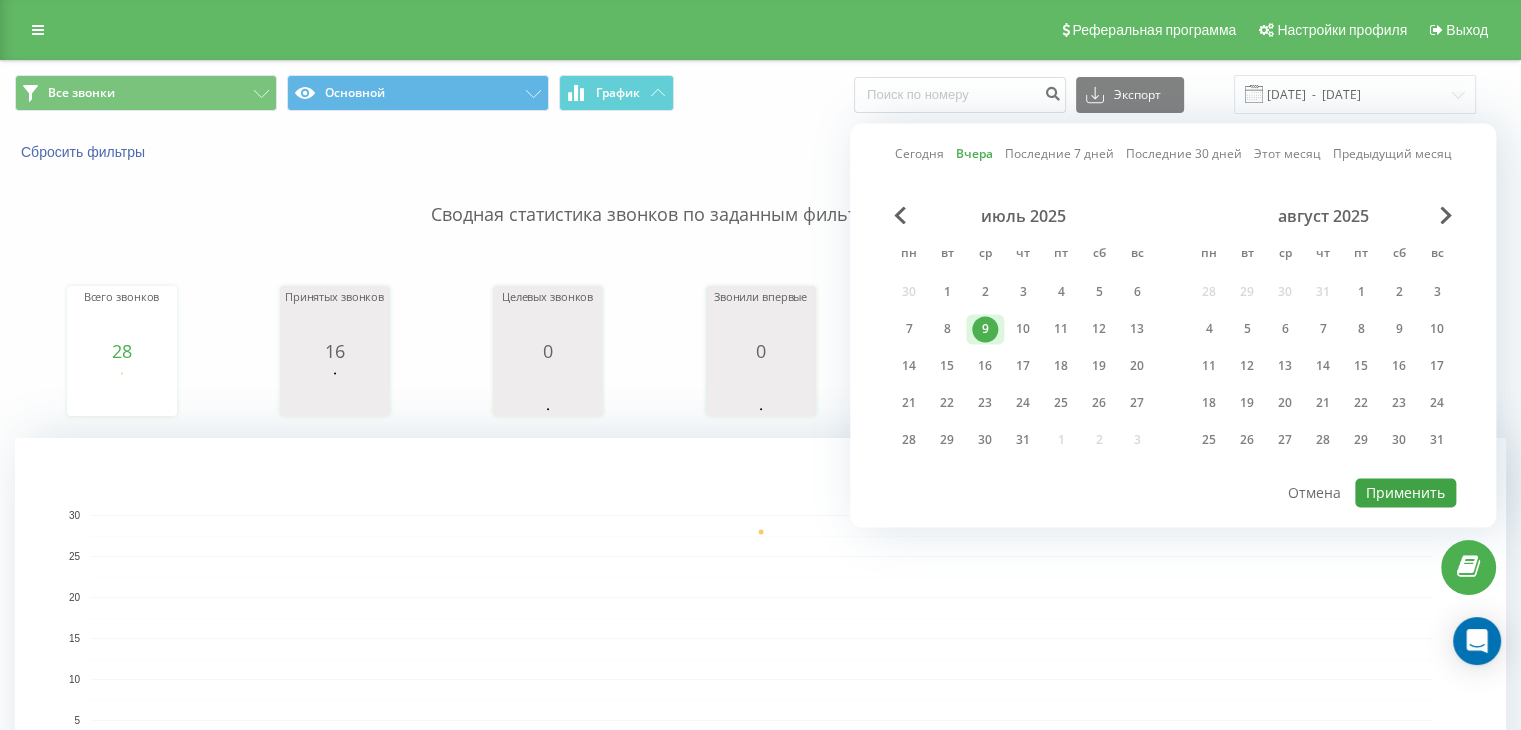 type on "09.07.2025  -  09.07.2025" 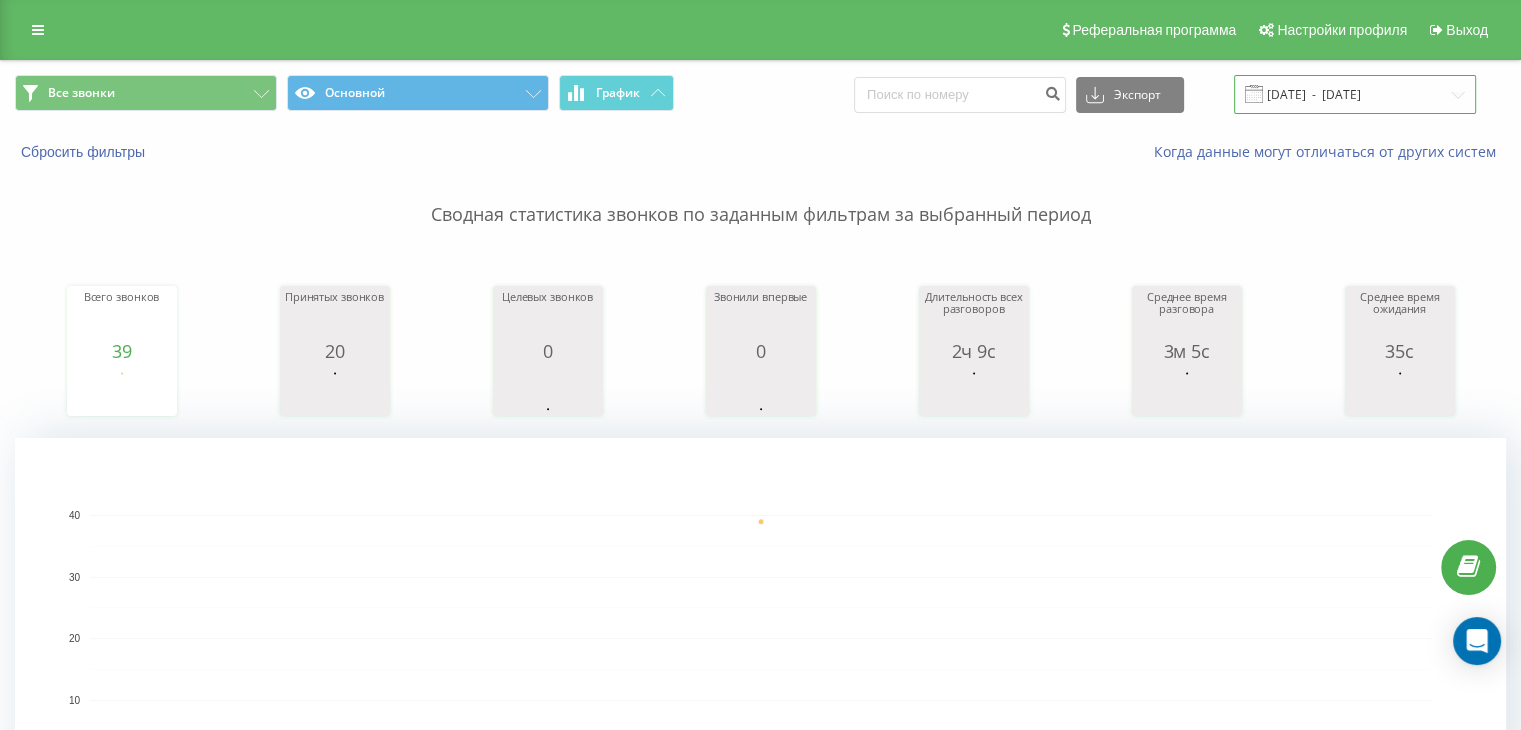click on "09.07.2025  -  09.07.2025" at bounding box center (1355, 94) 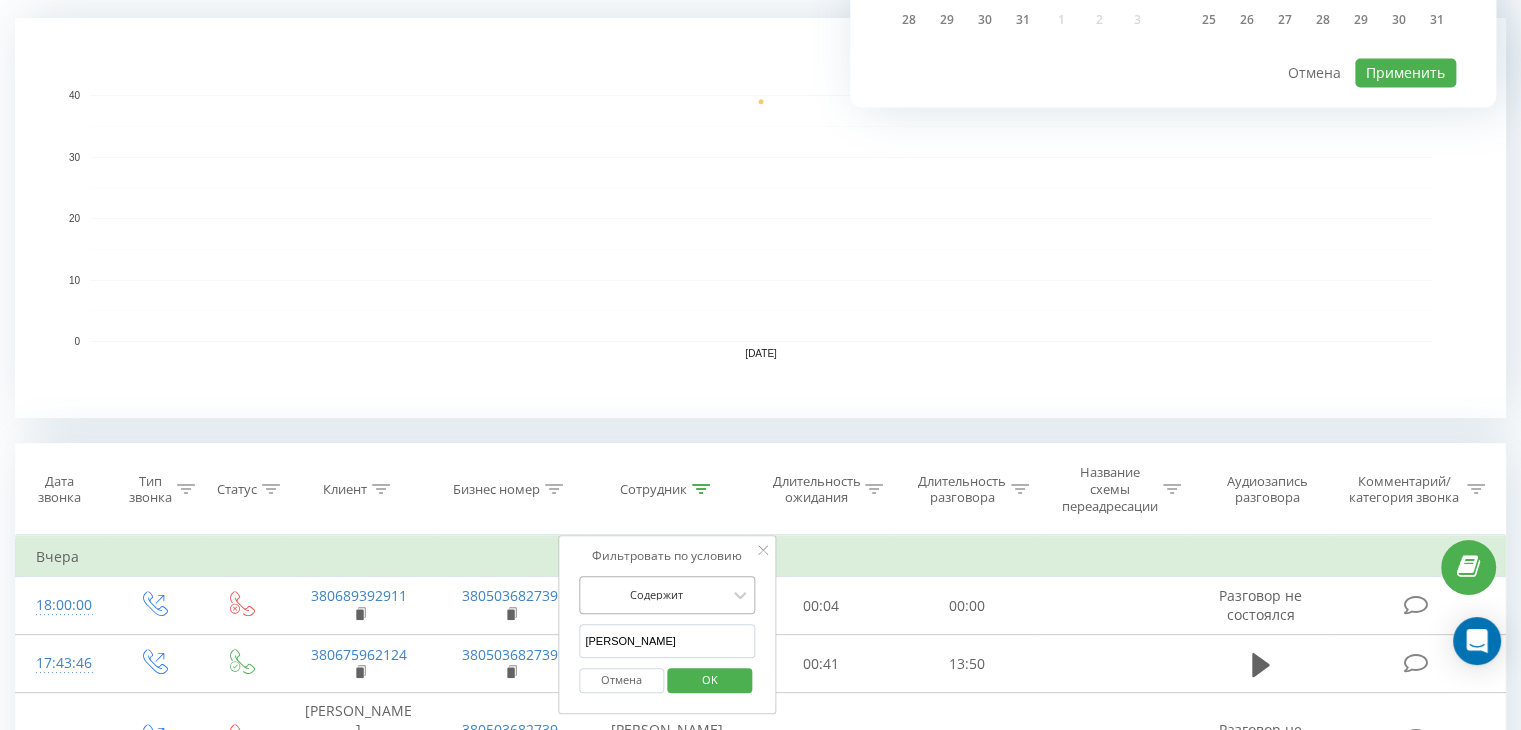 scroll, scrollTop: 500, scrollLeft: 0, axis: vertical 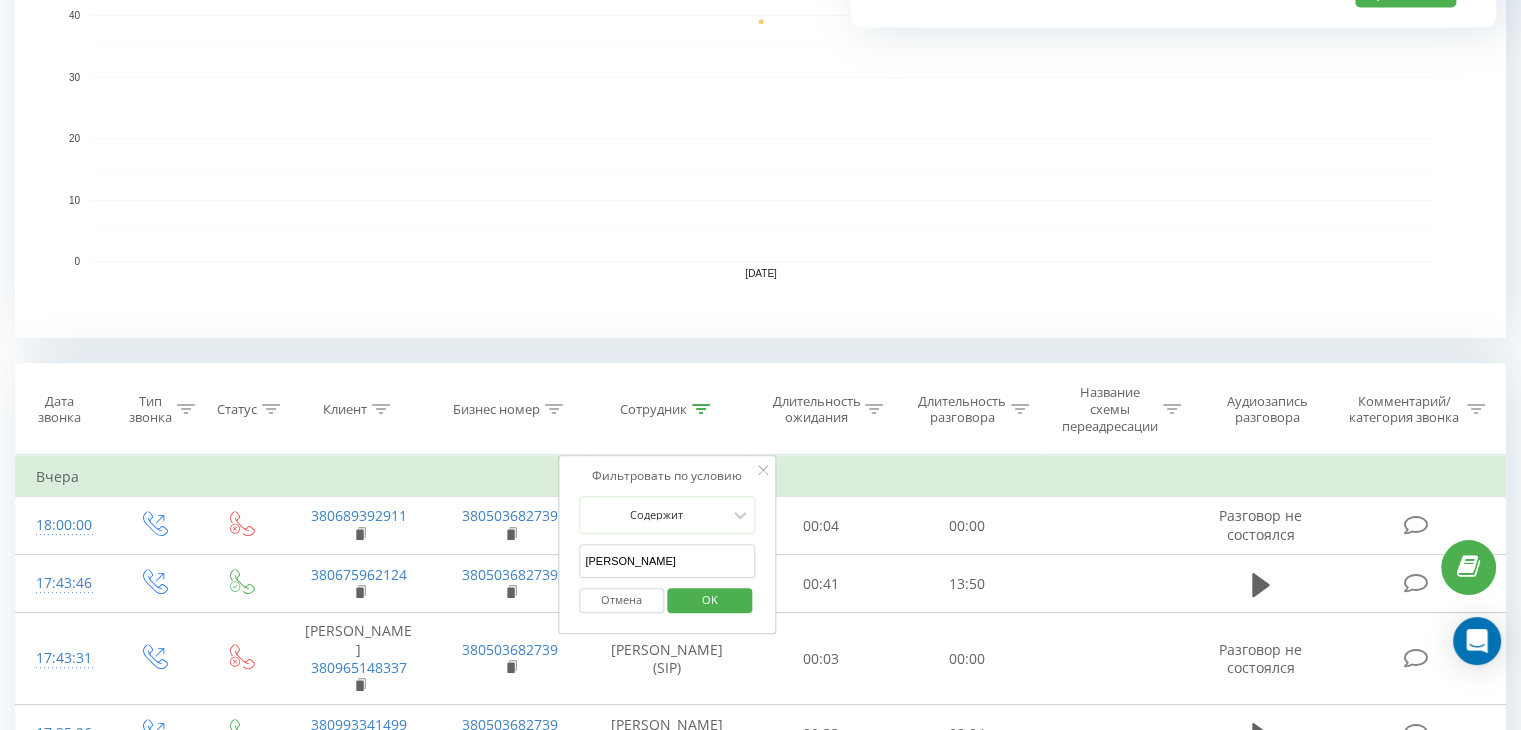click on "Журавель Михайло" at bounding box center [667, 561] 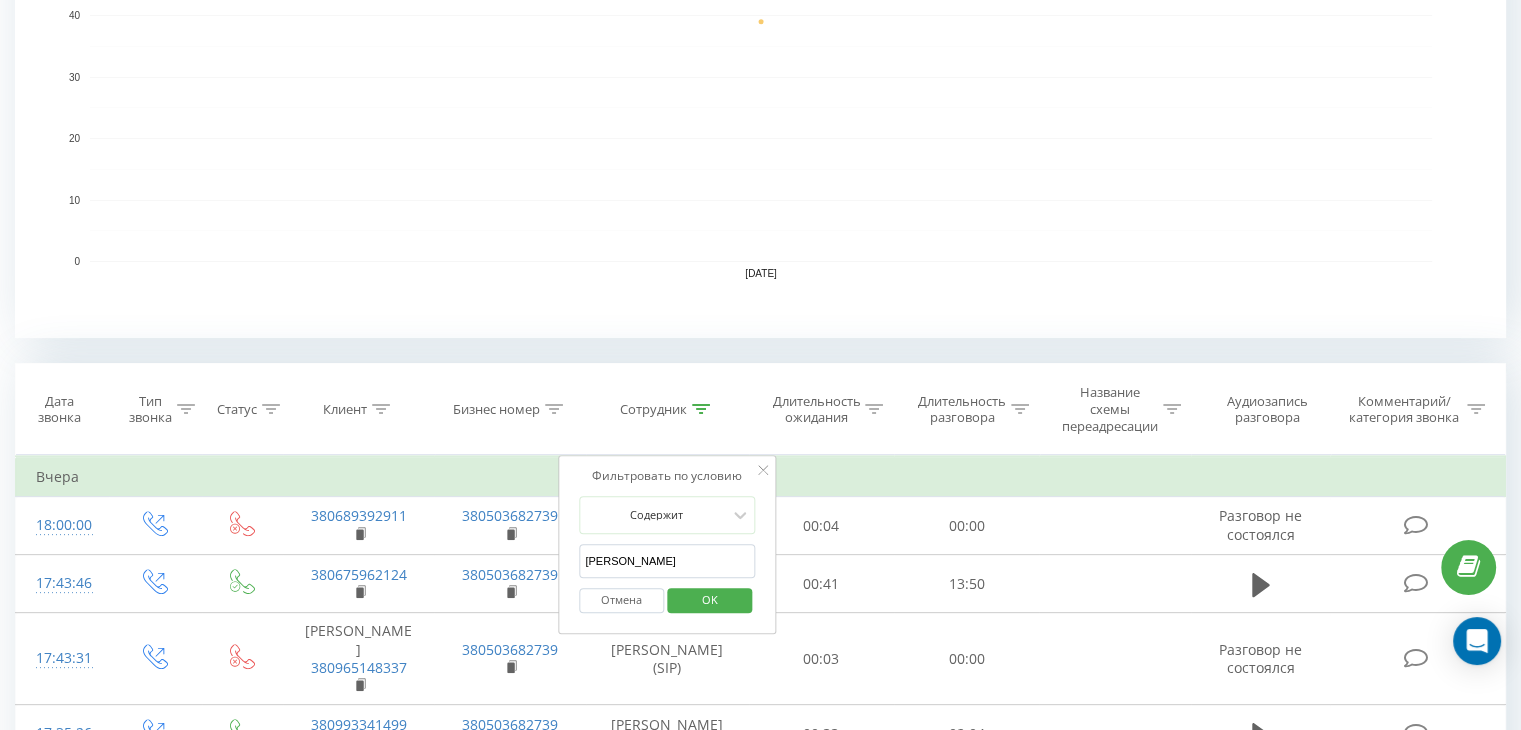 click on "Журавель Михайло" at bounding box center (667, 561) 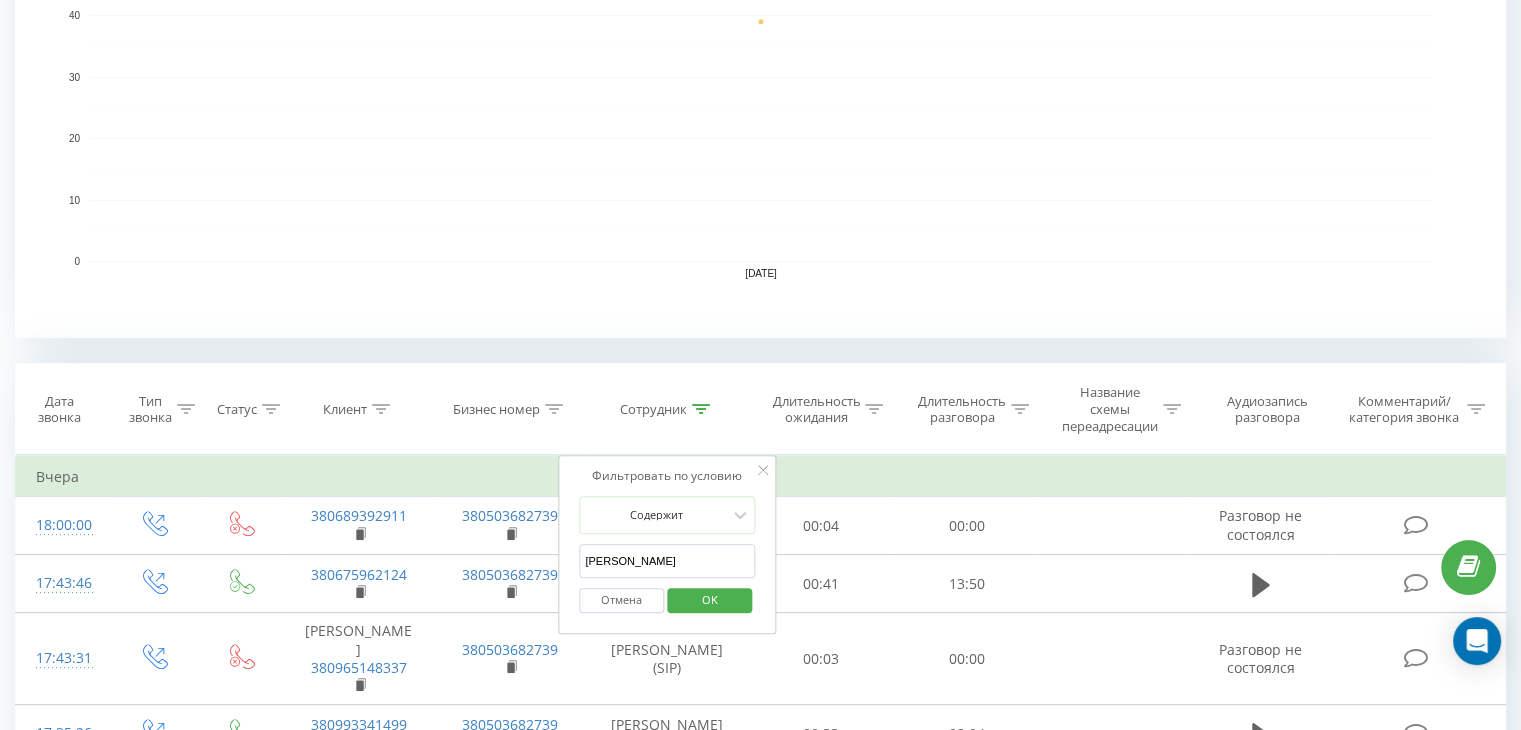 click on "ДЗюба" at bounding box center [667, 561] 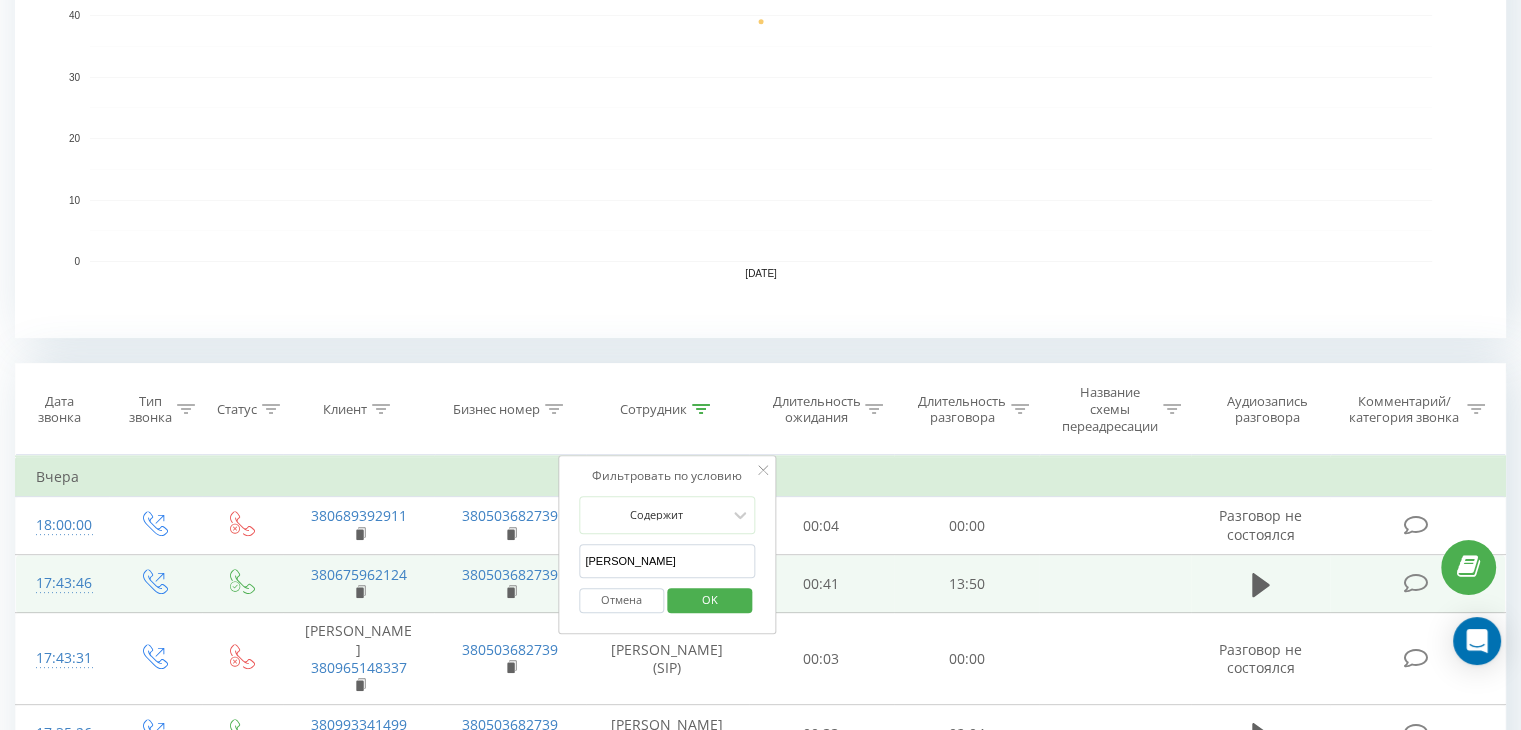type on "ДЗюба" 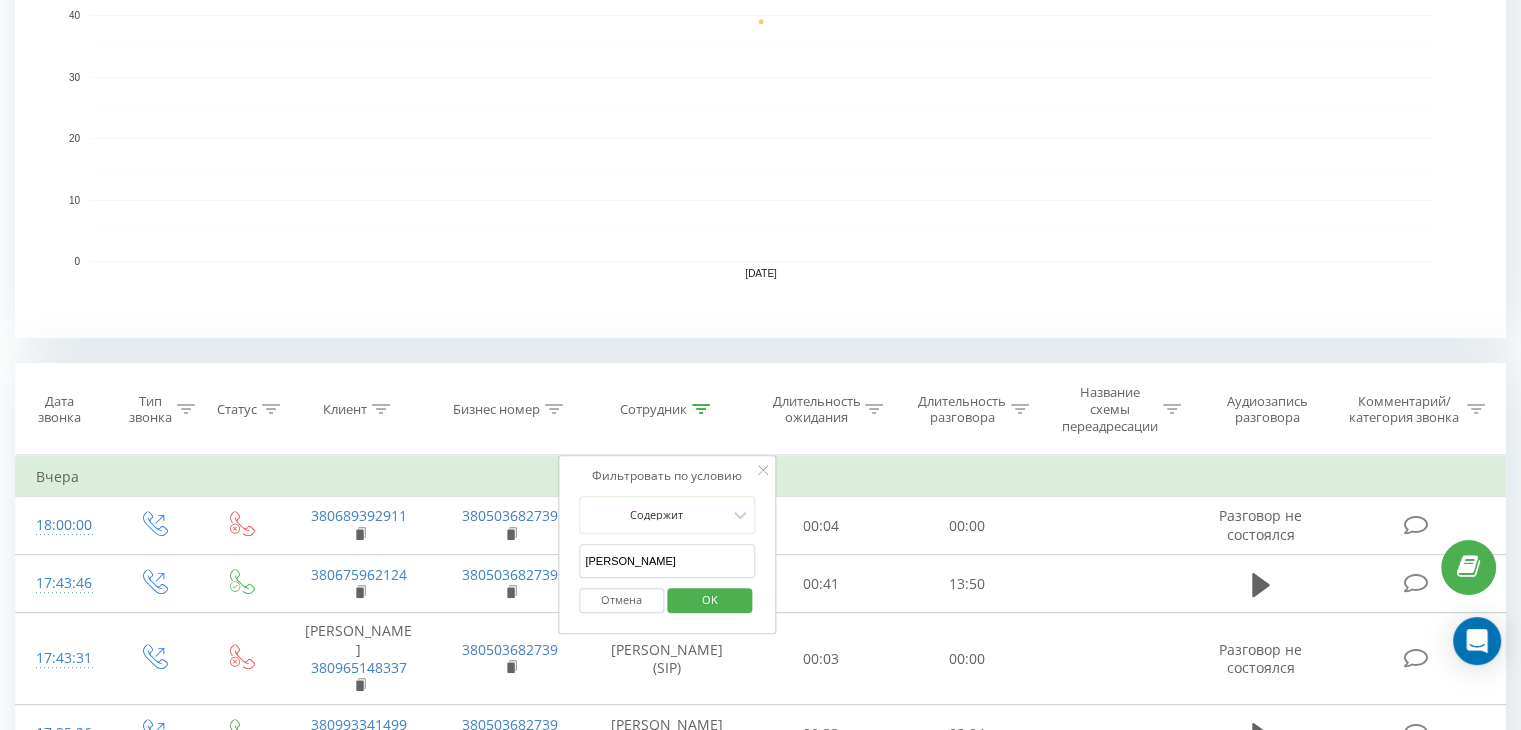 click on "OK" at bounding box center (710, 599) 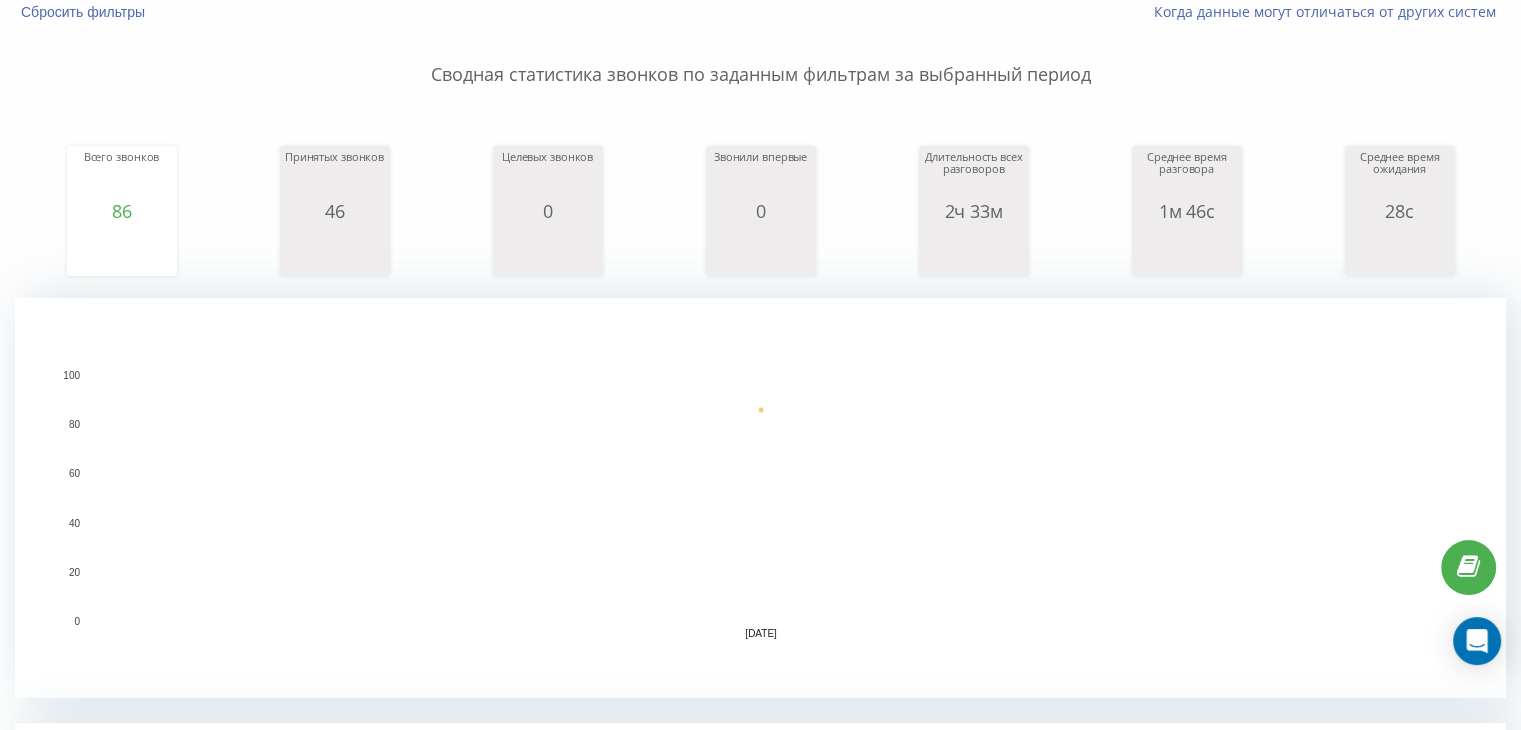 scroll, scrollTop: 0, scrollLeft: 0, axis: both 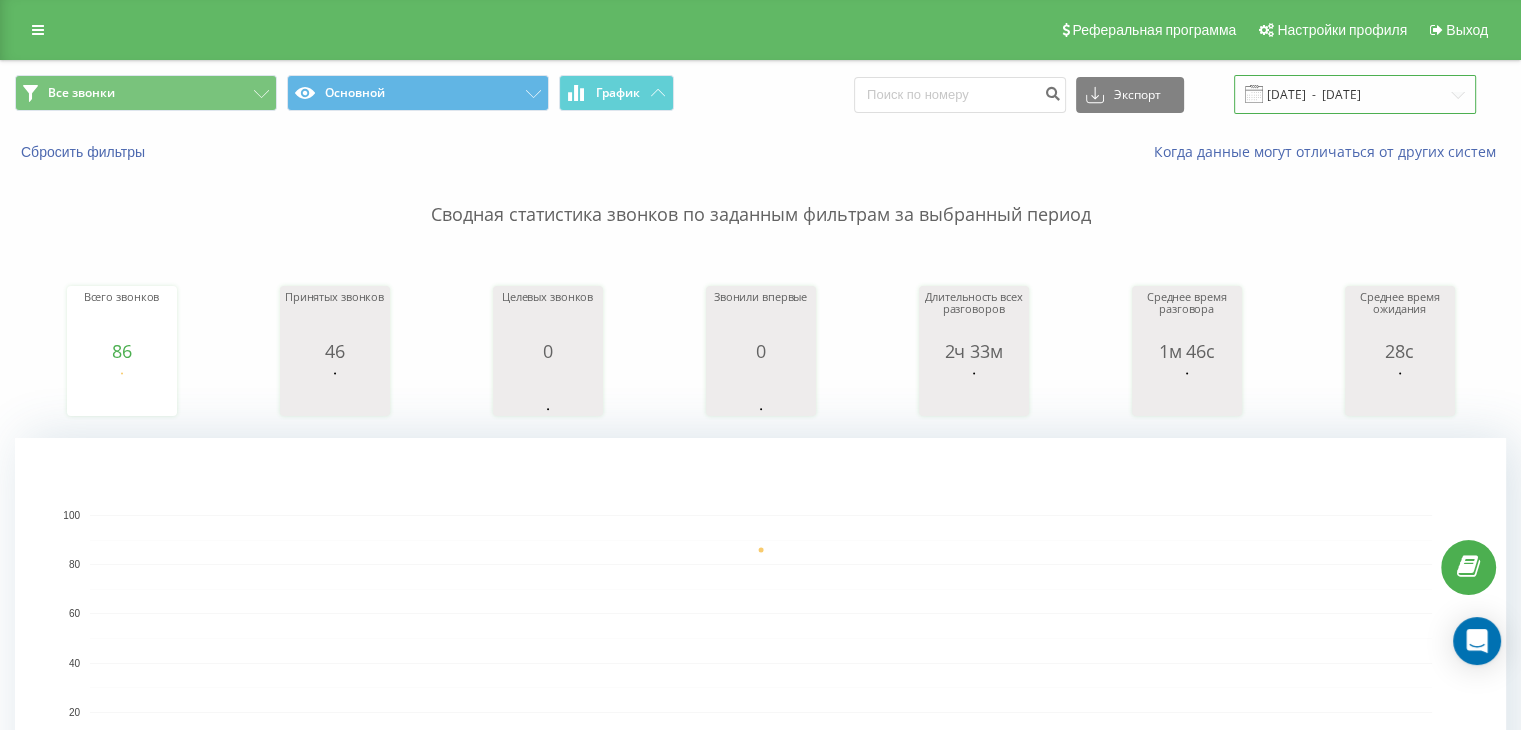 click on "09.07.2025  -  09.07.2025" at bounding box center (1355, 94) 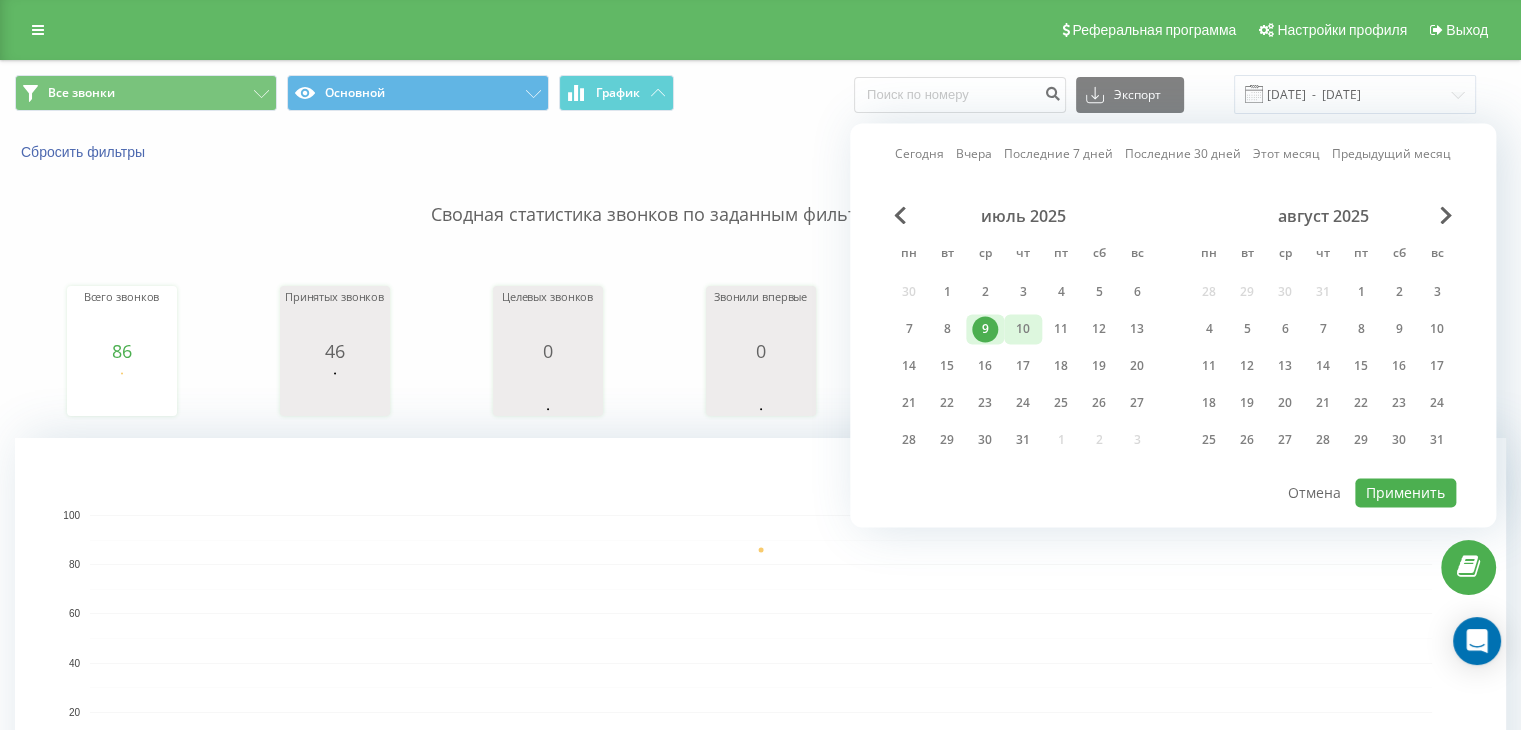 click on "10" at bounding box center (1023, 329) 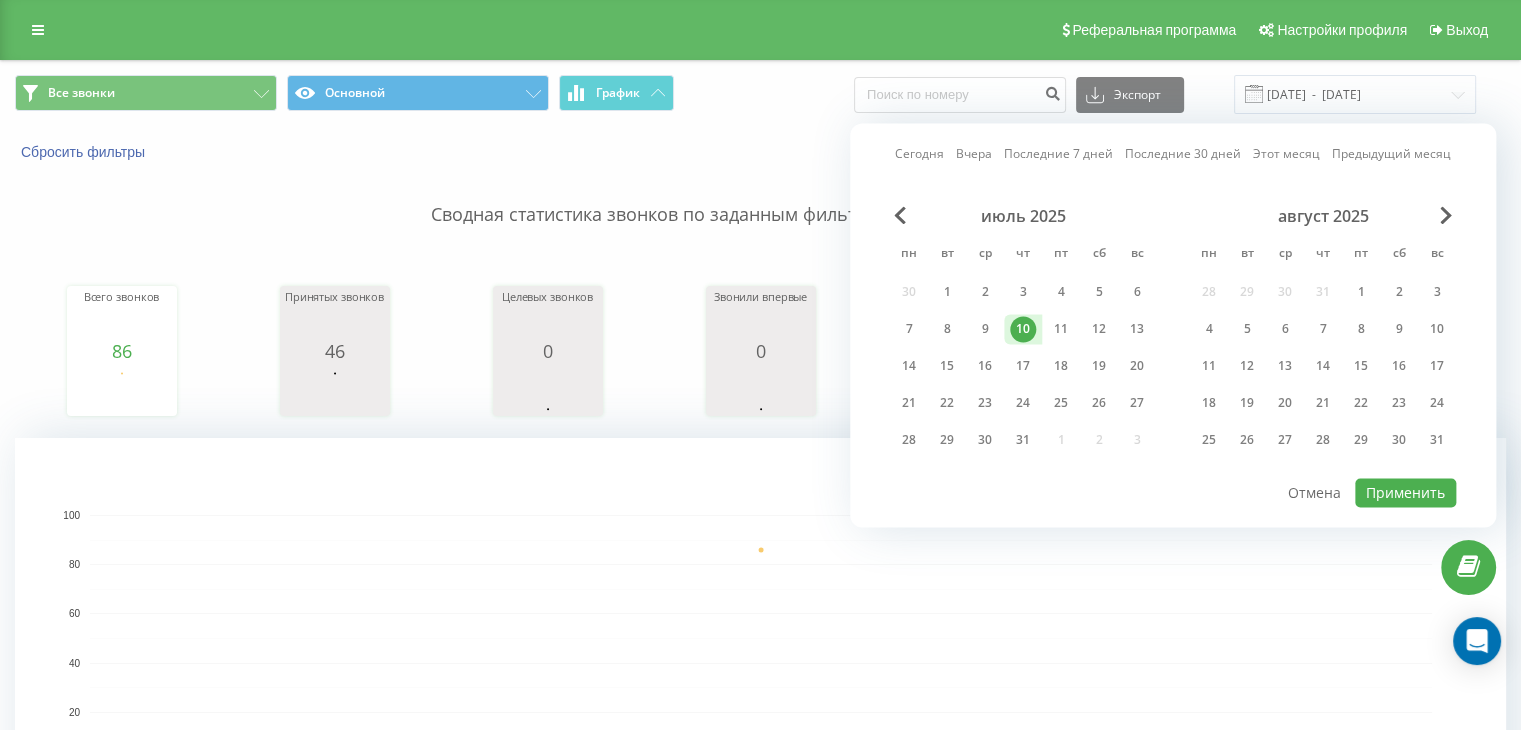 click on "10" at bounding box center [1023, 329] 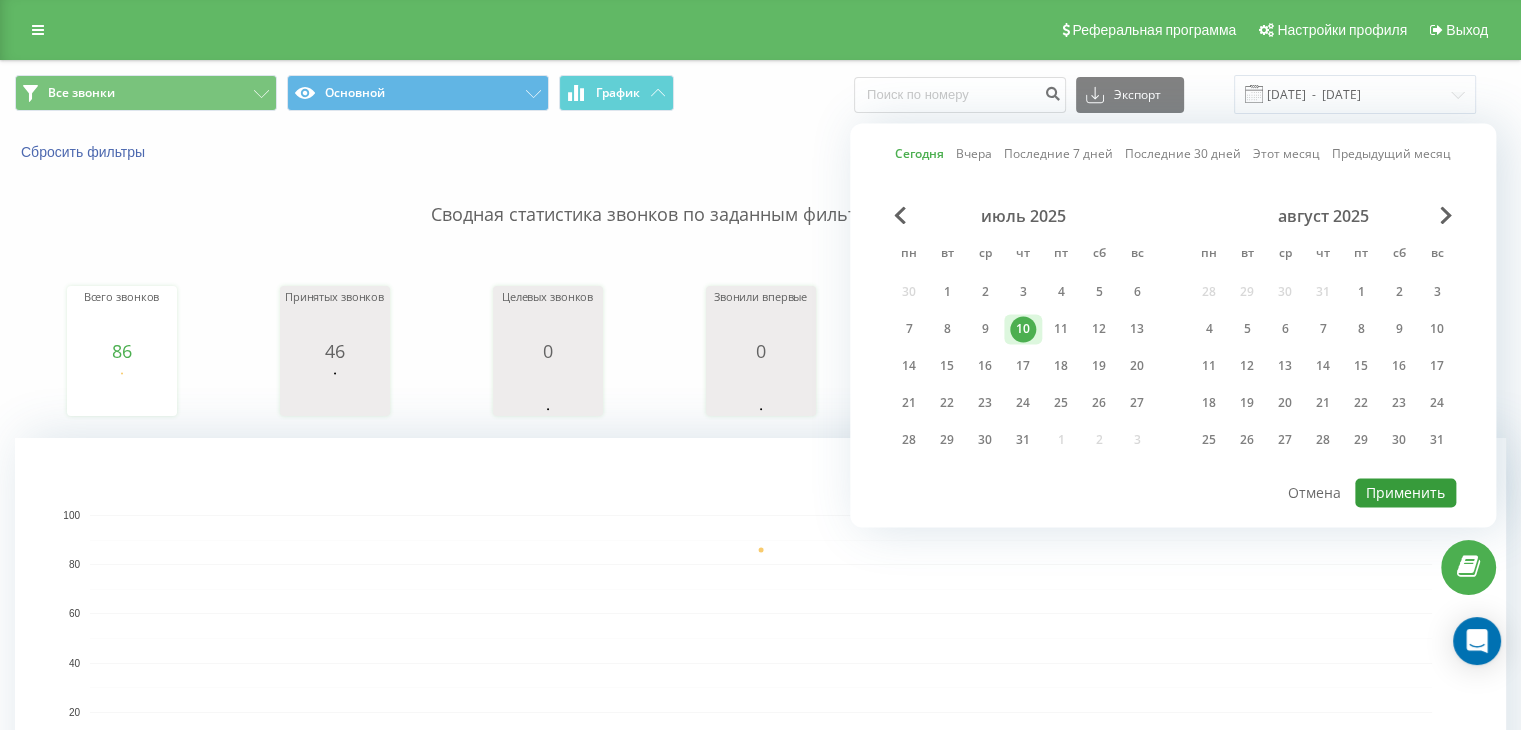 click on "Применить" at bounding box center [1405, 492] 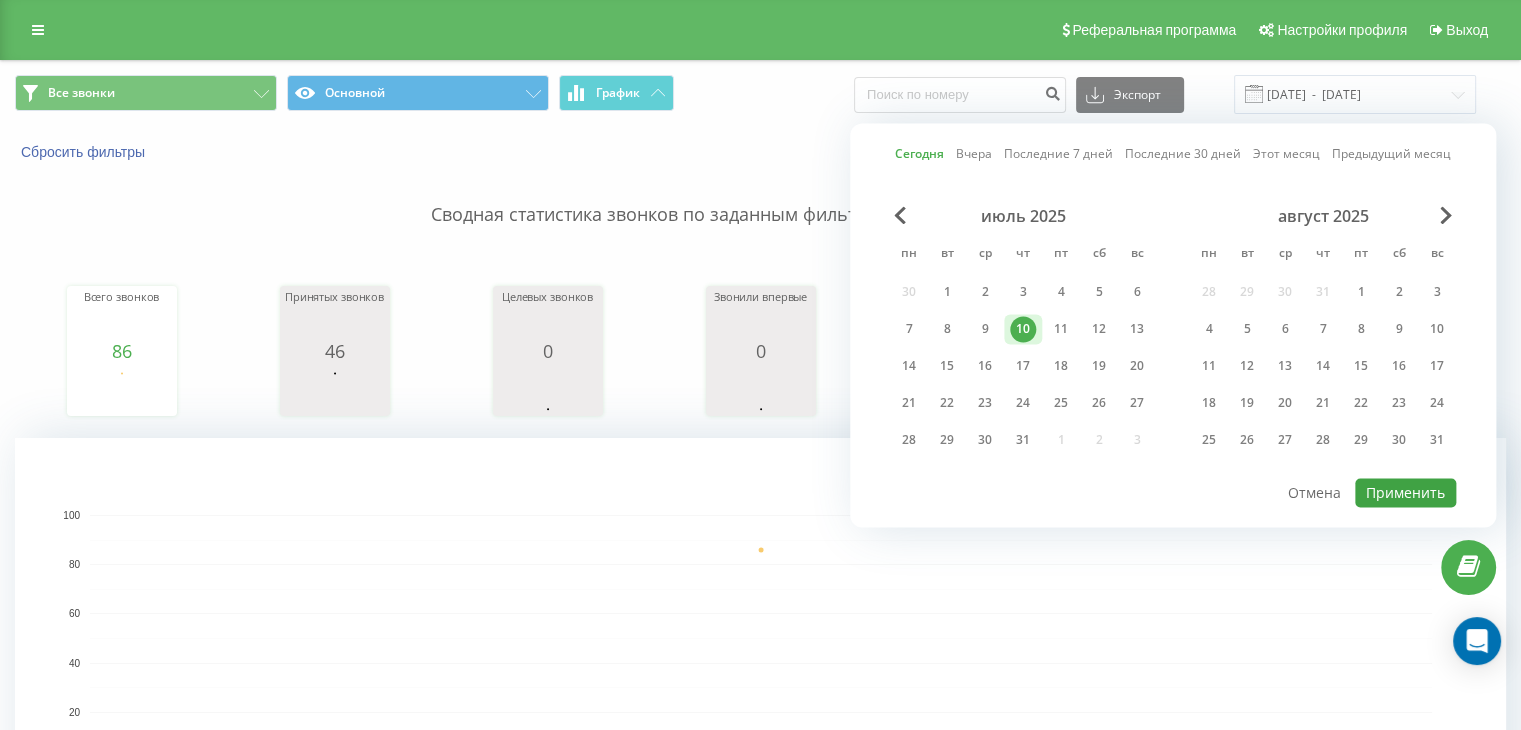 type on "10.07.2025  -  10.07.2025" 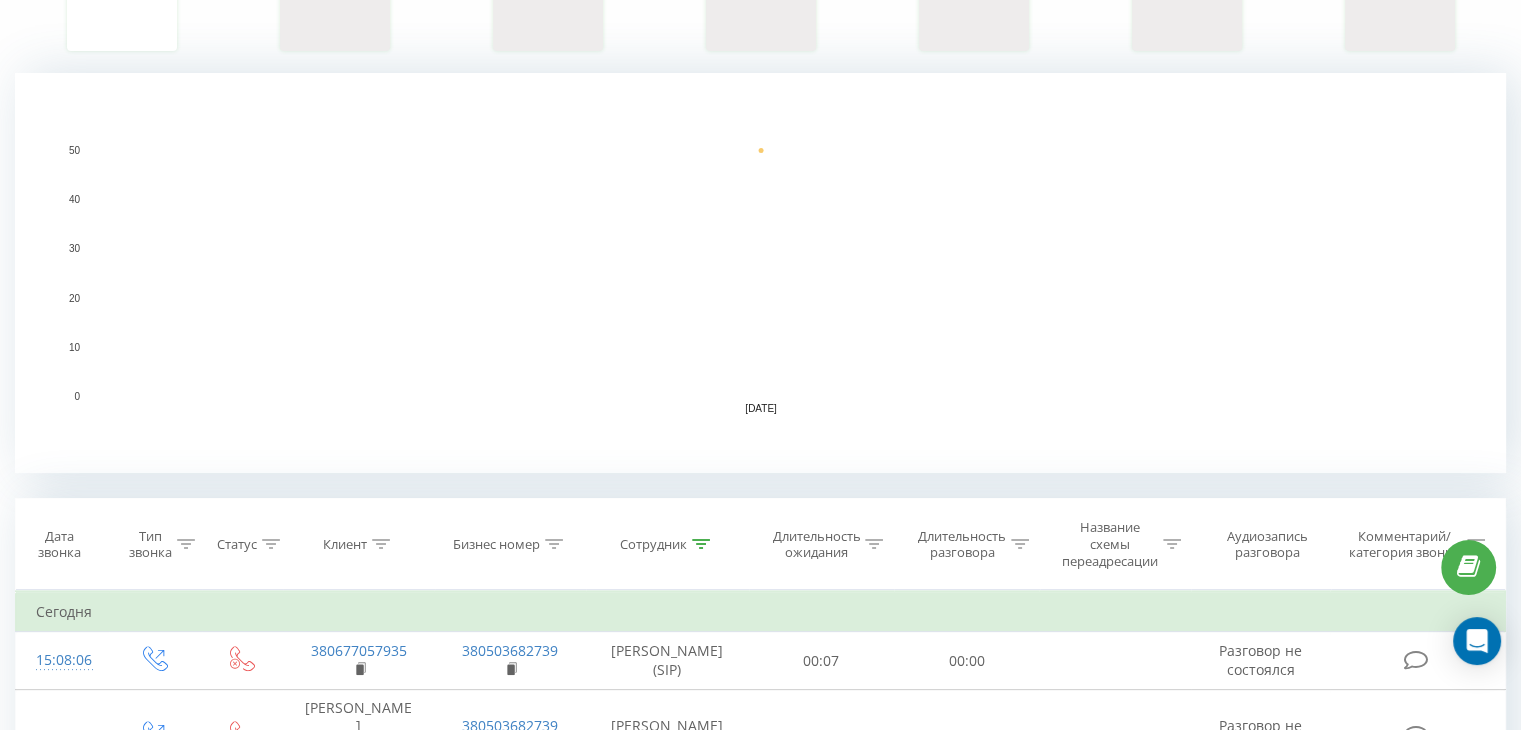 scroll, scrollTop: 400, scrollLeft: 0, axis: vertical 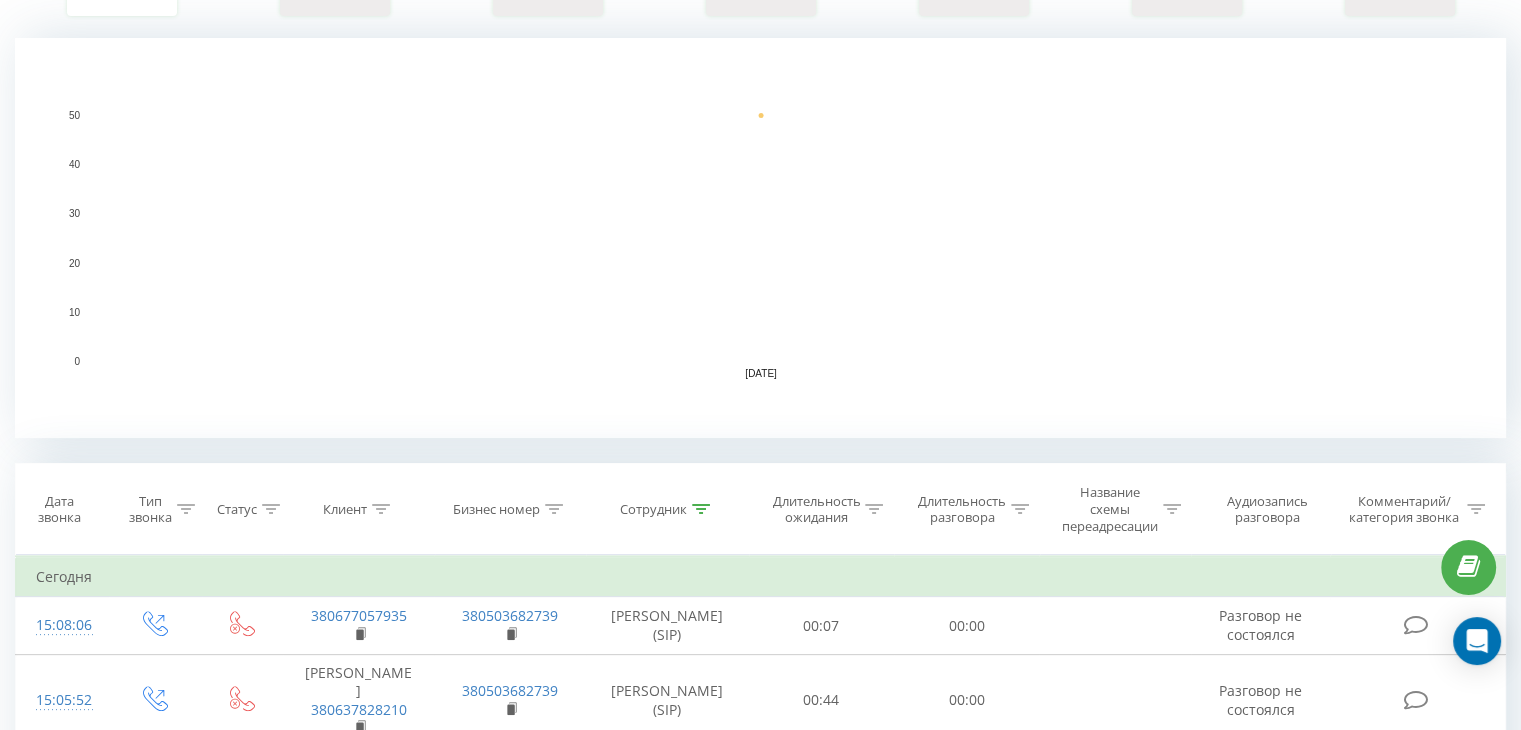 click 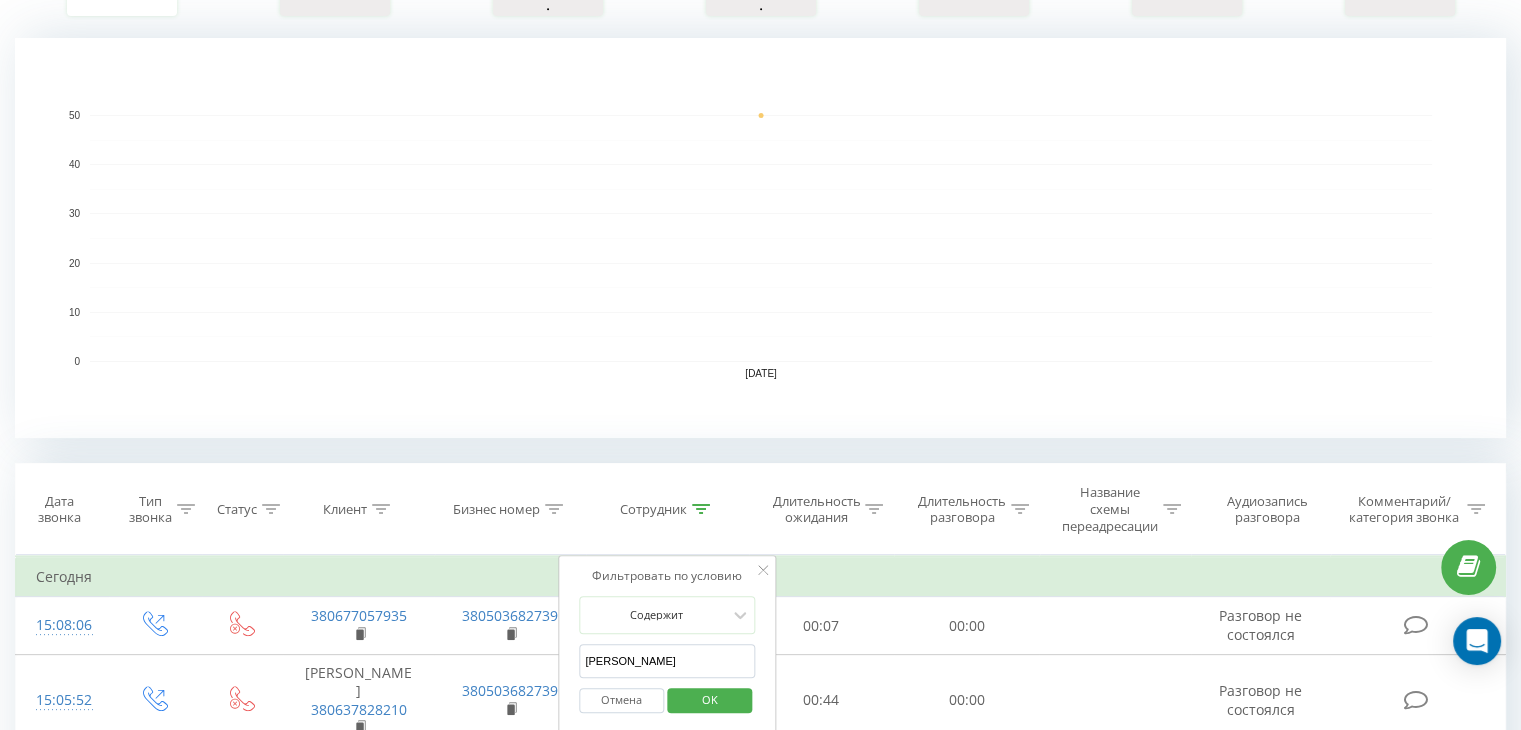 click on "ДЗюба" at bounding box center (667, 661) 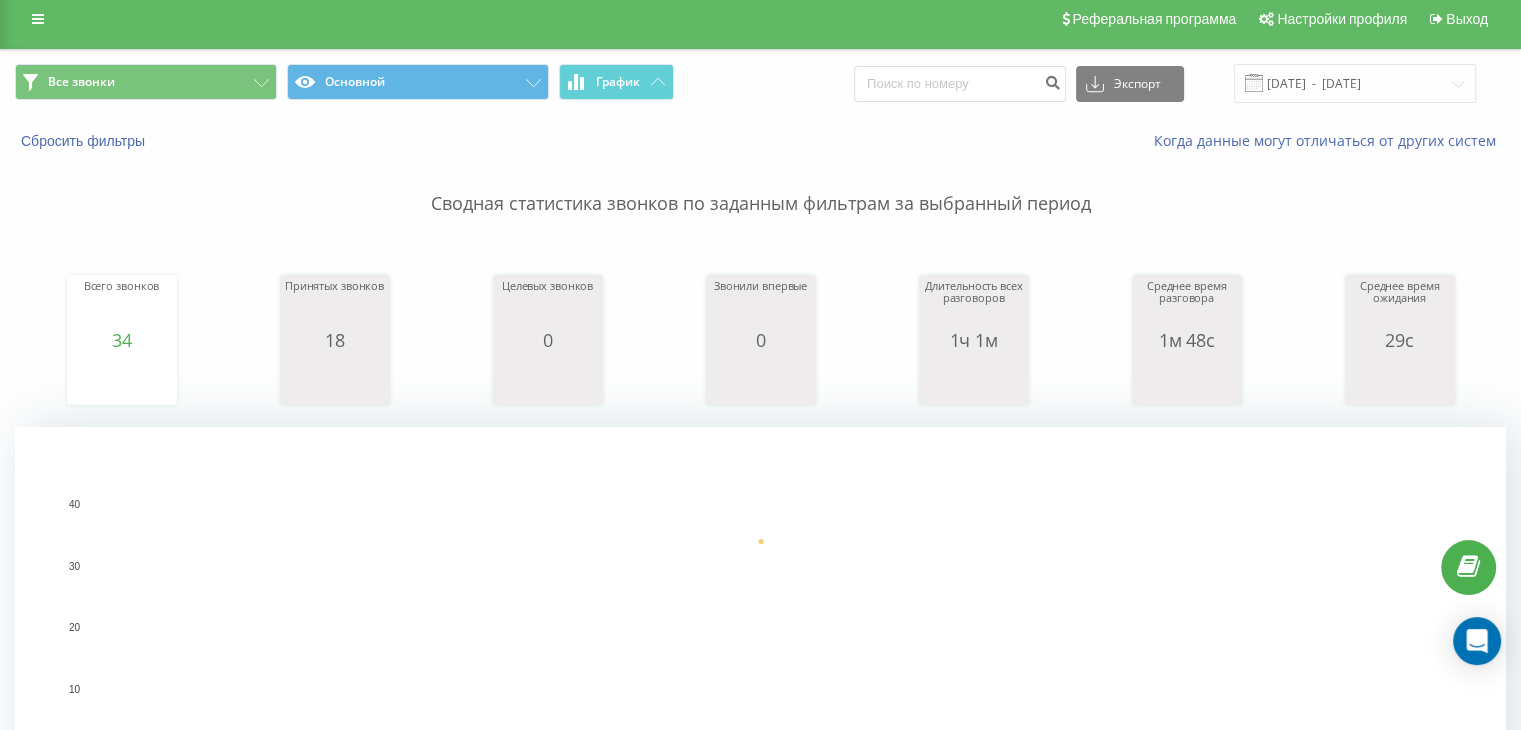 scroll, scrollTop: 0, scrollLeft: 0, axis: both 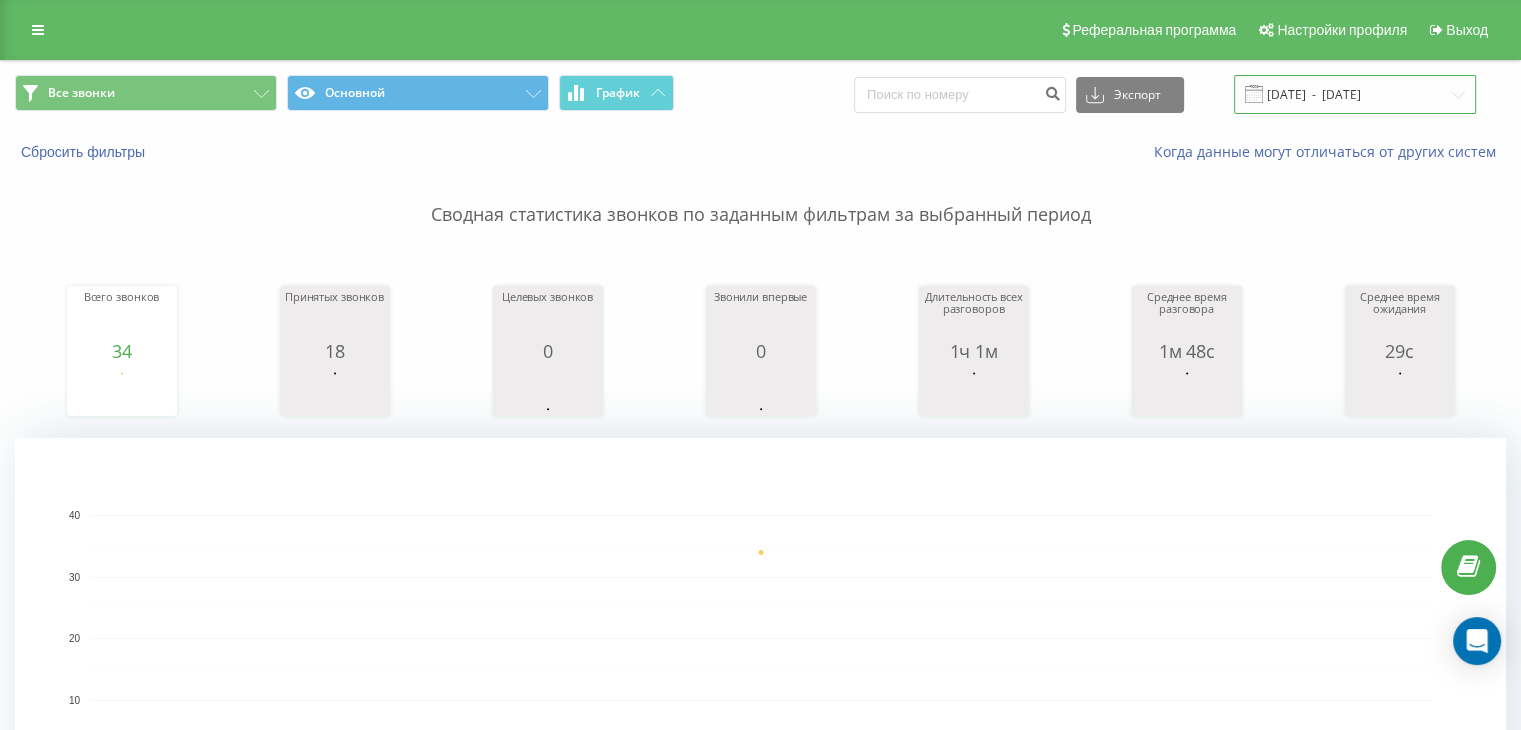click on "10.07.2025  -  10.07.2025" at bounding box center (1355, 94) 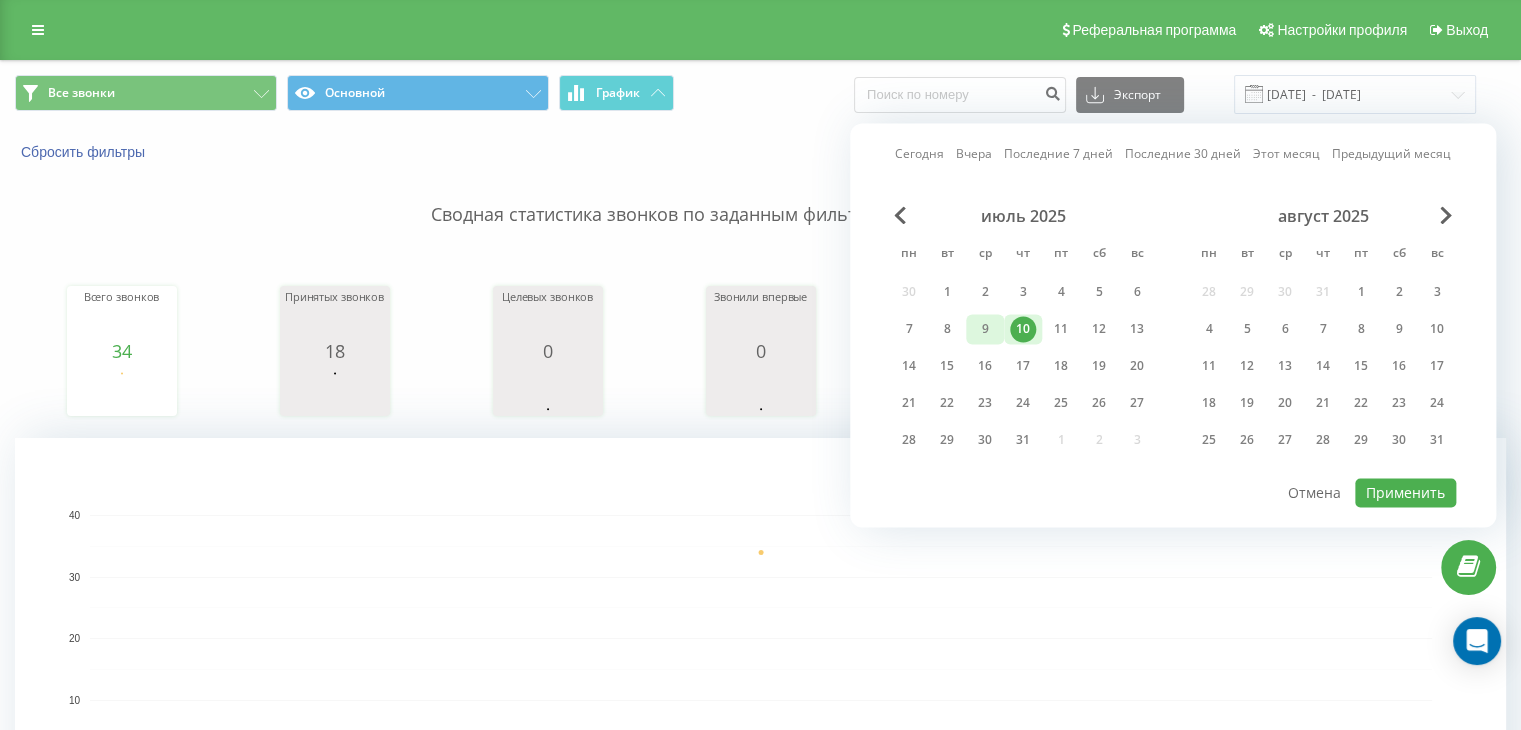 click on "9" at bounding box center [985, 329] 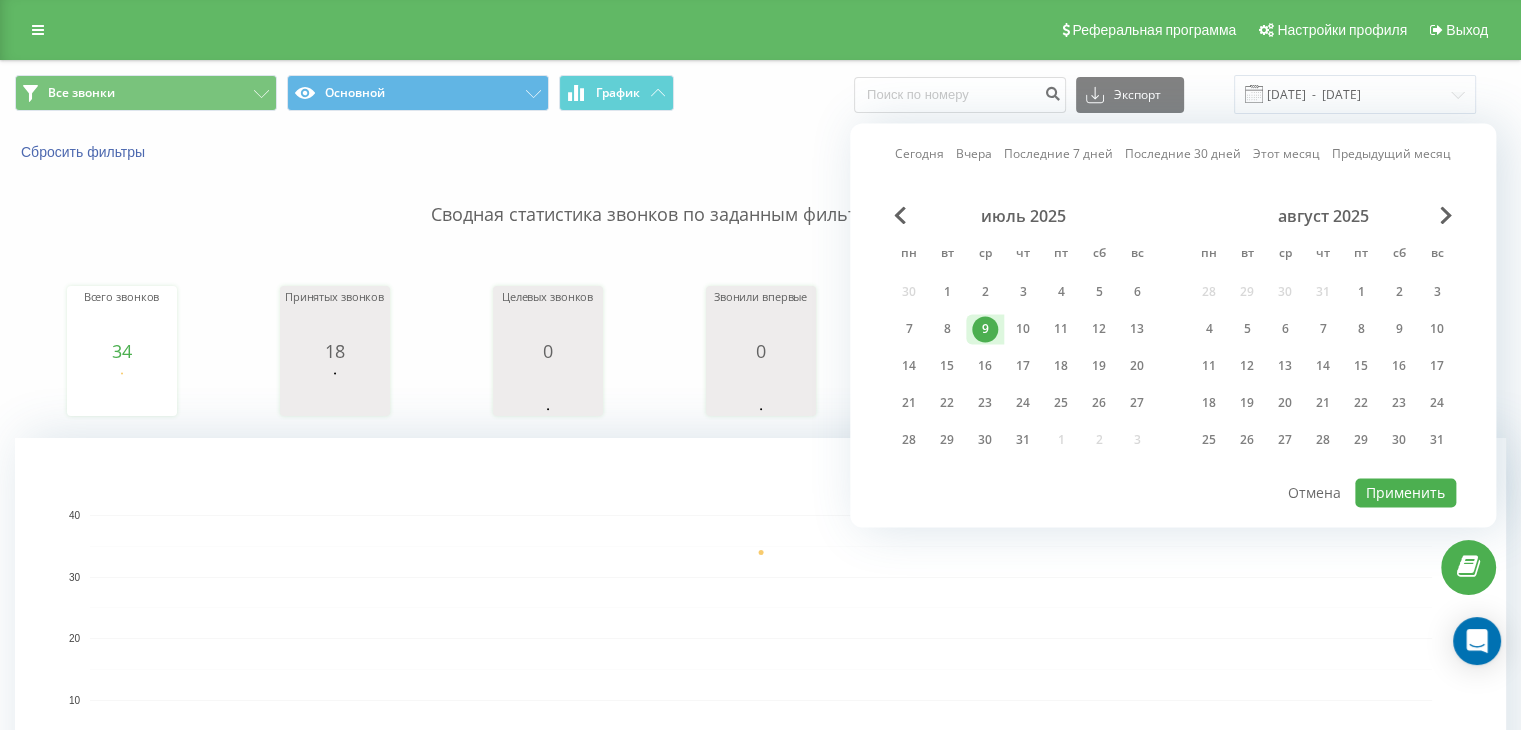 click on "9" at bounding box center [985, 329] 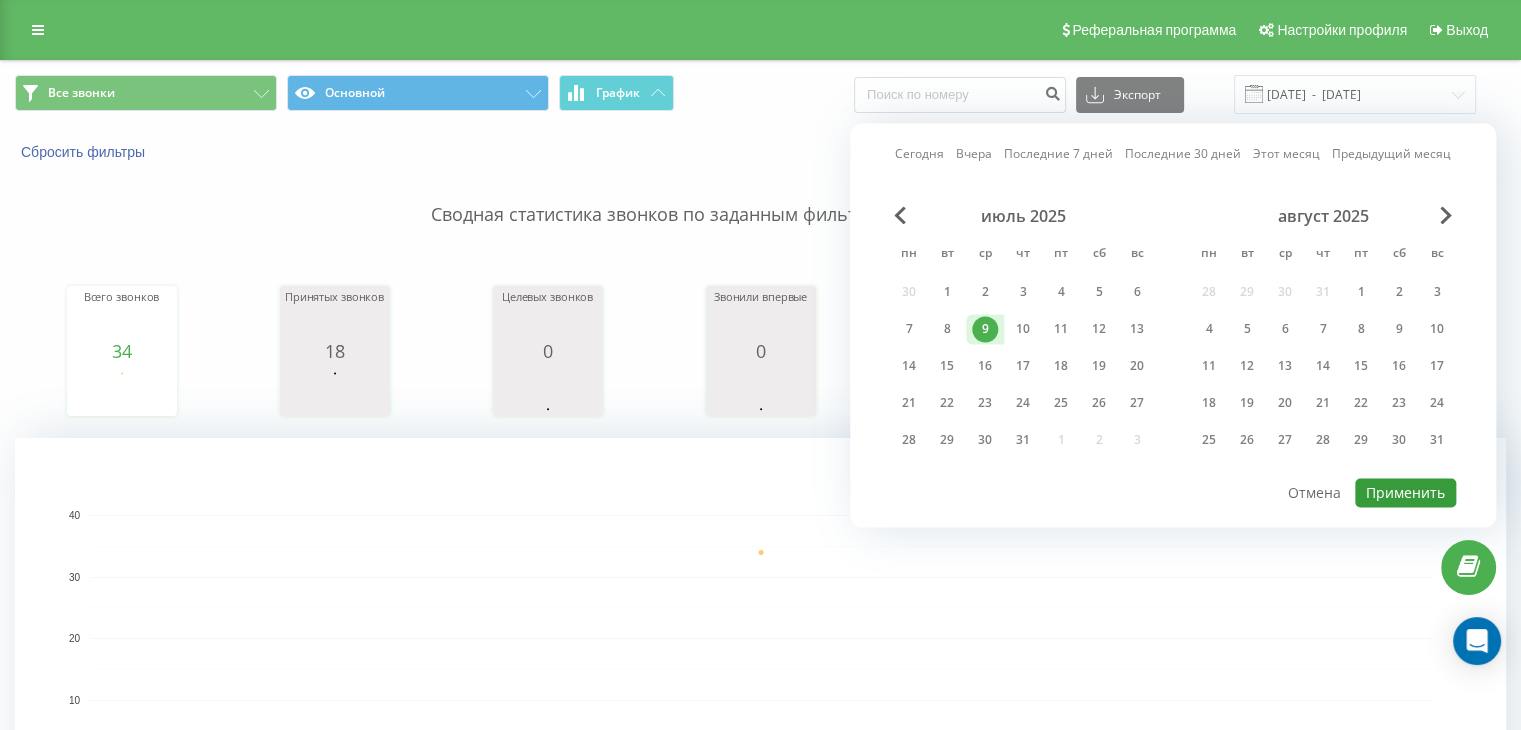 click on "Применить" at bounding box center (1405, 492) 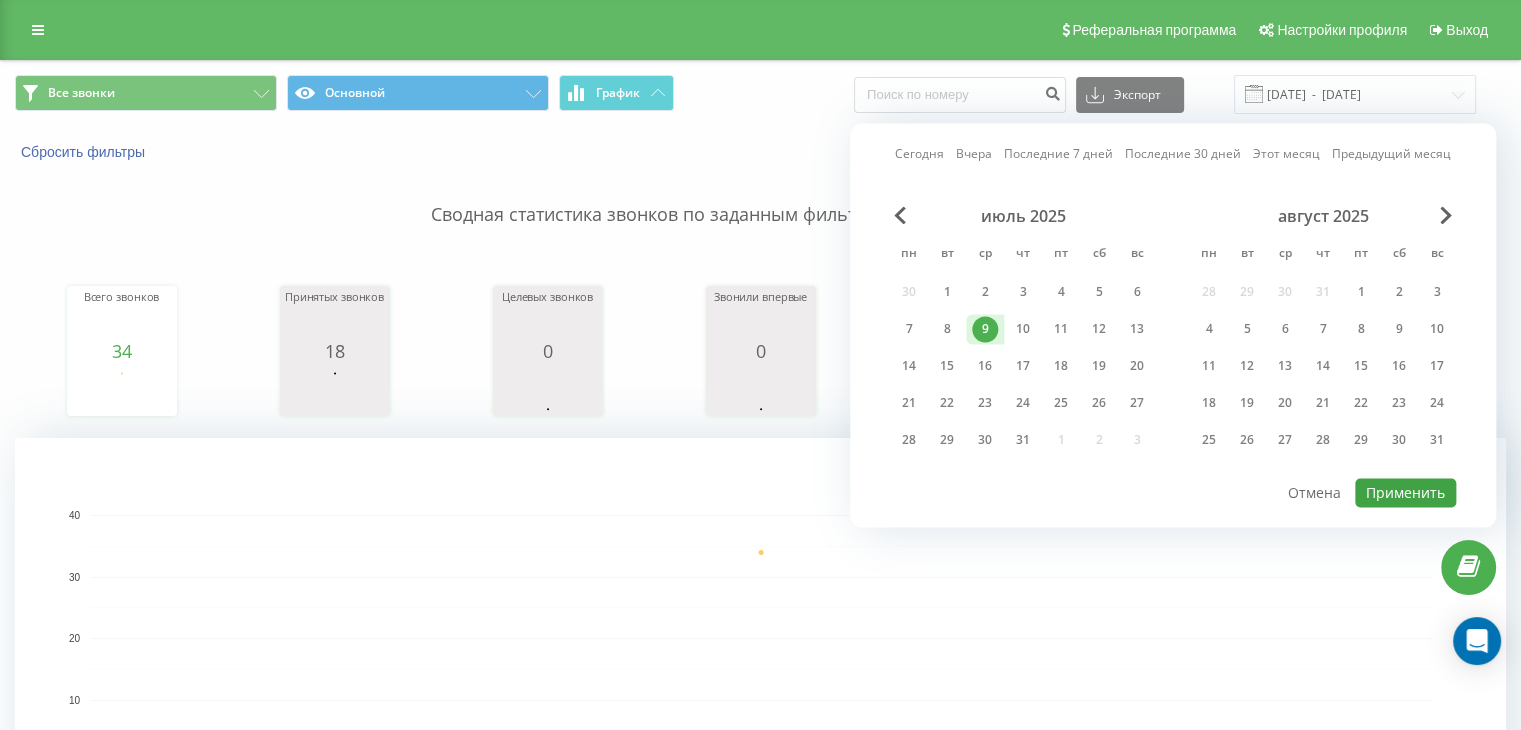 type on "09.07.2025  -  09.07.2025" 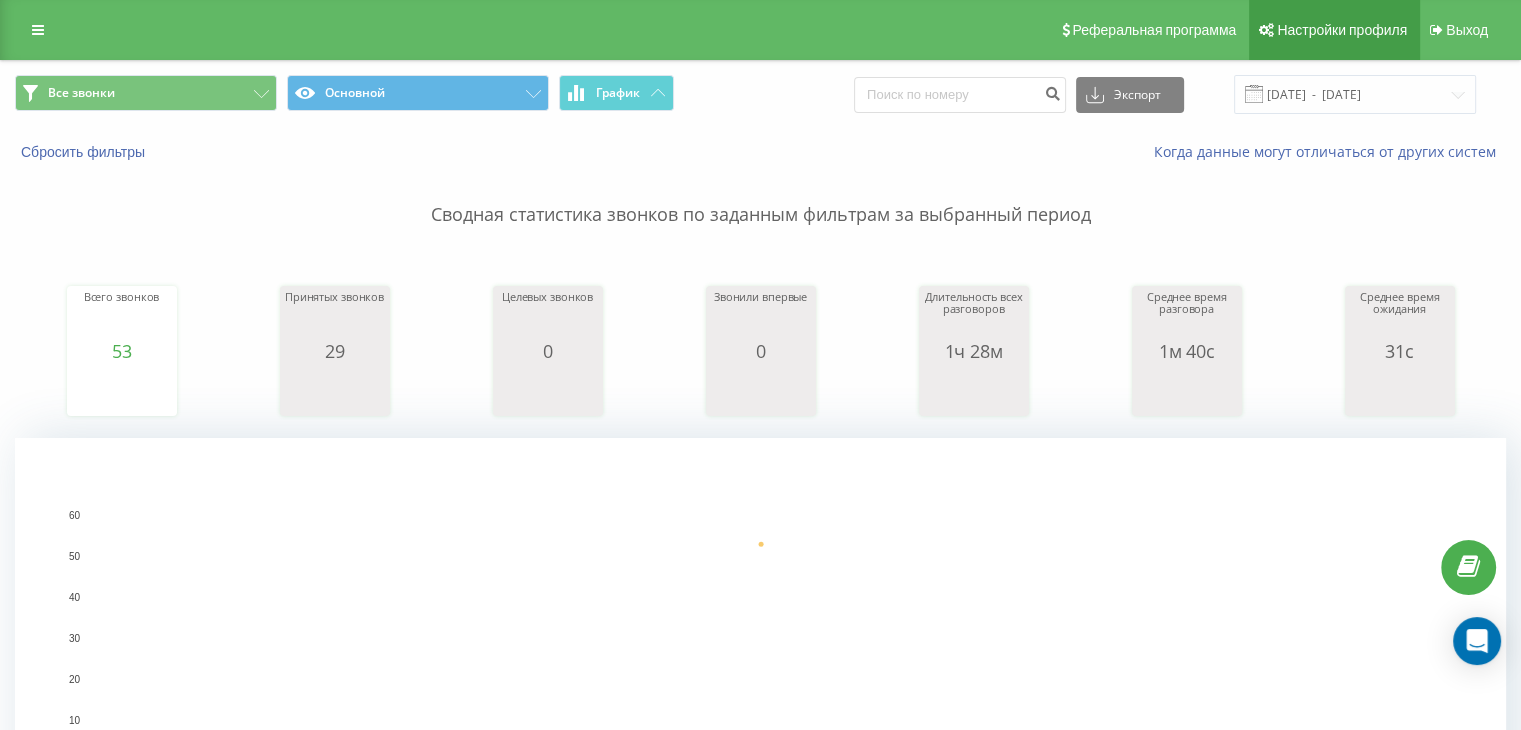 click on "Настройки профиля" at bounding box center (1334, 30) 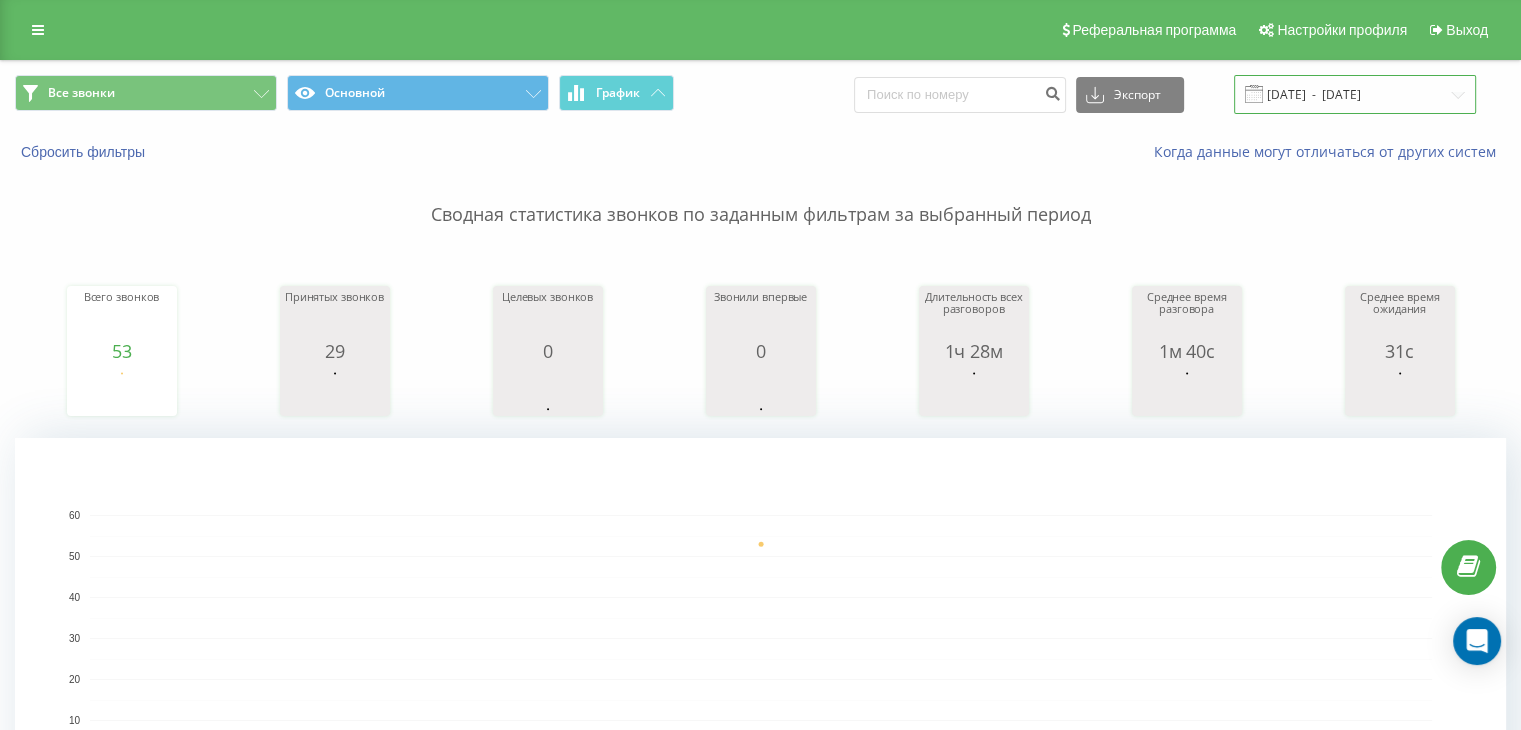 click on "09.07.2025  -  09.07.2025" at bounding box center (1355, 94) 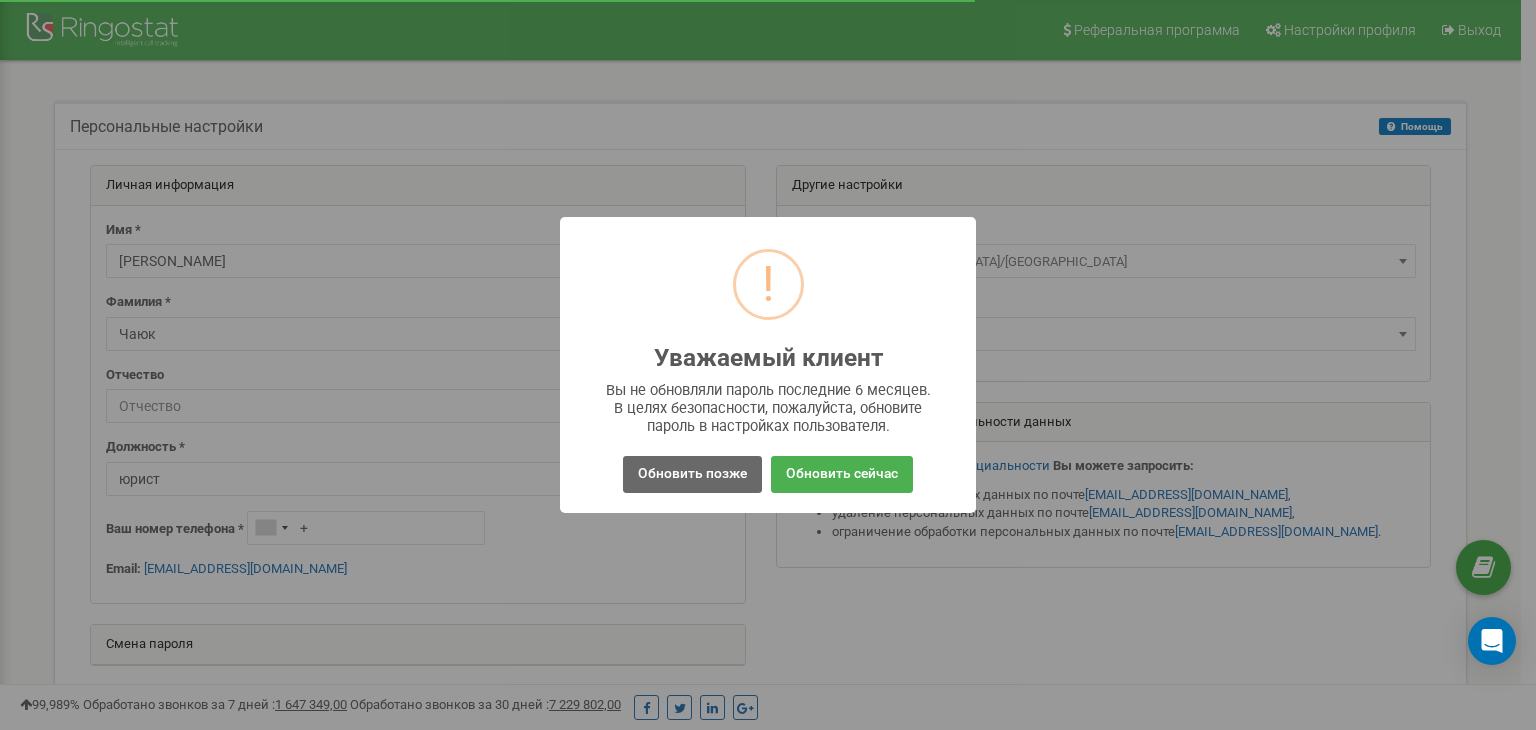 scroll, scrollTop: 0, scrollLeft: 0, axis: both 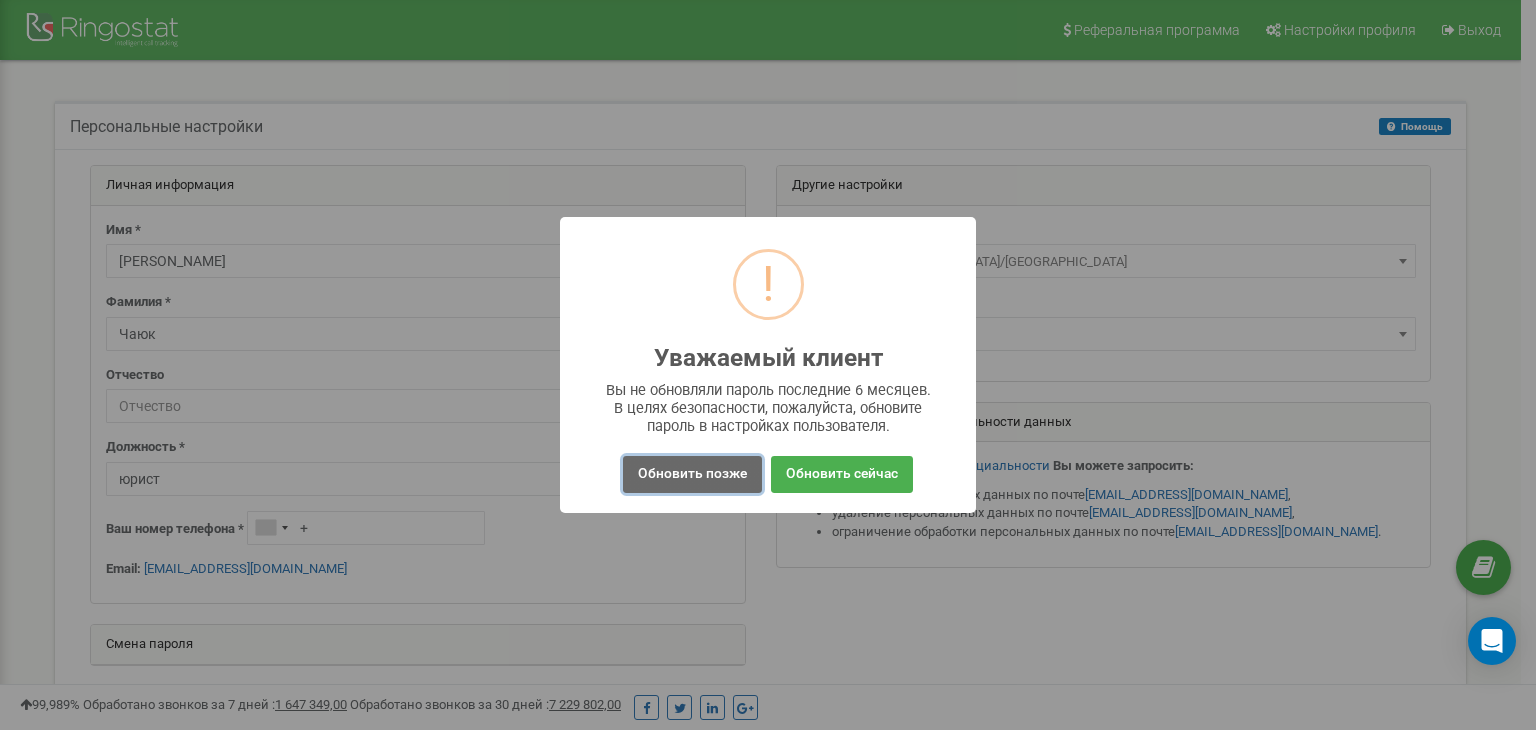 click on "Обновить позже" at bounding box center [692, 474] 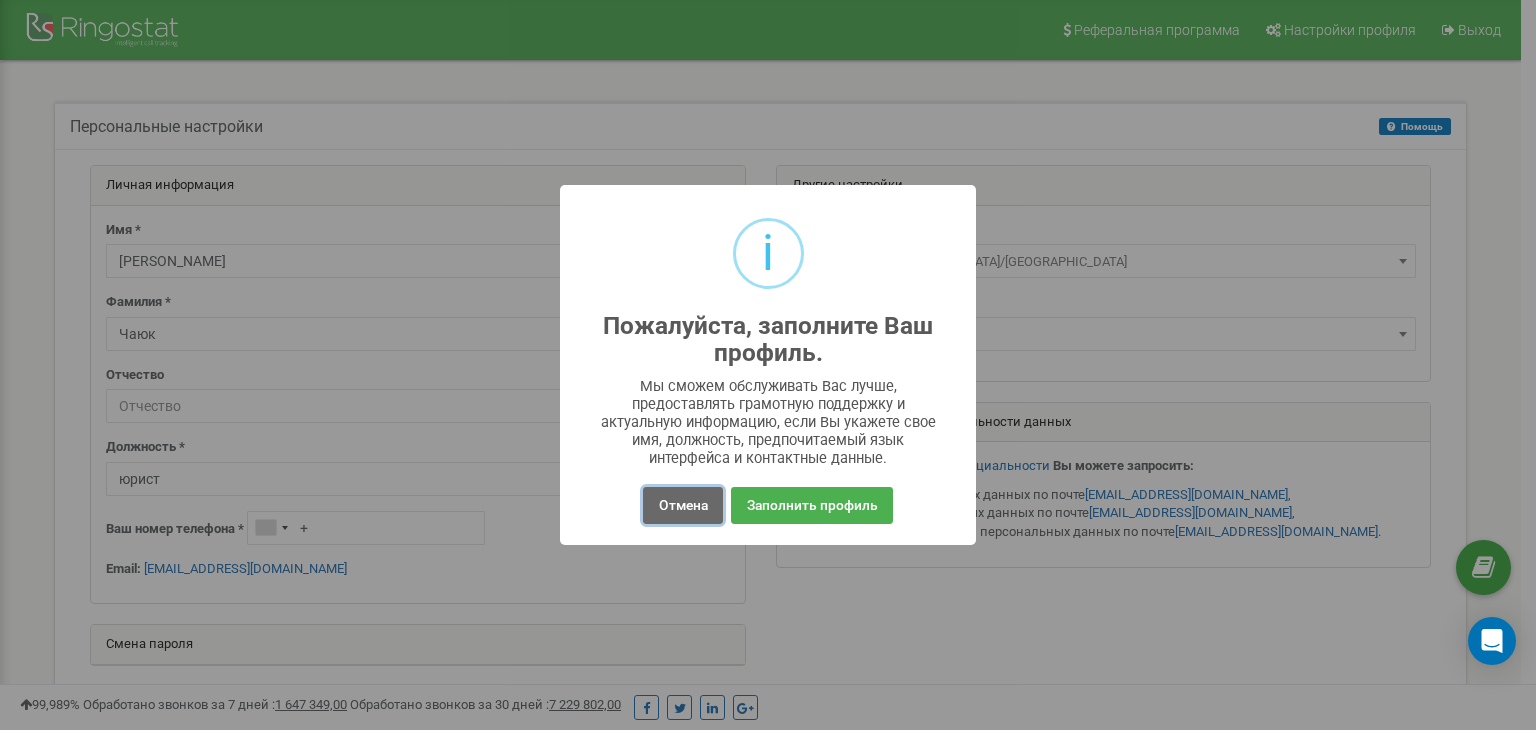 click on "Отмена" at bounding box center [682, 505] 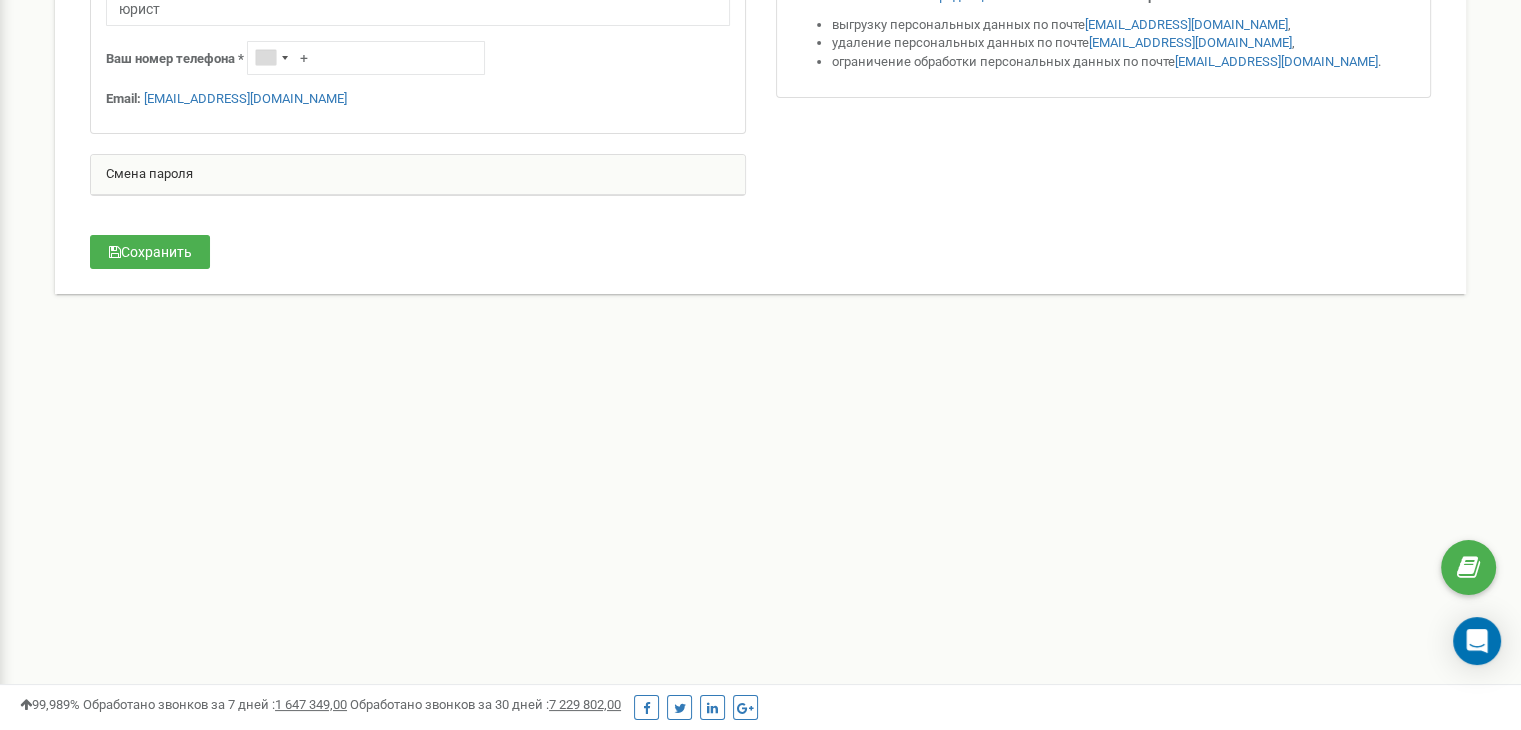 scroll, scrollTop: 0, scrollLeft: 0, axis: both 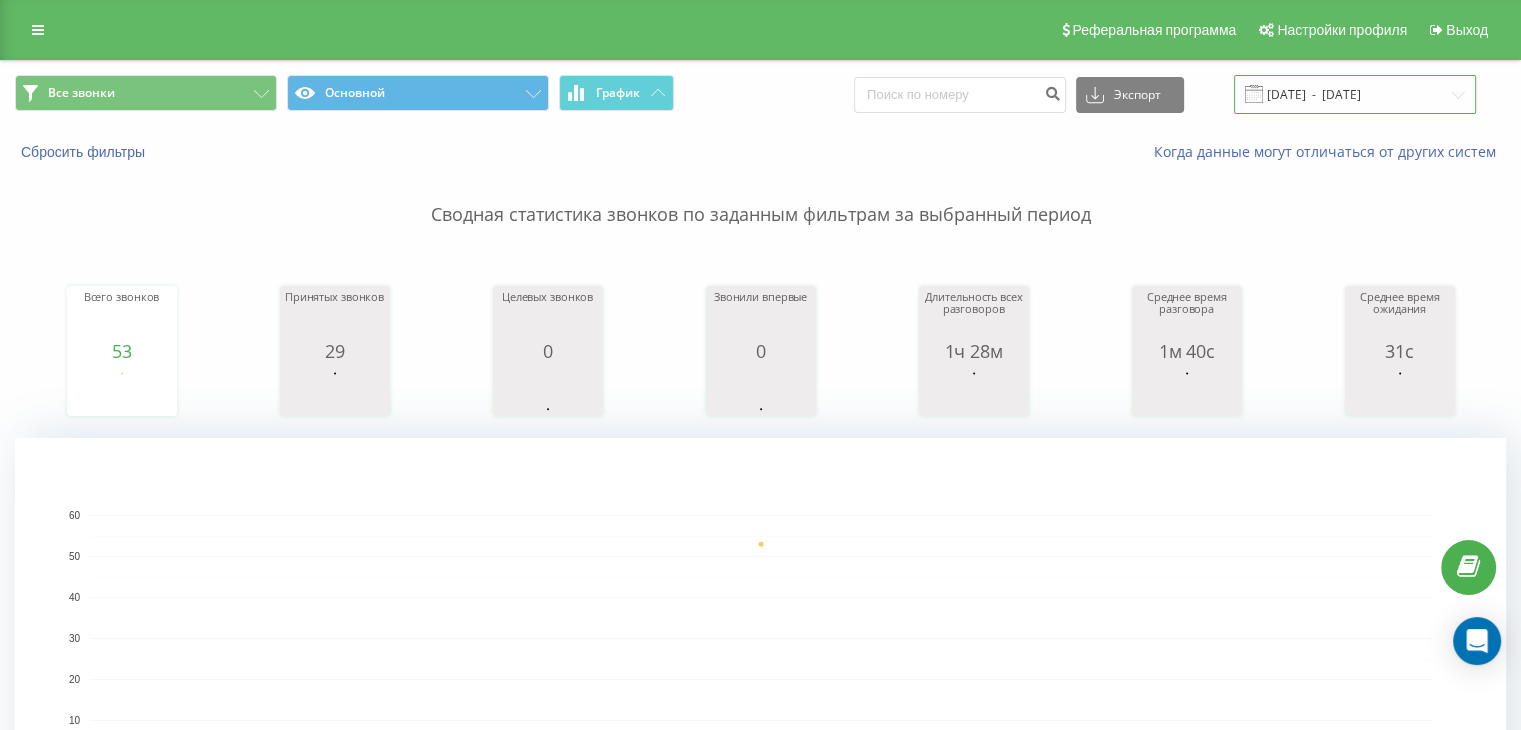 click on "09.07.2025  -  09.07.2025" at bounding box center (1355, 94) 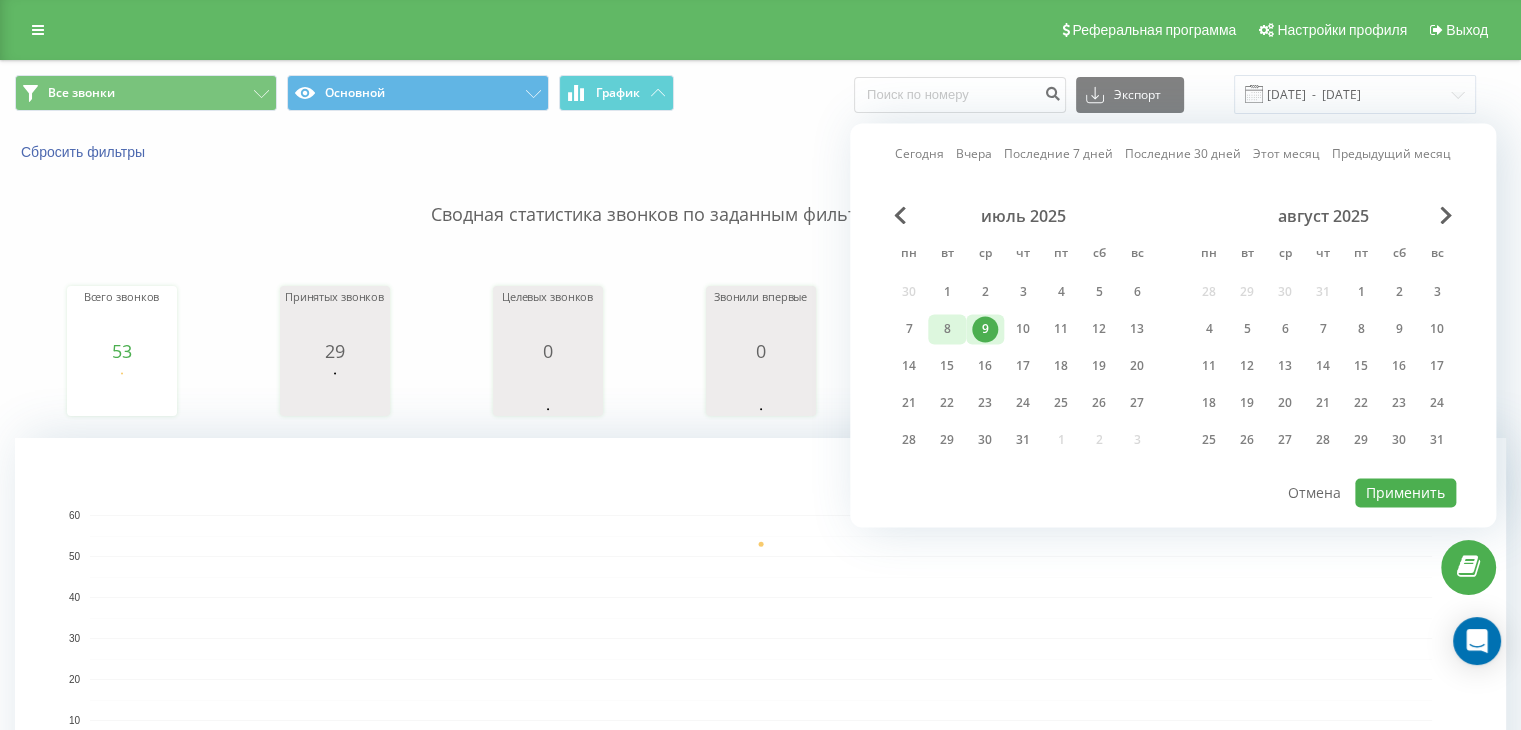 click on "8" at bounding box center [947, 329] 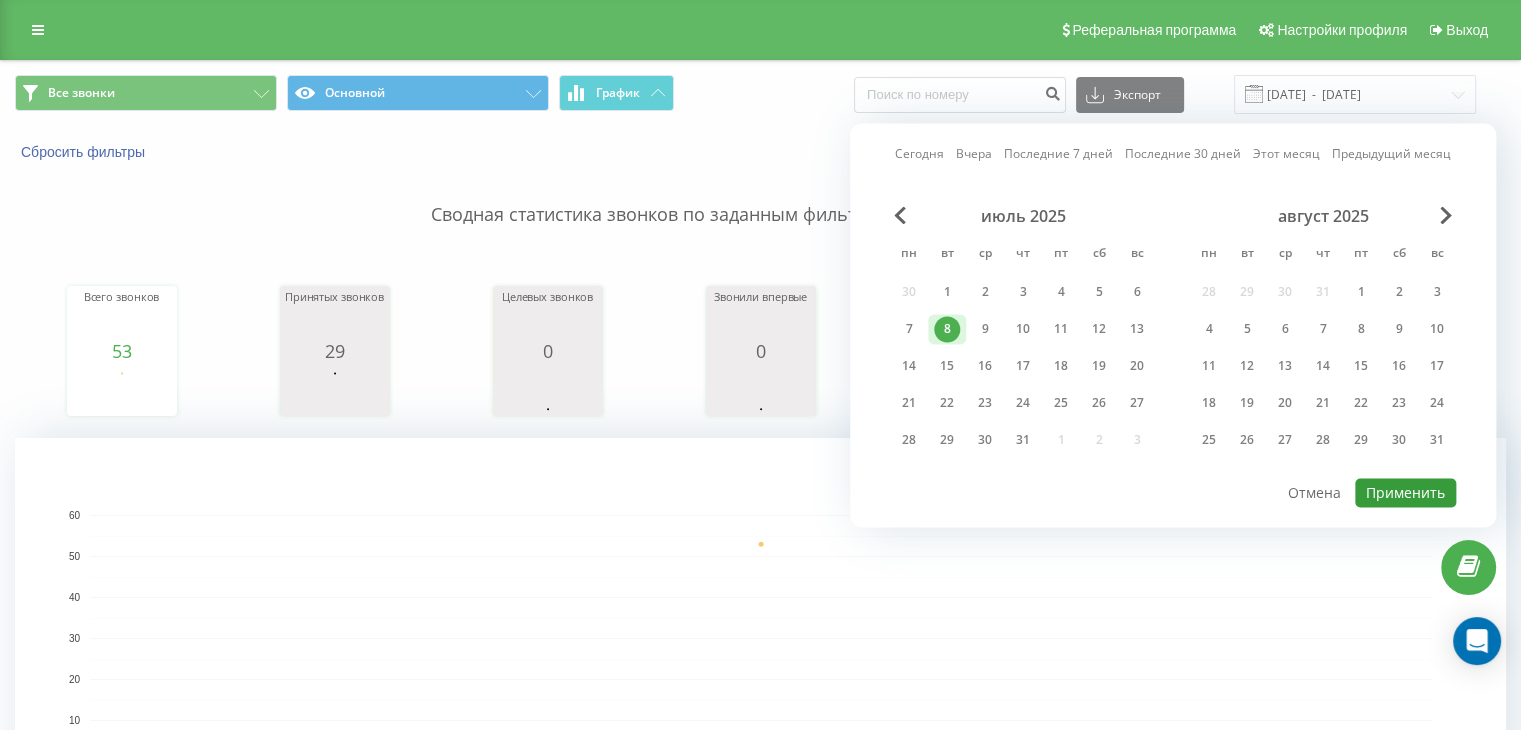 click on "Применить" at bounding box center [1405, 492] 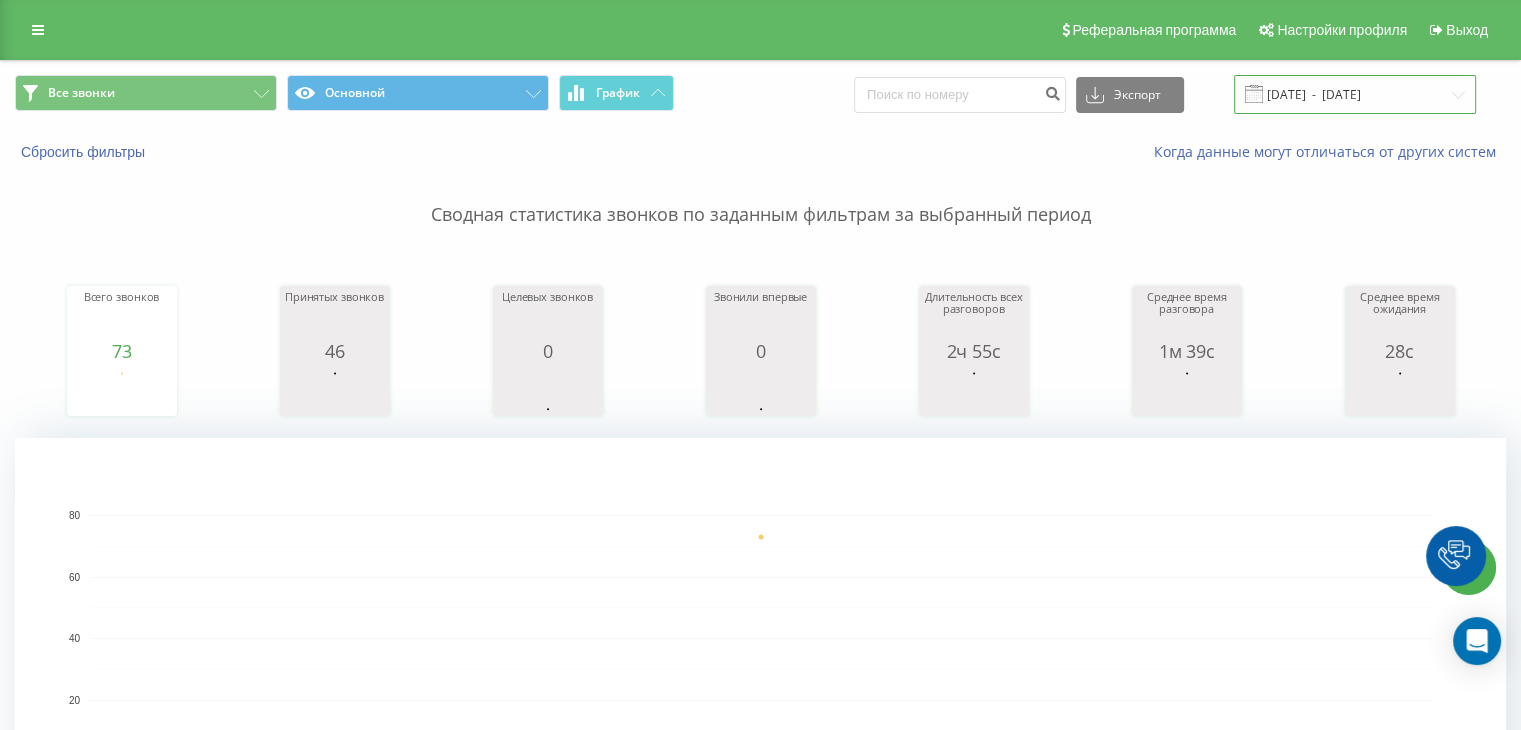 click on "08.07.2025  -  08.07.2025" at bounding box center (1355, 94) 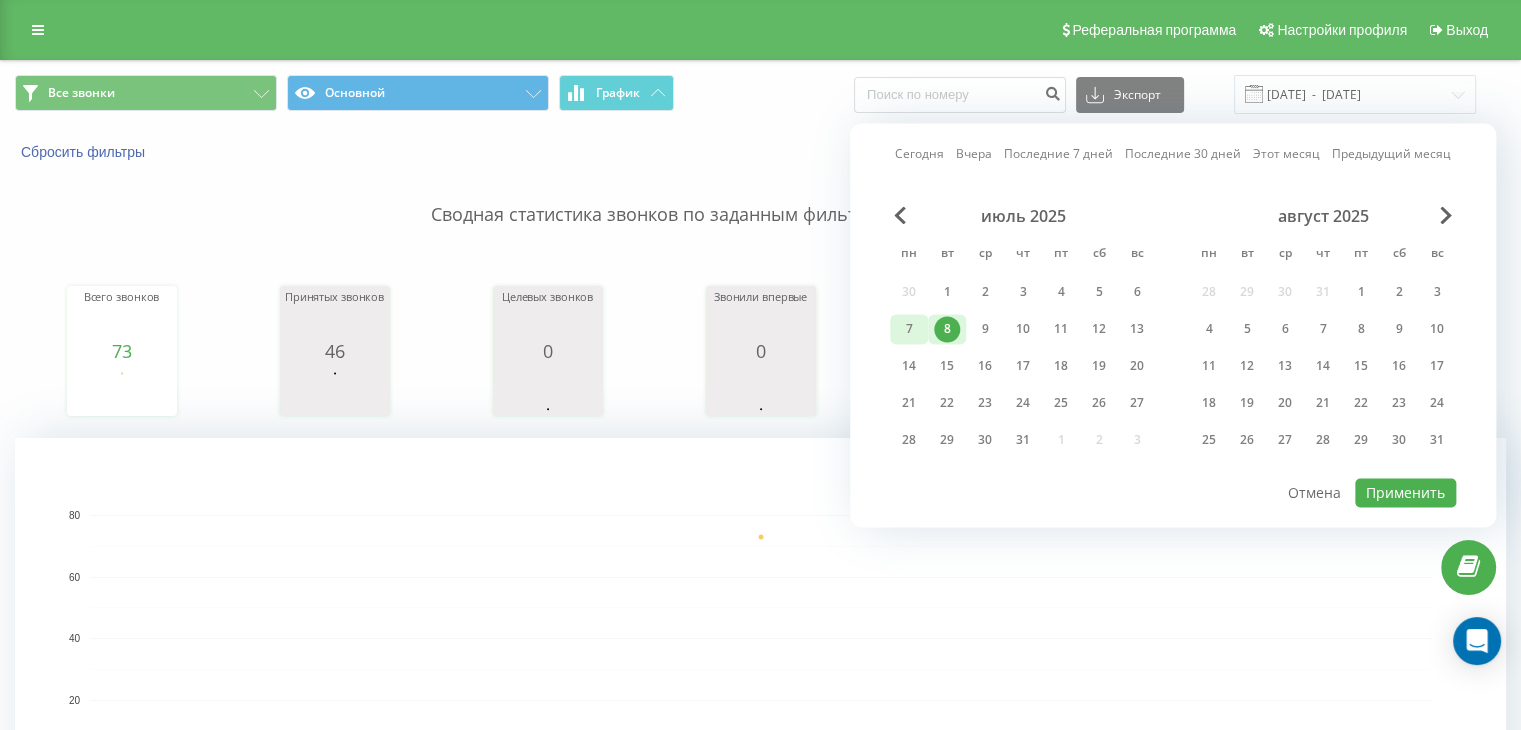 click on "7" at bounding box center [909, 329] 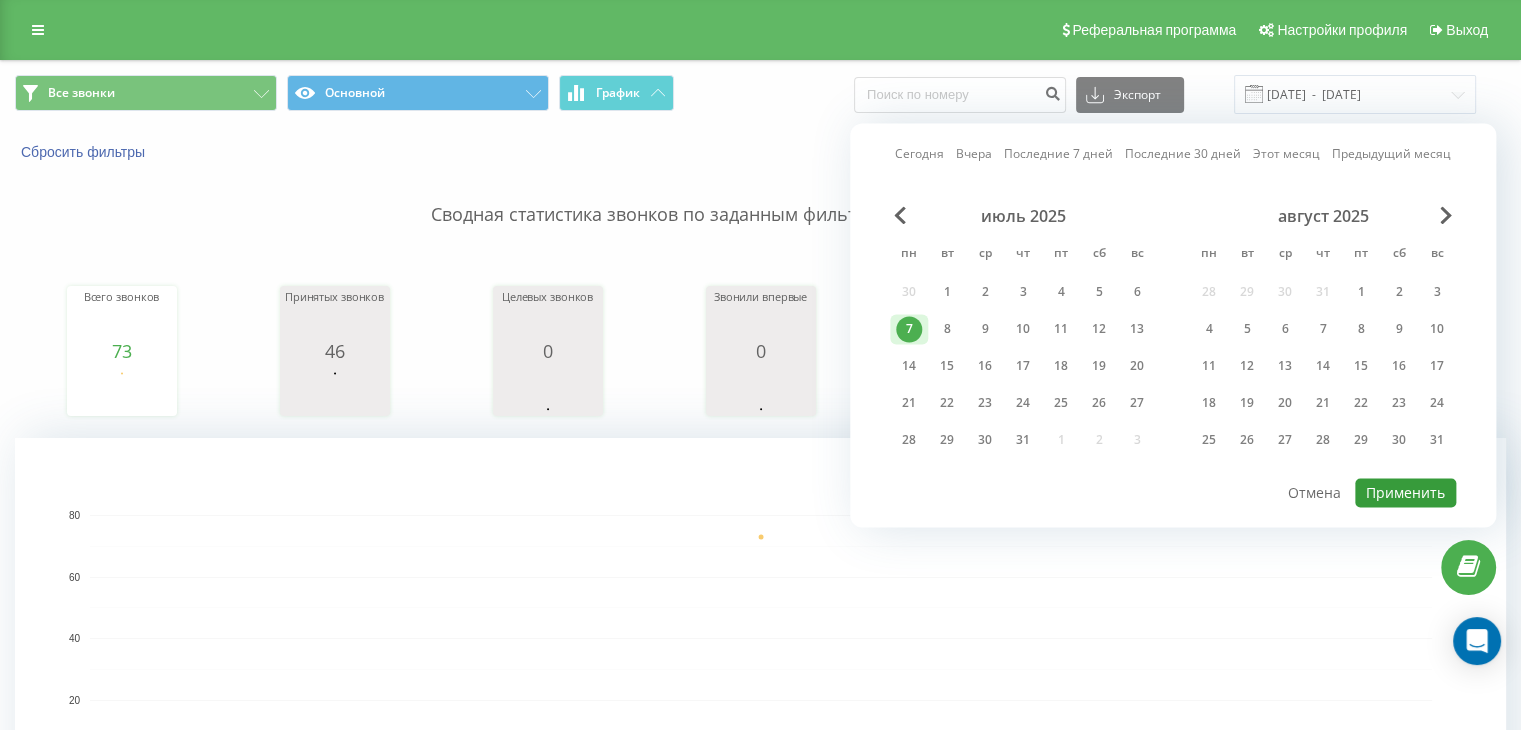 click on "Применить" at bounding box center [1405, 492] 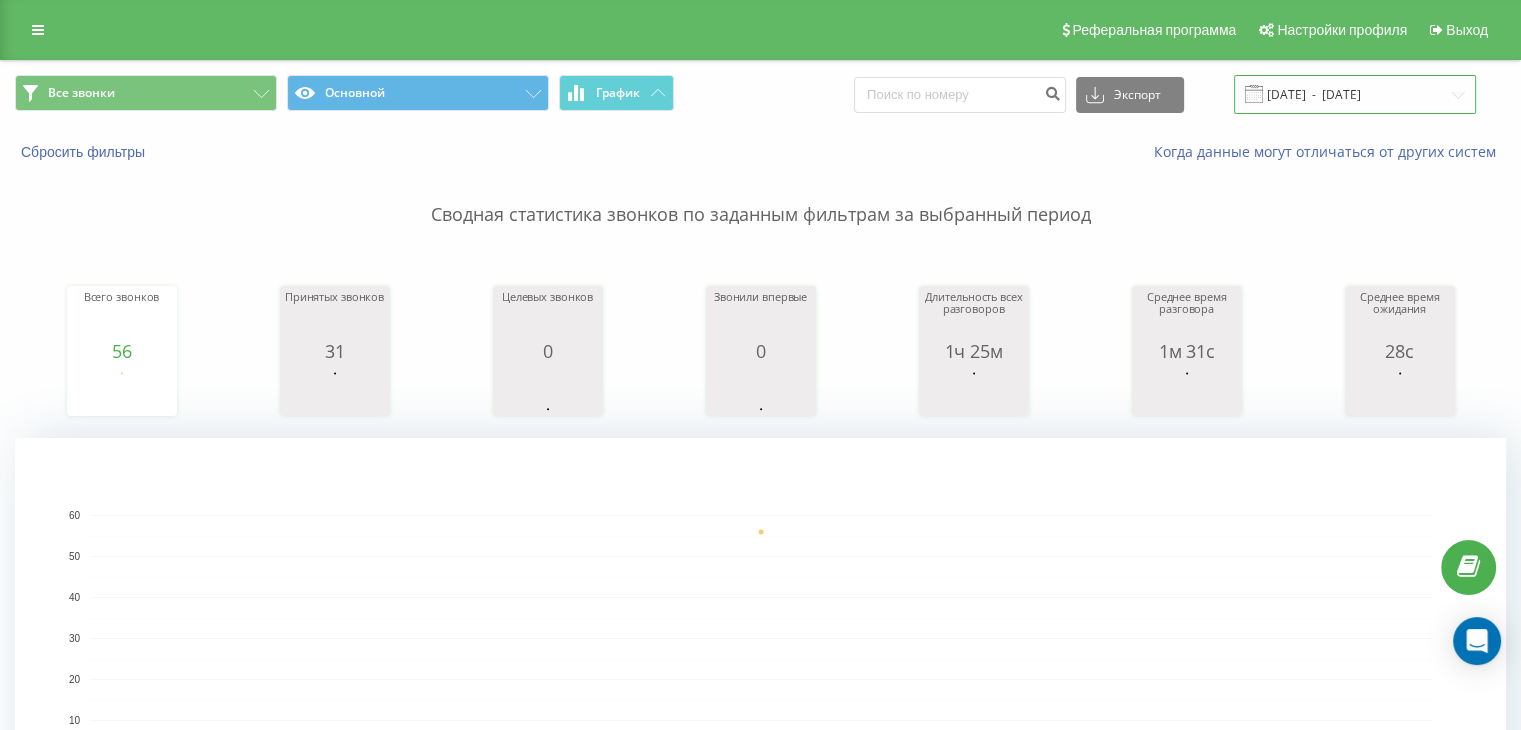 click on "07.07.2025  -  07.07.2025" at bounding box center [1355, 94] 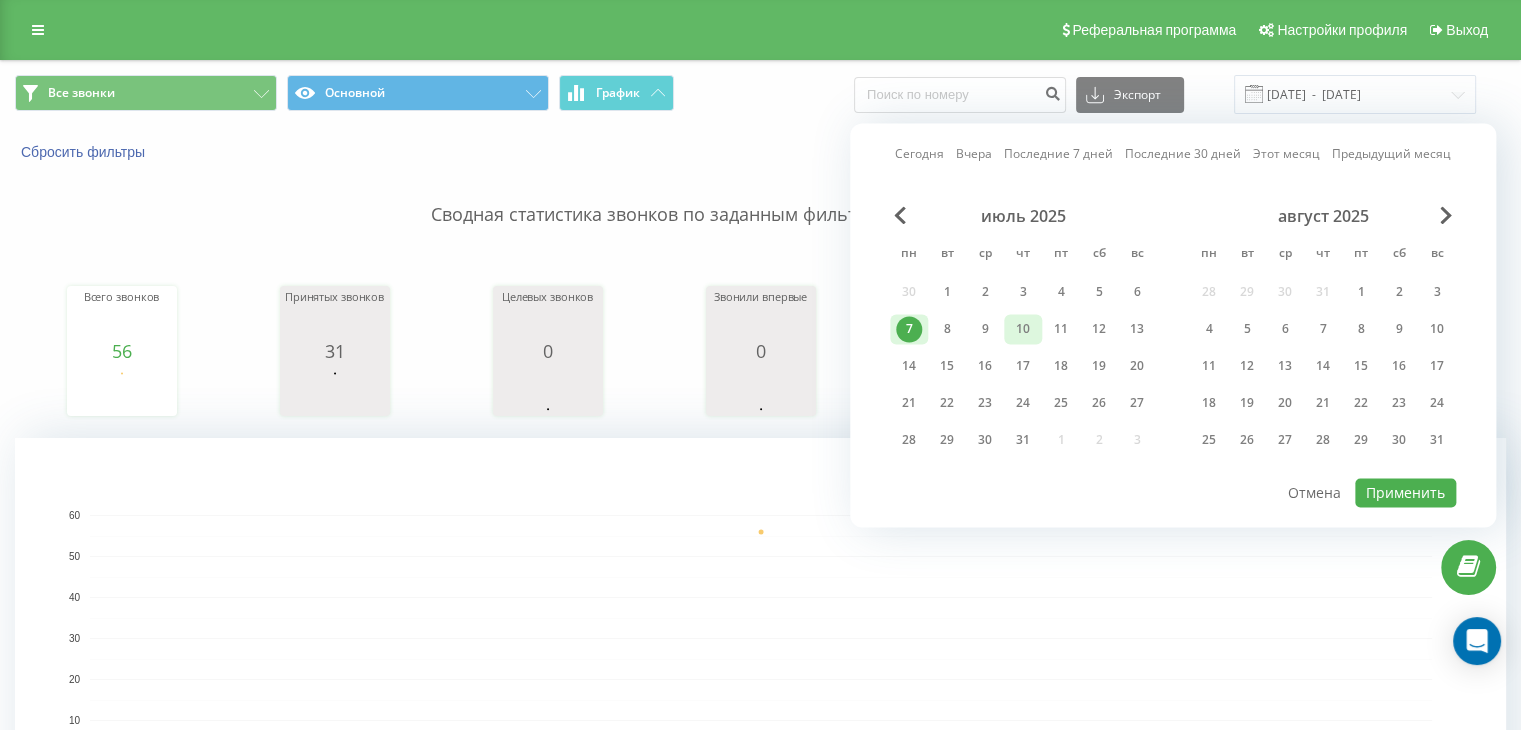 click on "10" at bounding box center (1023, 329) 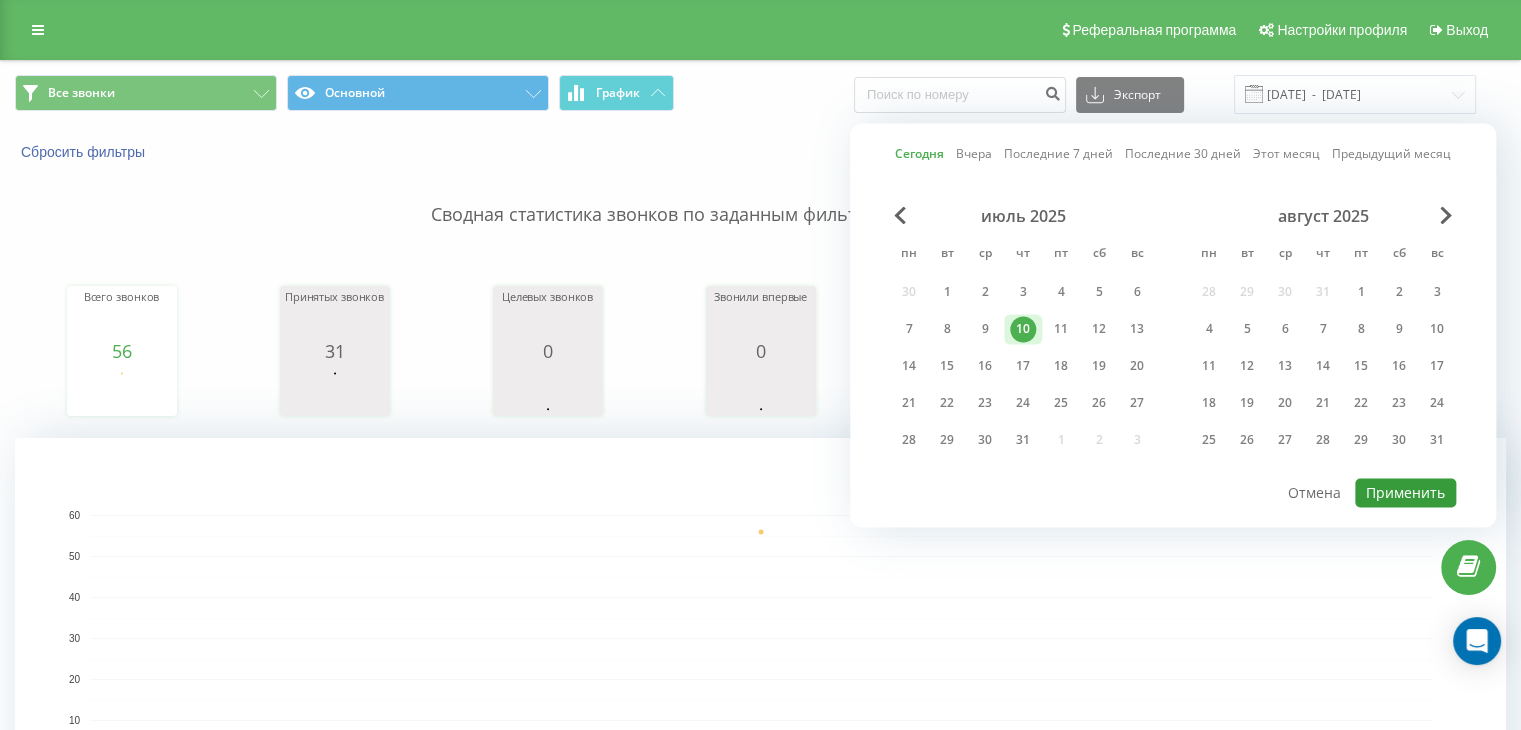 click on "Применить" at bounding box center (1405, 492) 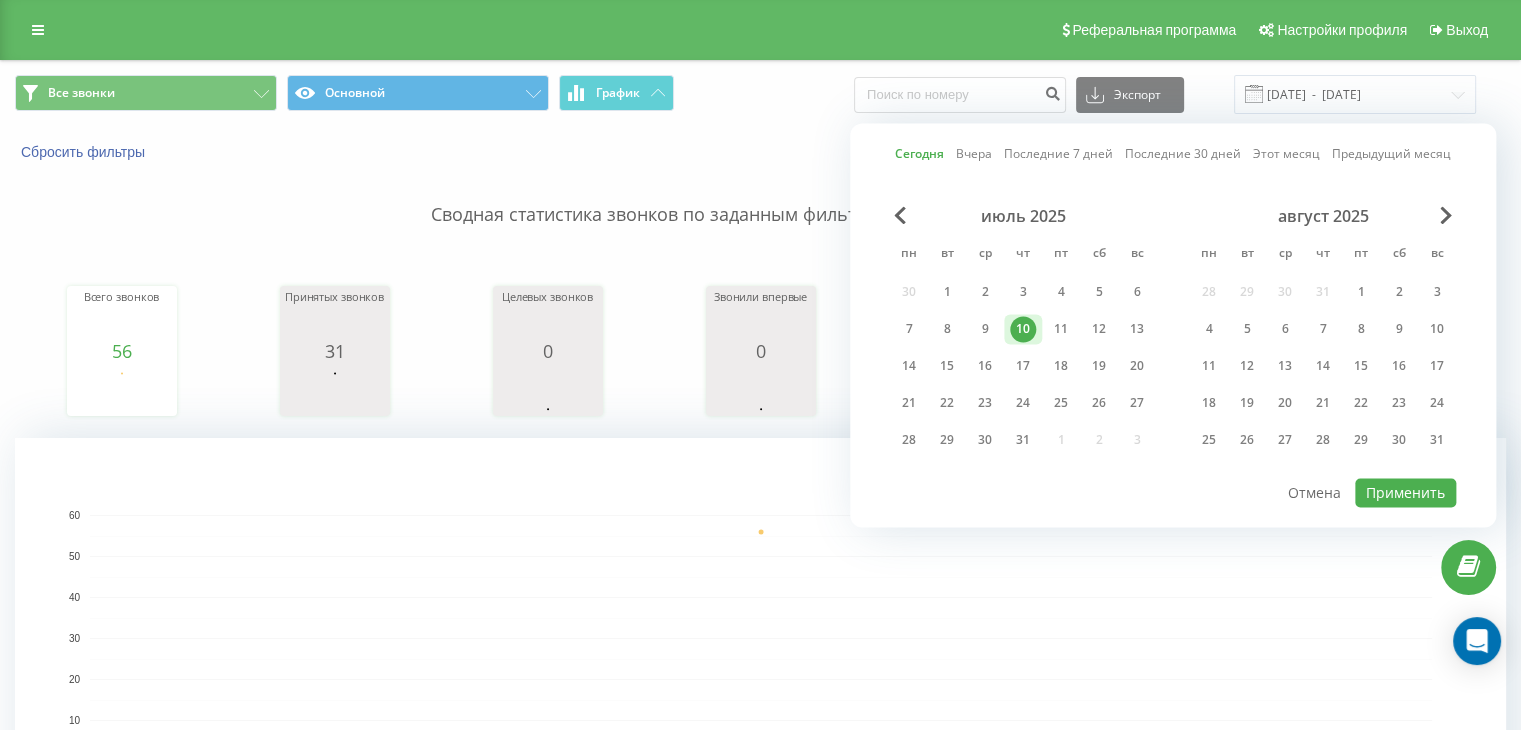 type on "10.07.2025  -  10.07.2025" 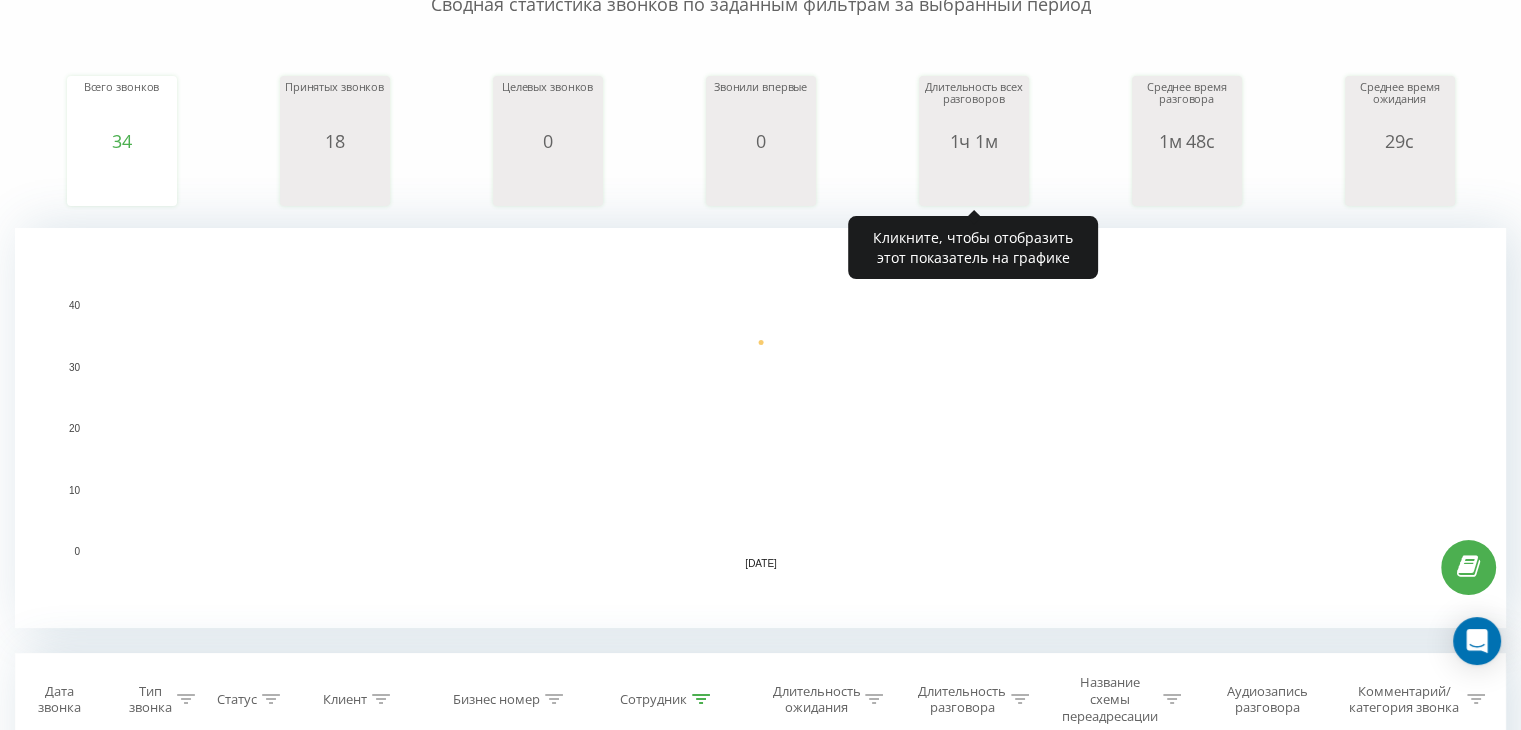 scroll, scrollTop: 400, scrollLeft: 0, axis: vertical 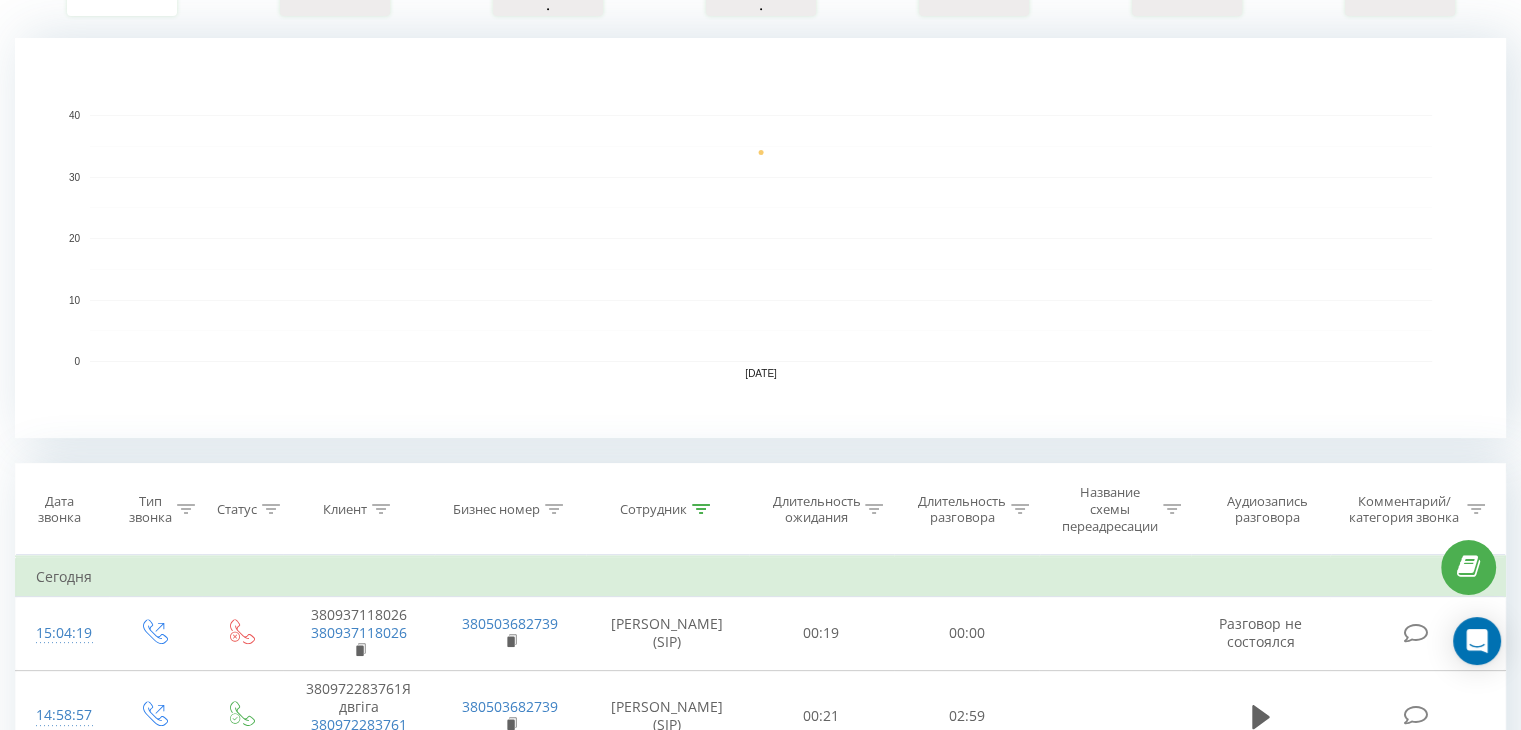 click 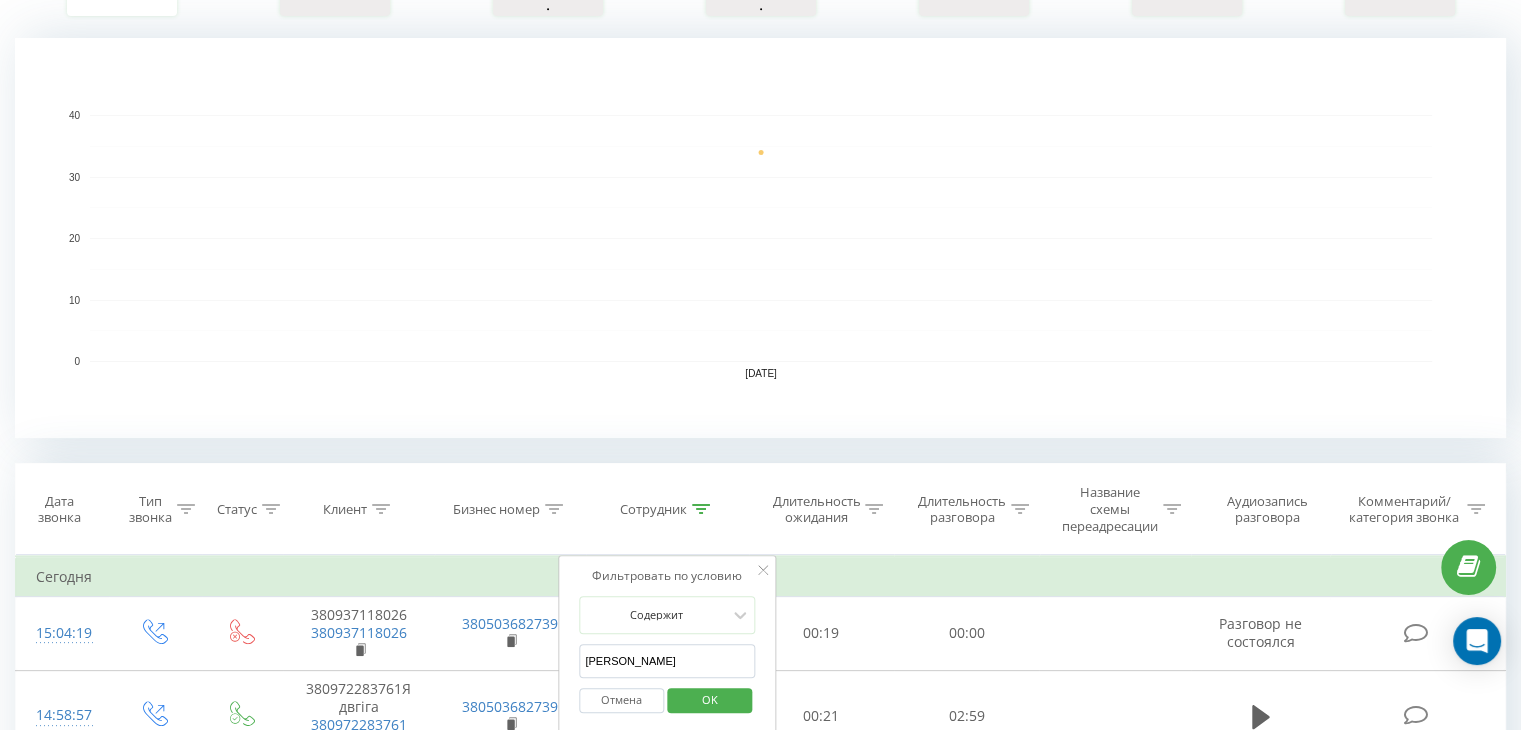 click on "Гнатюк Олександр" at bounding box center (667, 661) 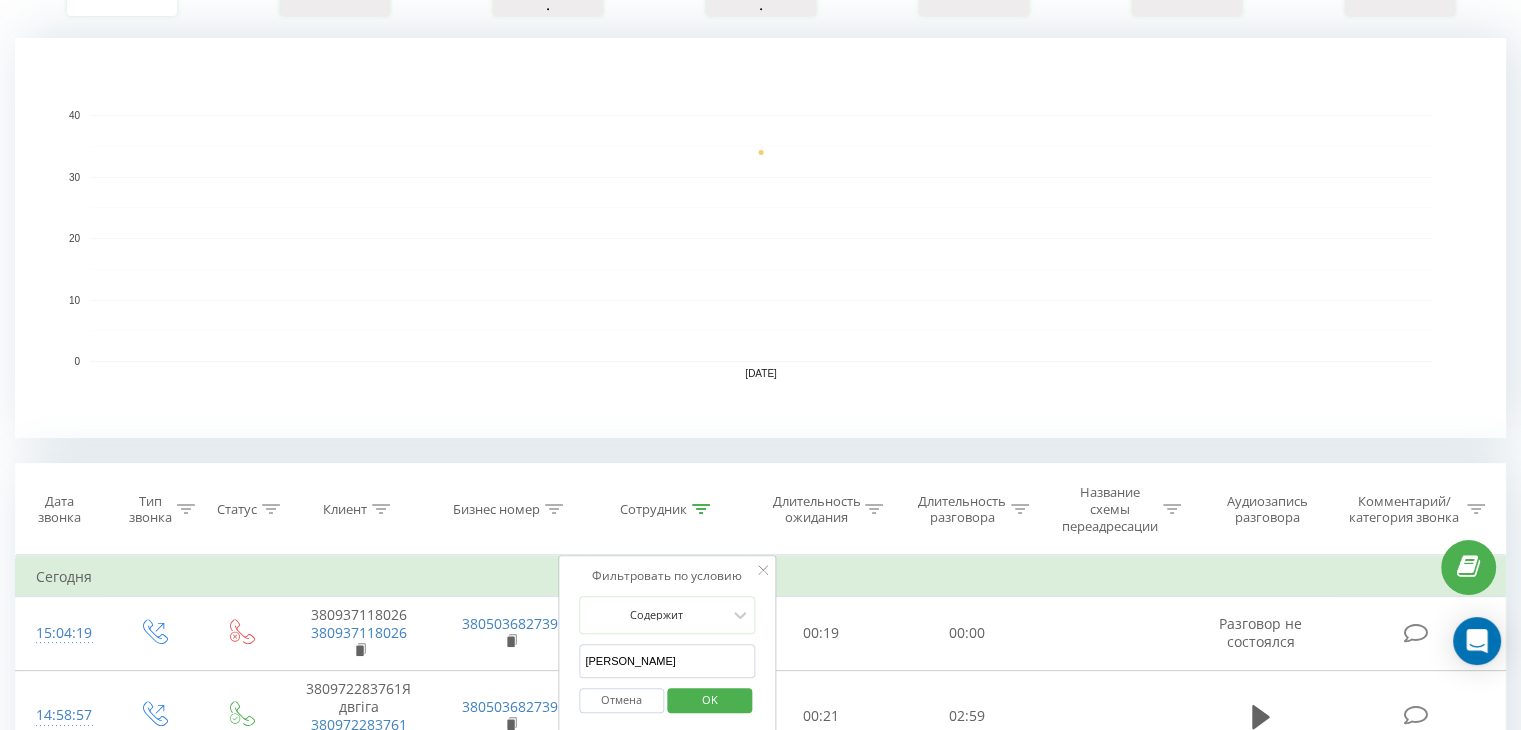 type on "Шевченко" 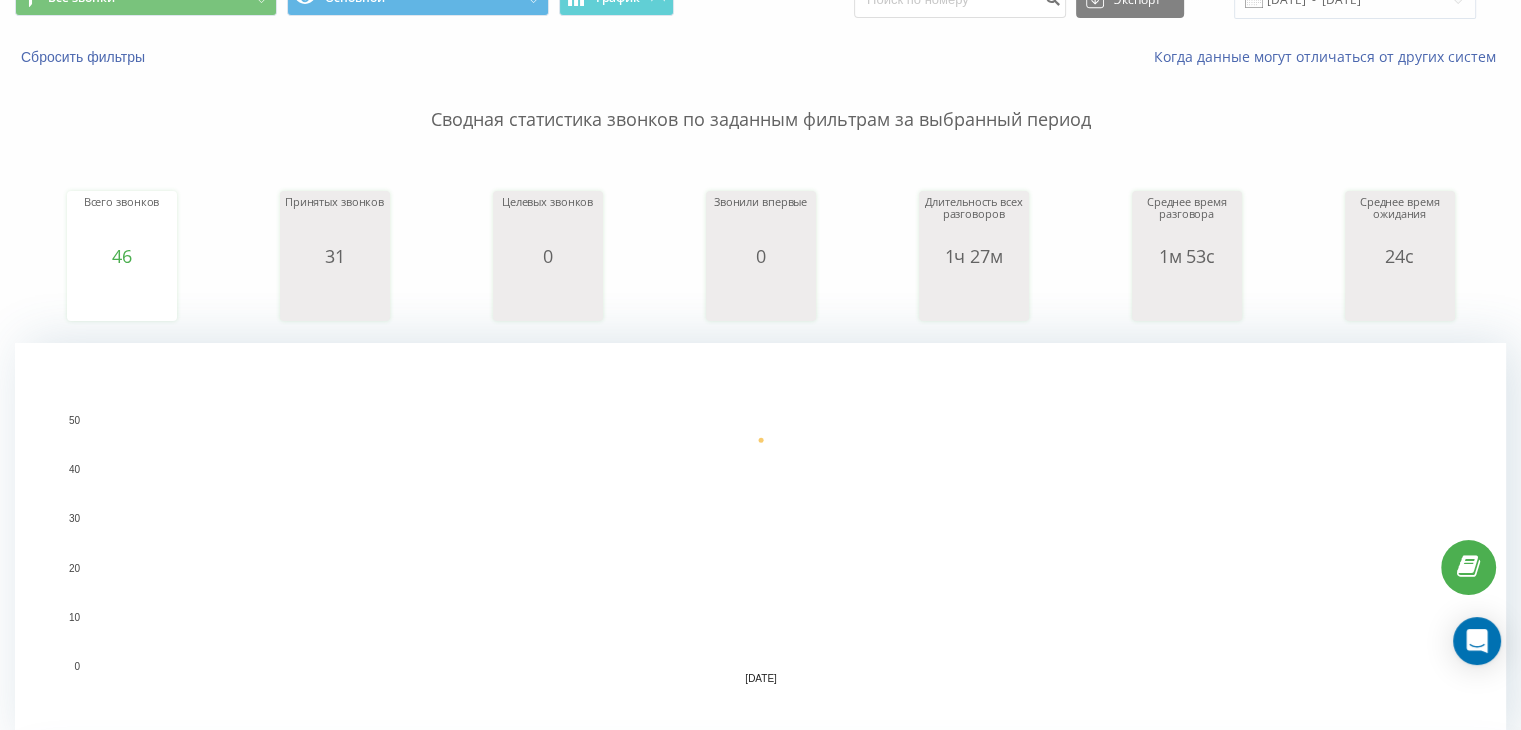scroll, scrollTop: 0, scrollLeft: 0, axis: both 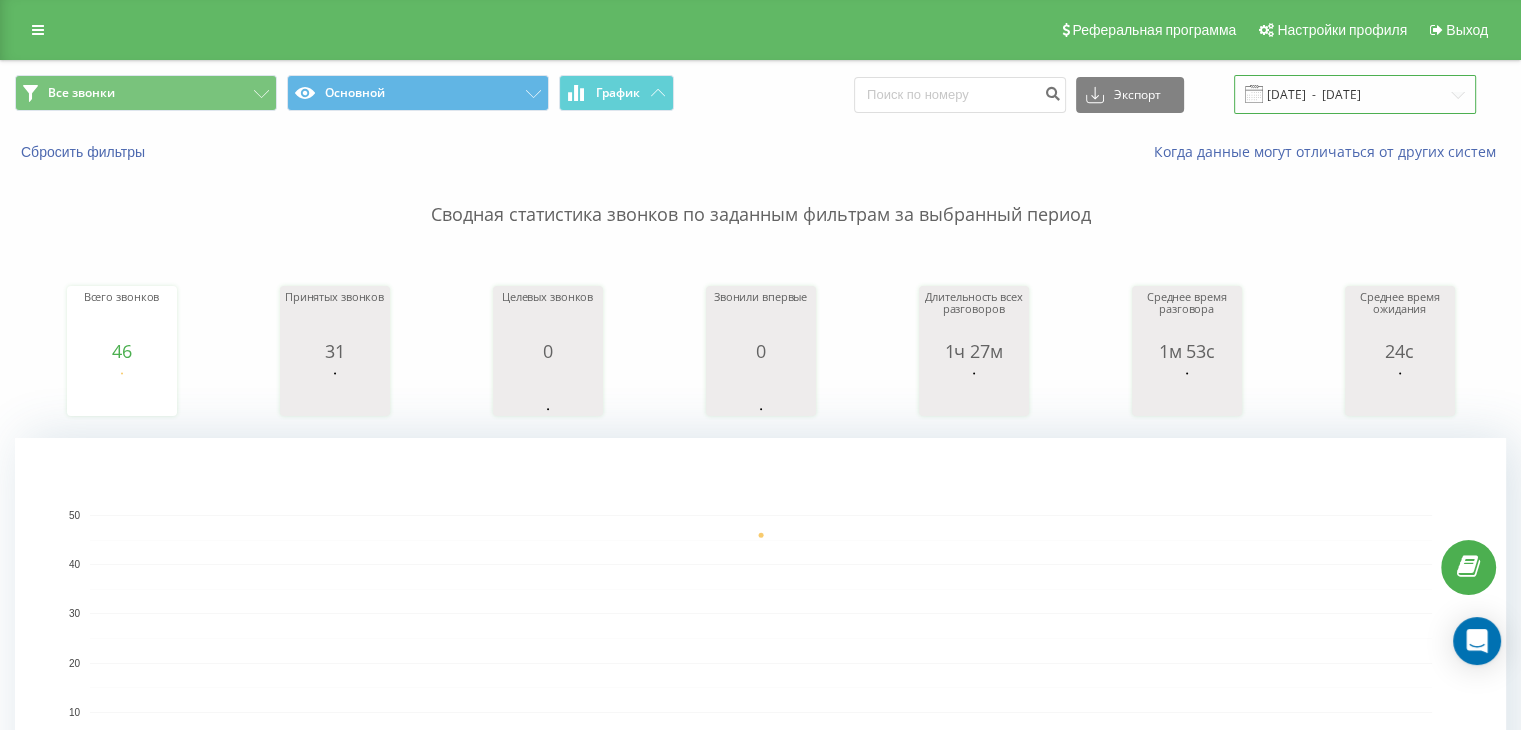 click on "10.07.2025  -  10.07.2025" at bounding box center [1355, 94] 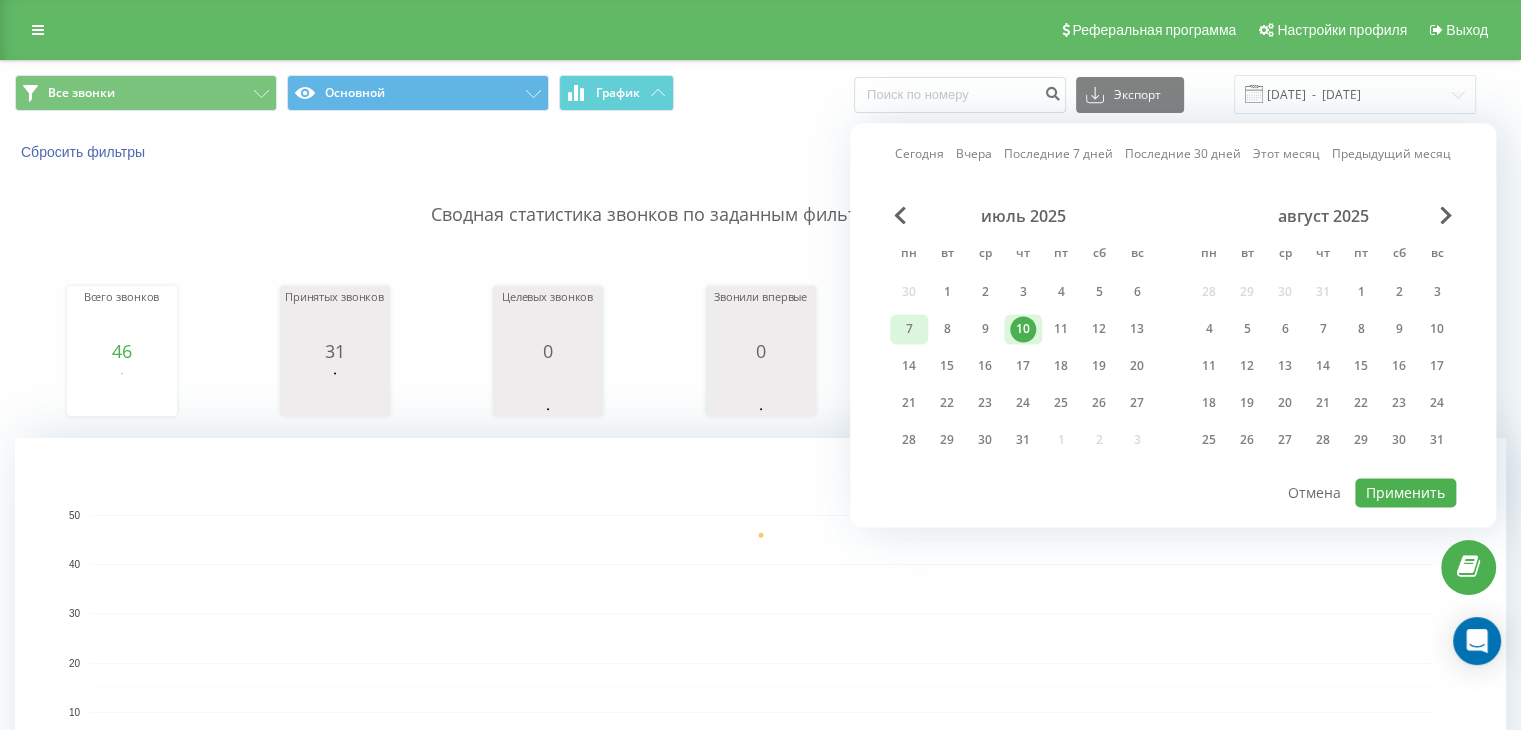 click on "7" at bounding box center (909, 329) 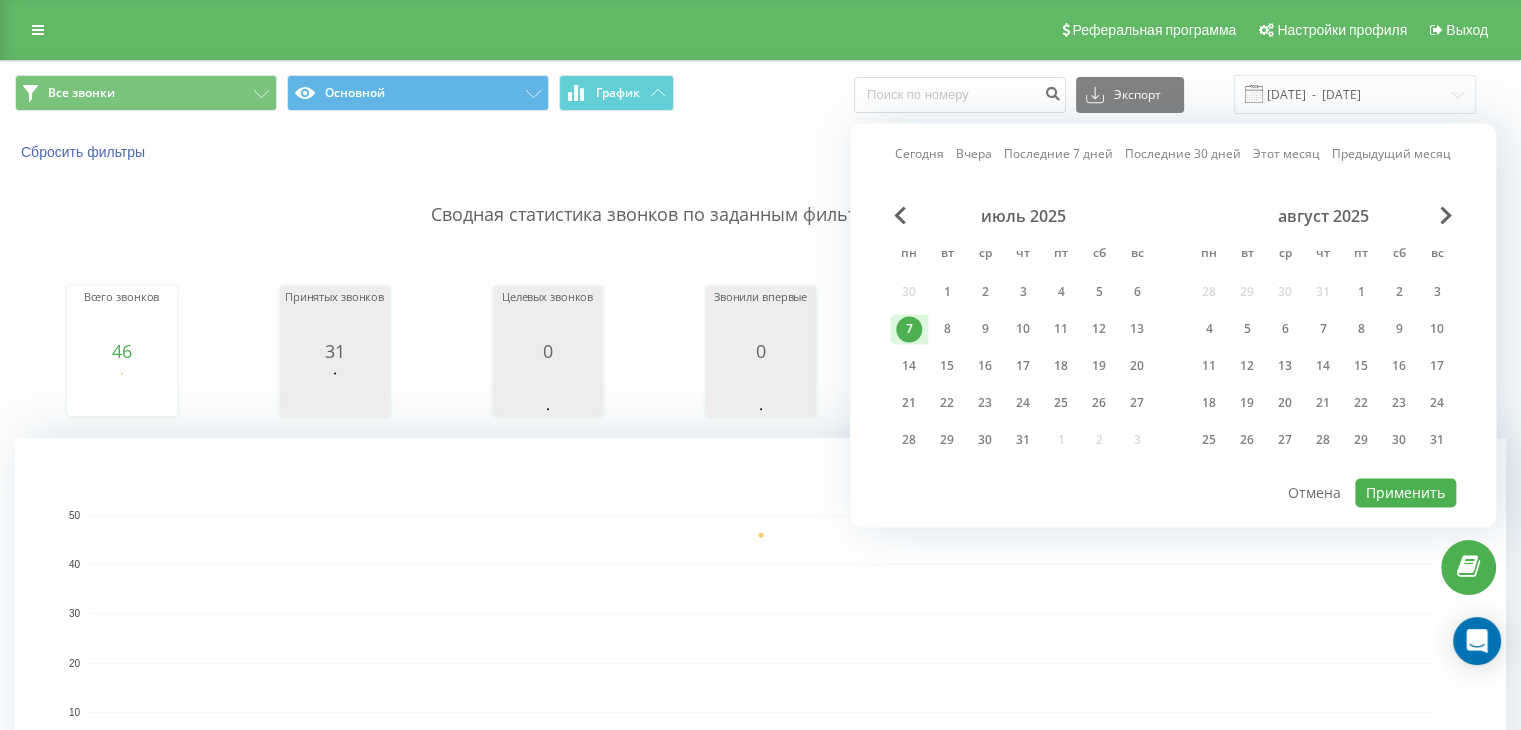 click on "7" at bounding box center [909, 329] 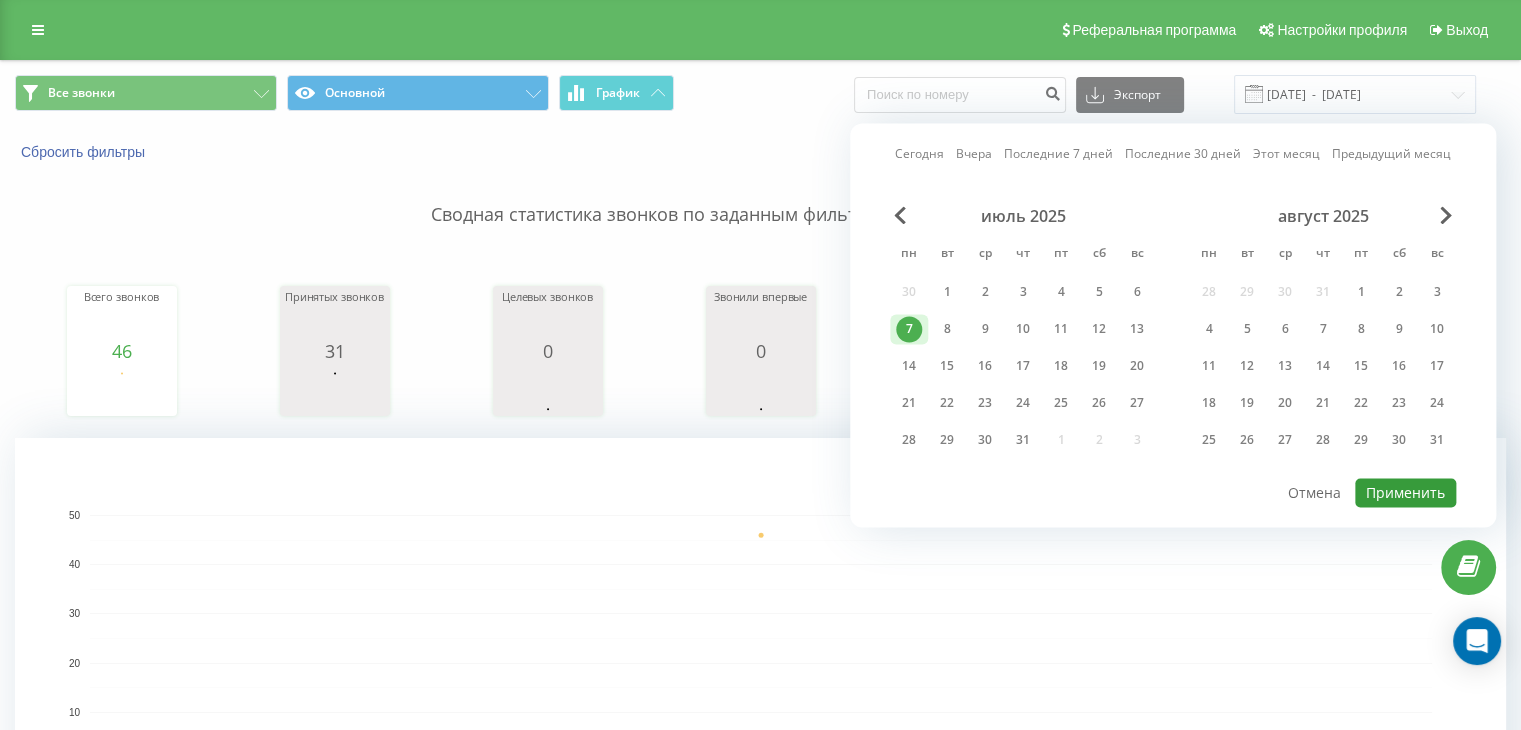 click on "Применить" at bounding box center [1405, 492] 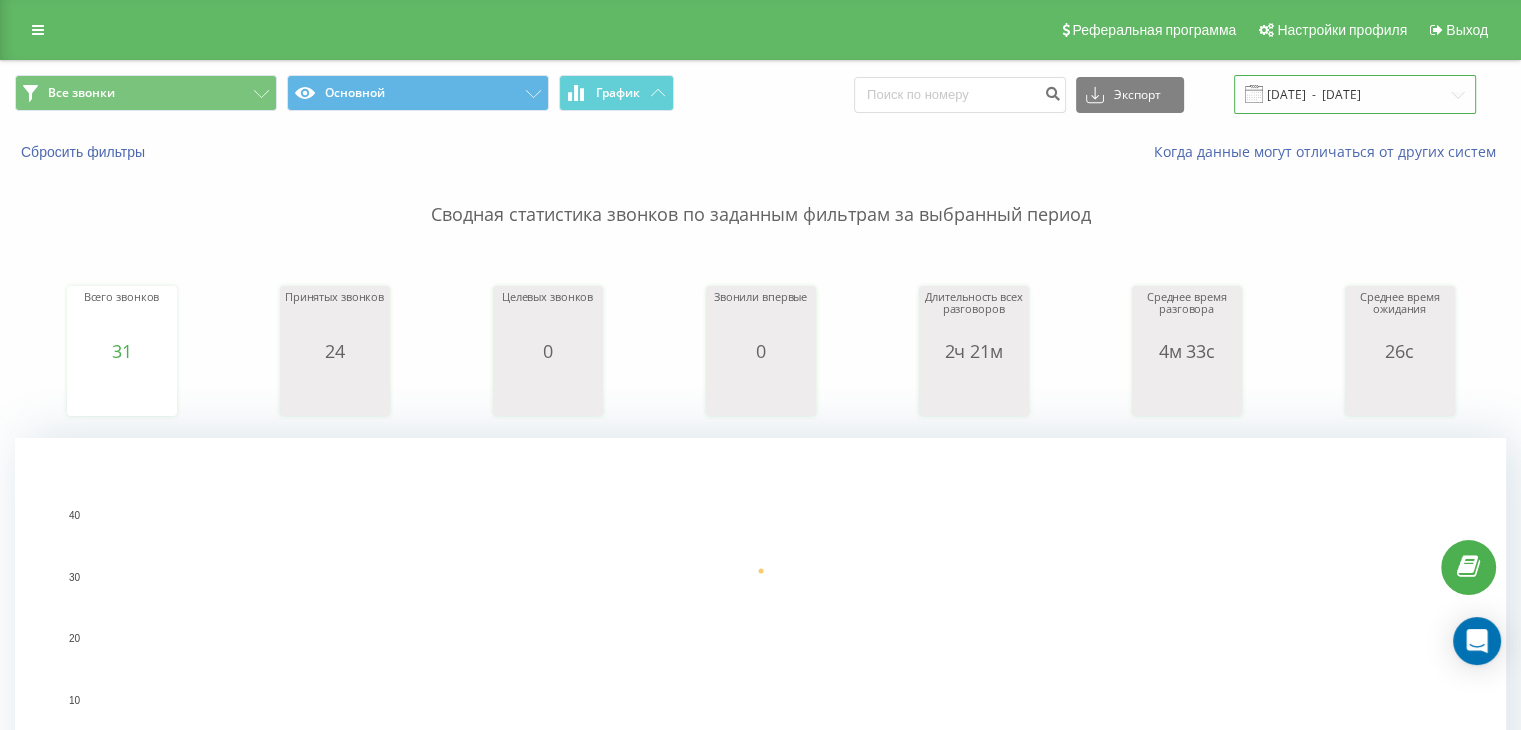 click on "07.07.2025  -  07.07.2025" at bounding box center [1355, 94] 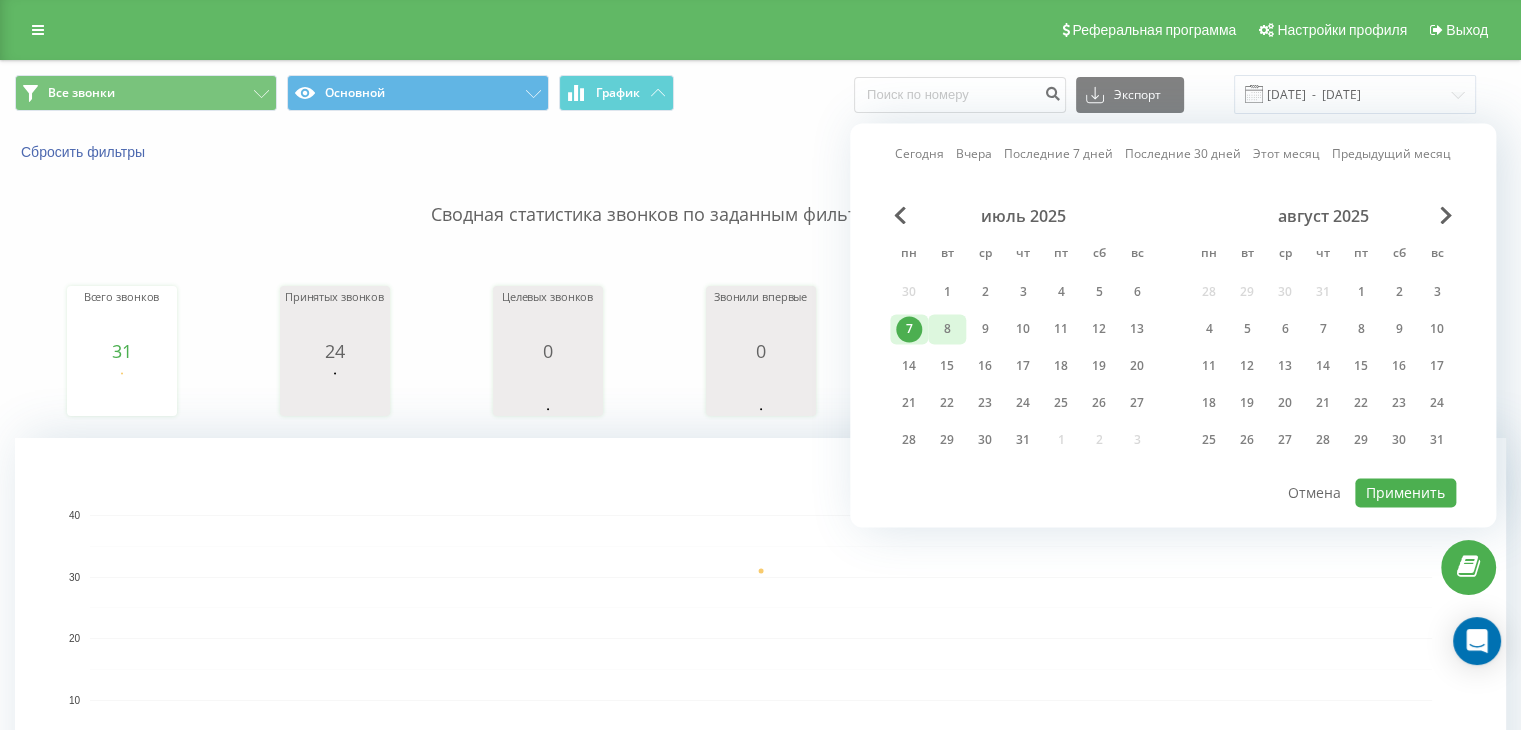 click on "8" at bounding box center (947, 329) 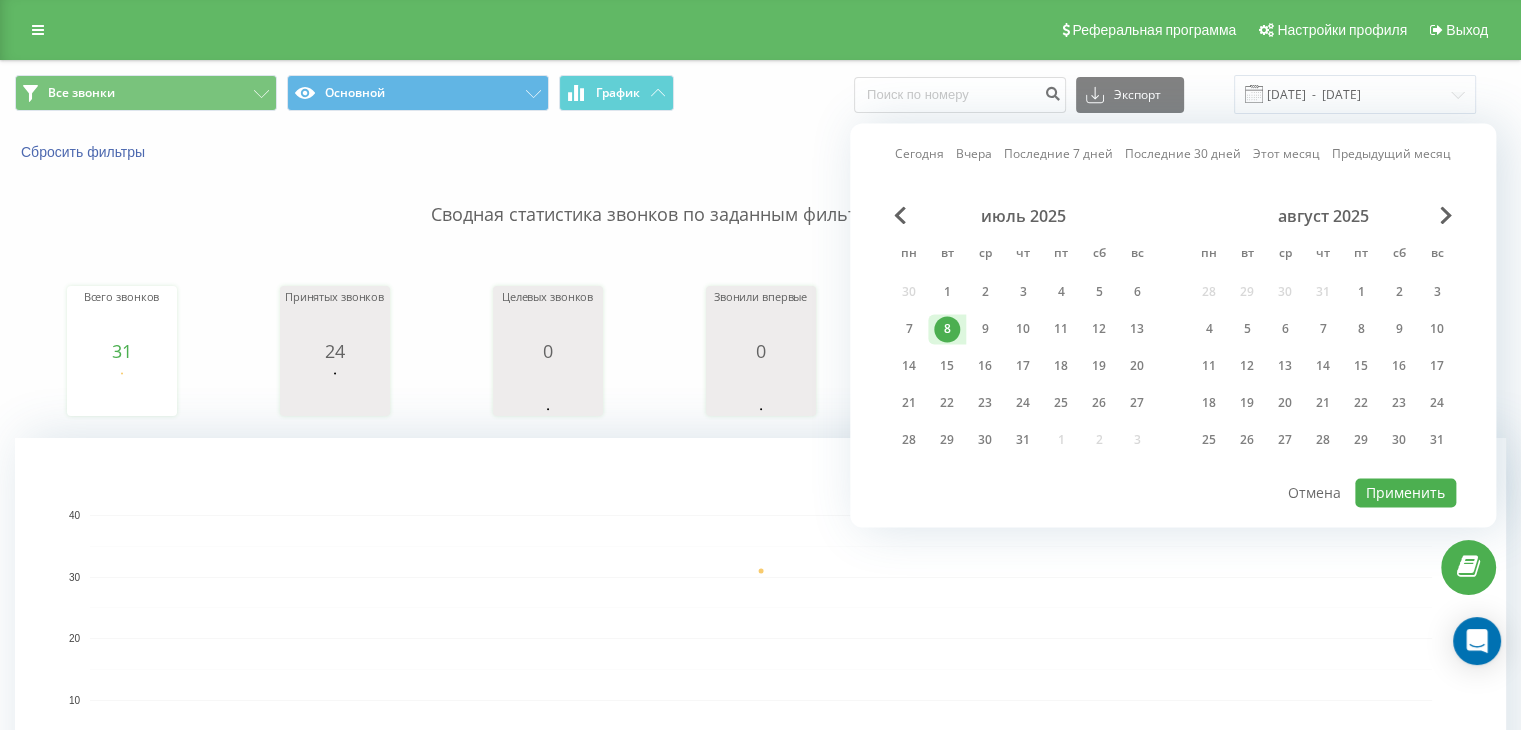 click on "8" at bounding box center (947, 329) 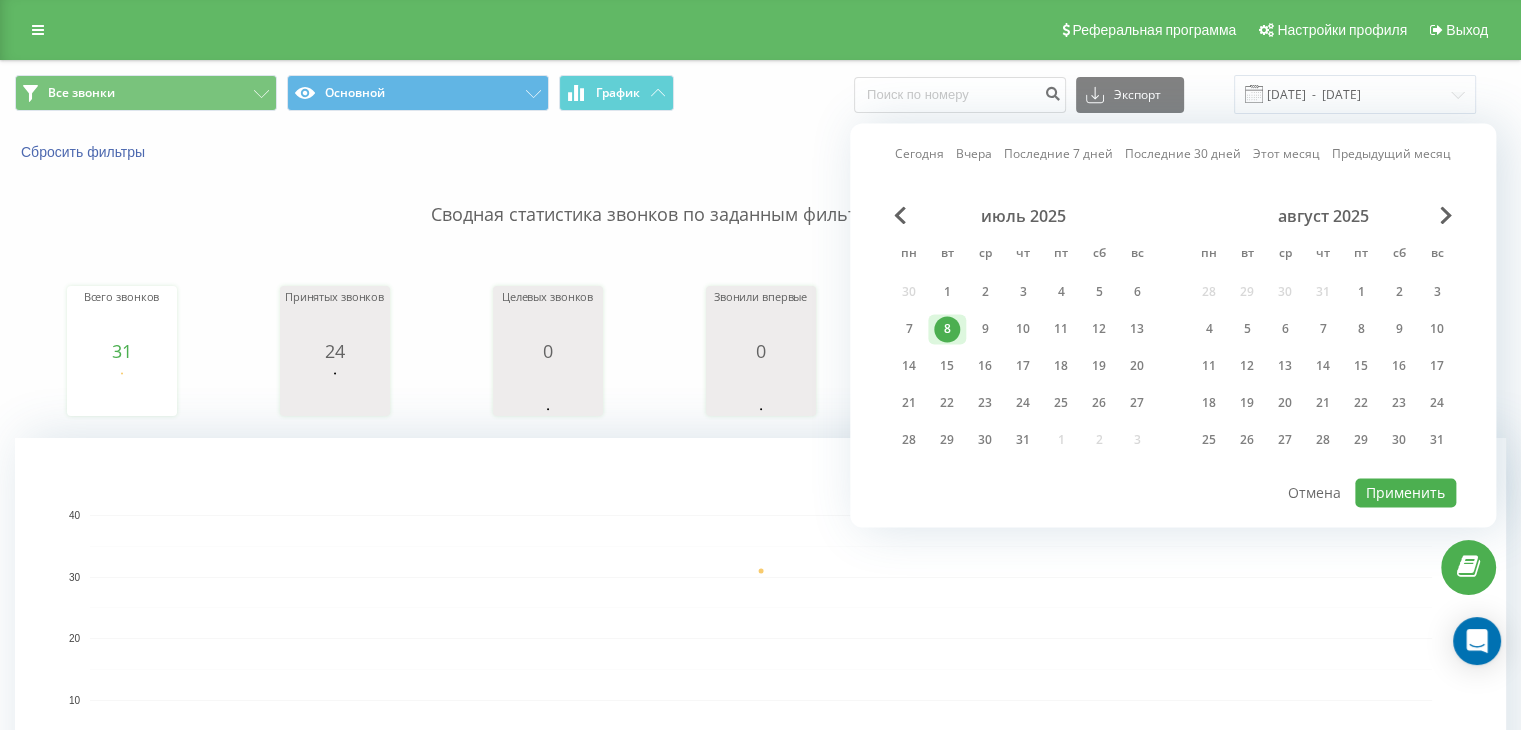 click on "8" at bounding box center [947, 329] 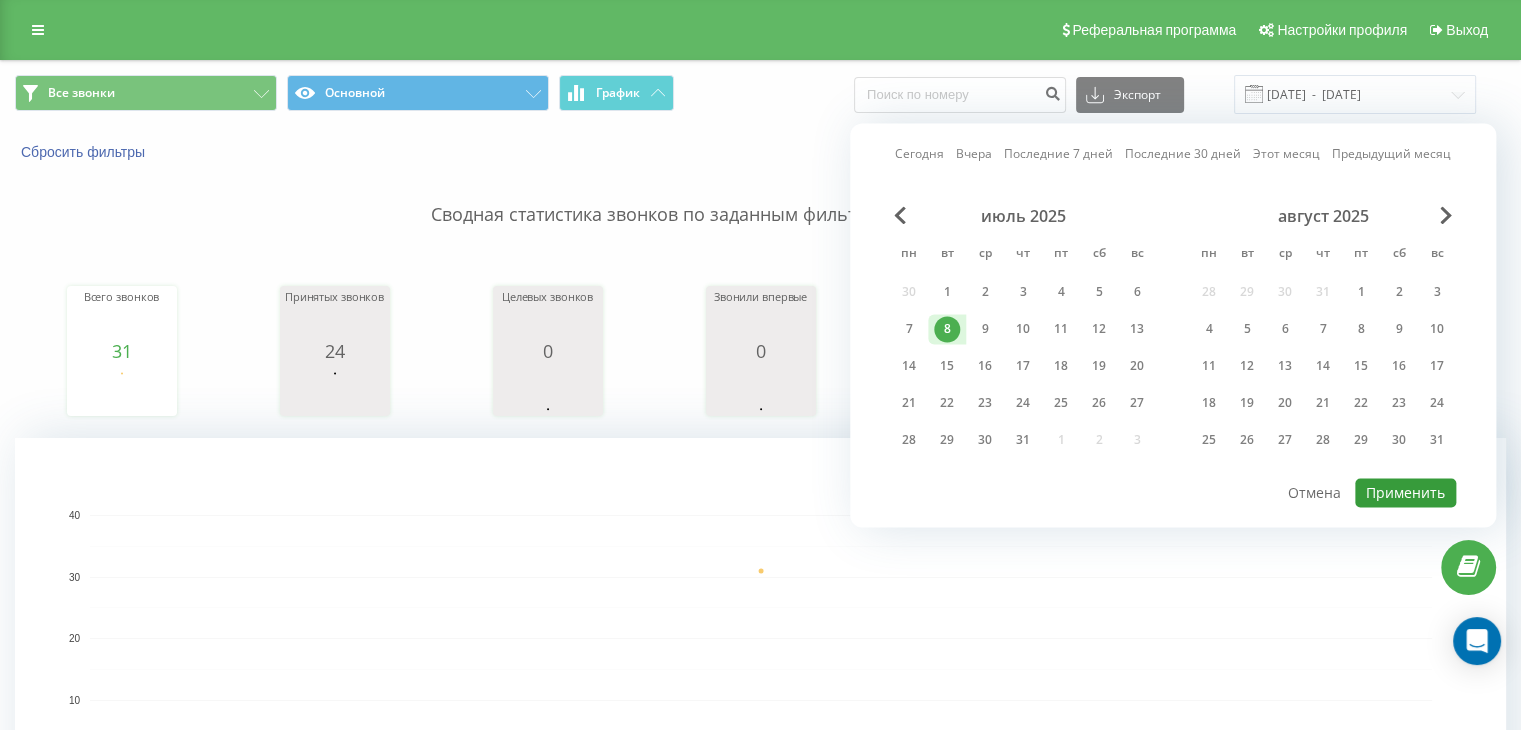 click on "Применить" at bounding box center [1405, 492] 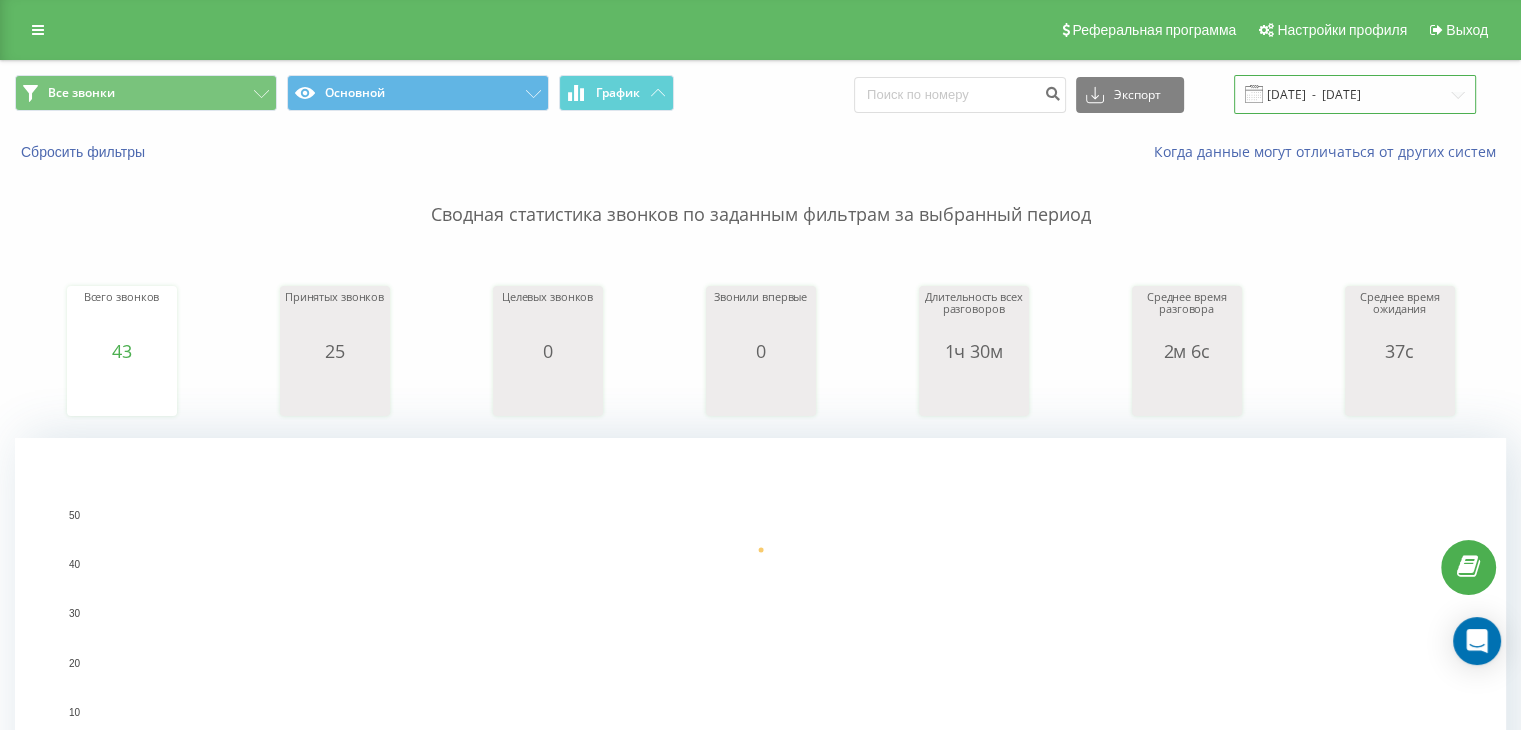 click on "08.07.2025  -  08.07.2025" at bounding box center (1355, 94) 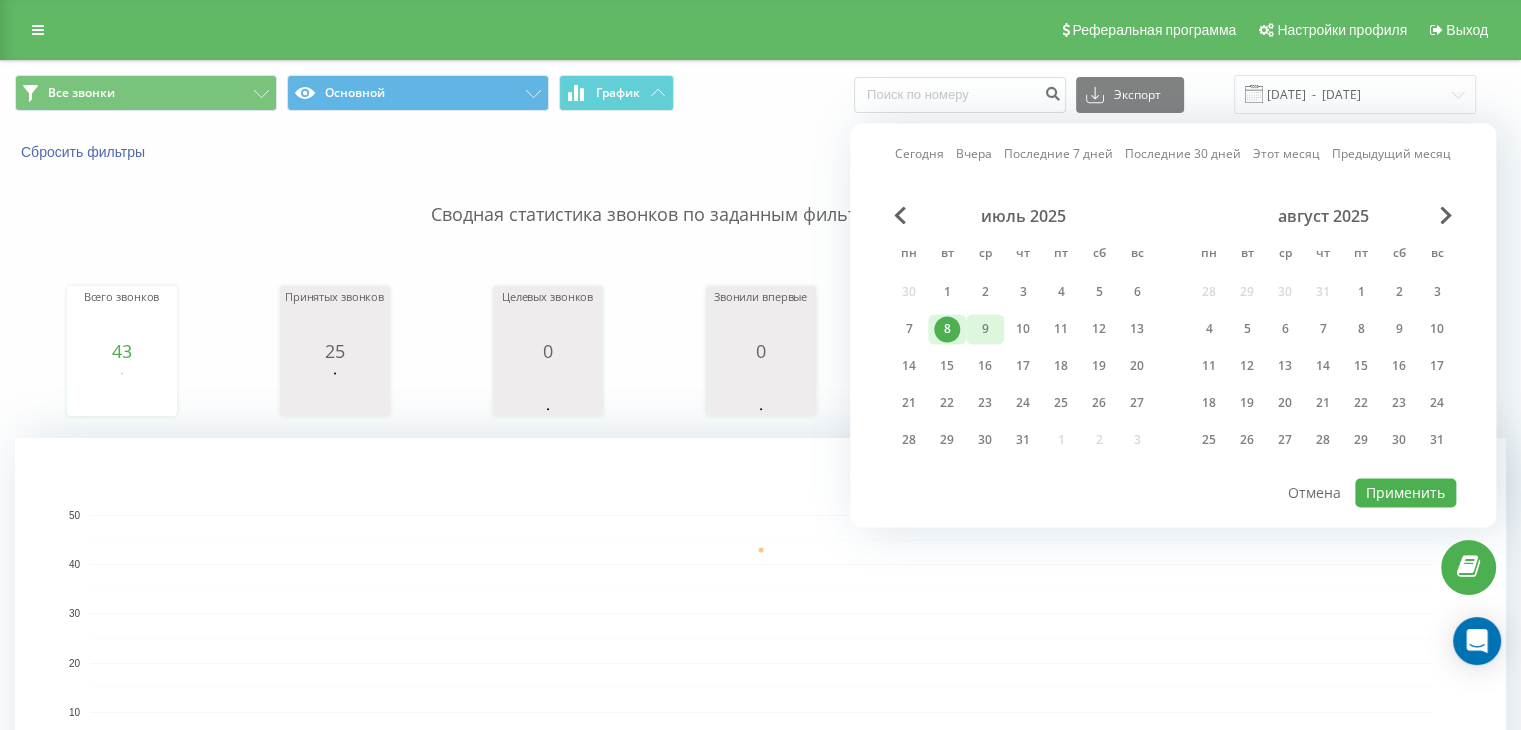 click on "9" at bounding box center (985, 329) 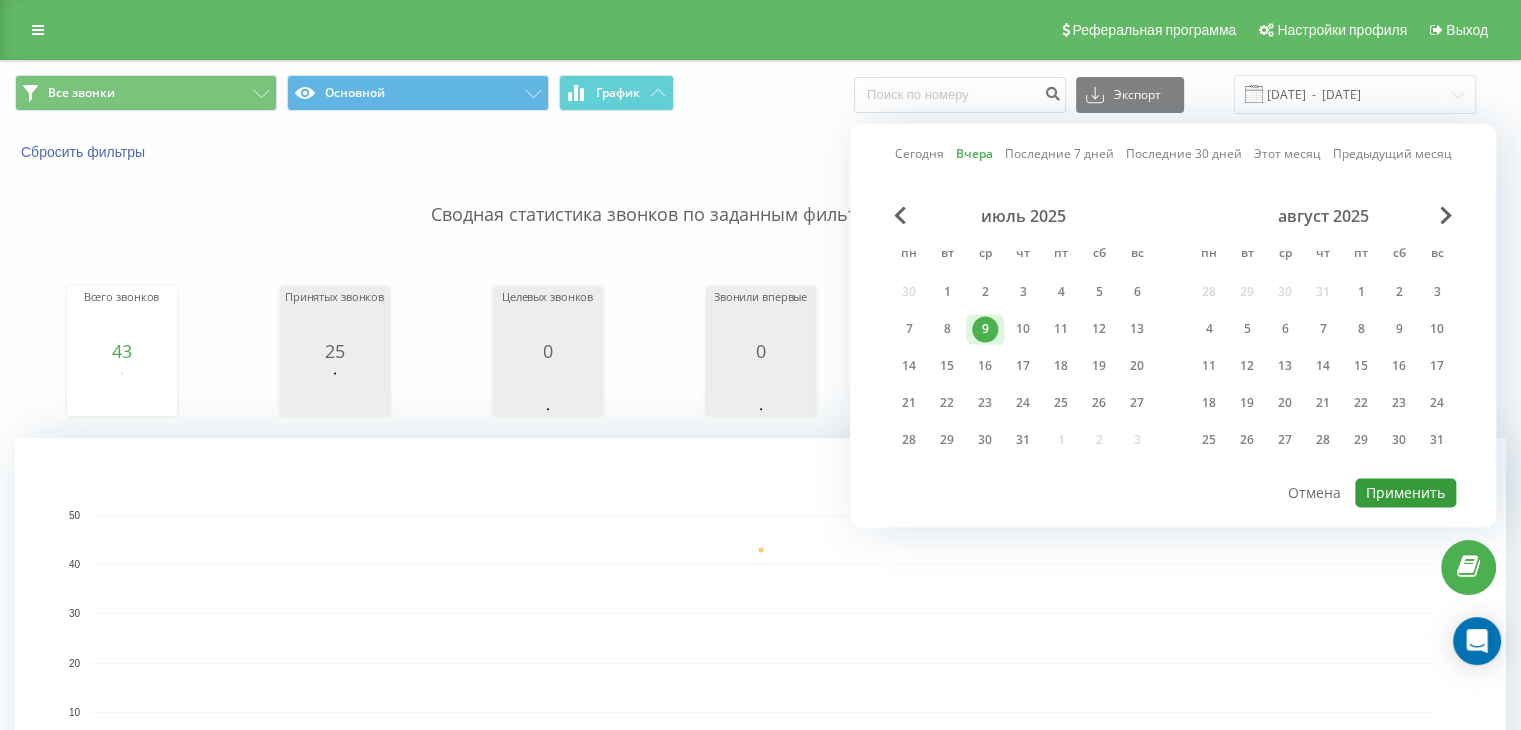 click on "Применить" at bounding box center (1405, 492) 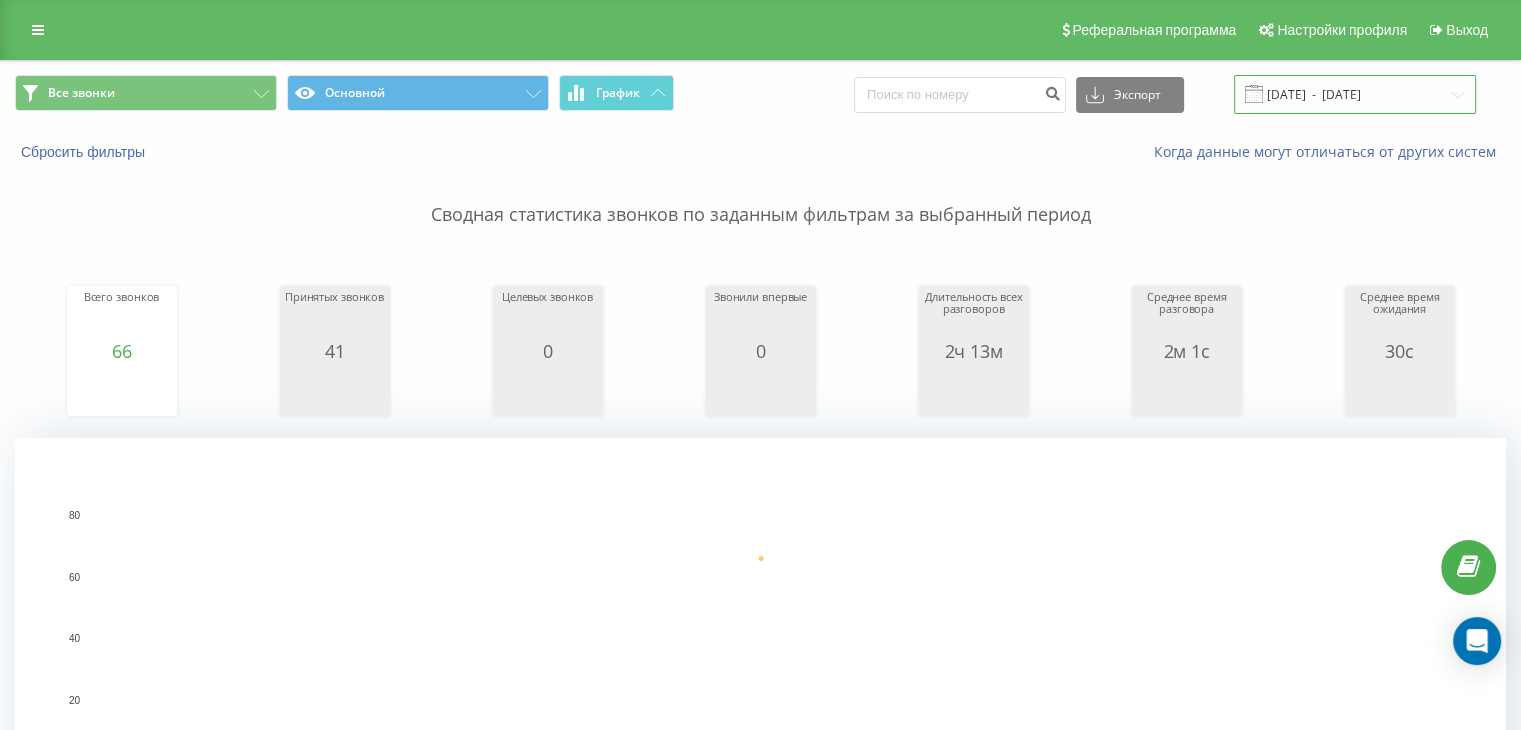 click on "09.07.2025  -  09.07.2025" at bounding box center (1355, 94) 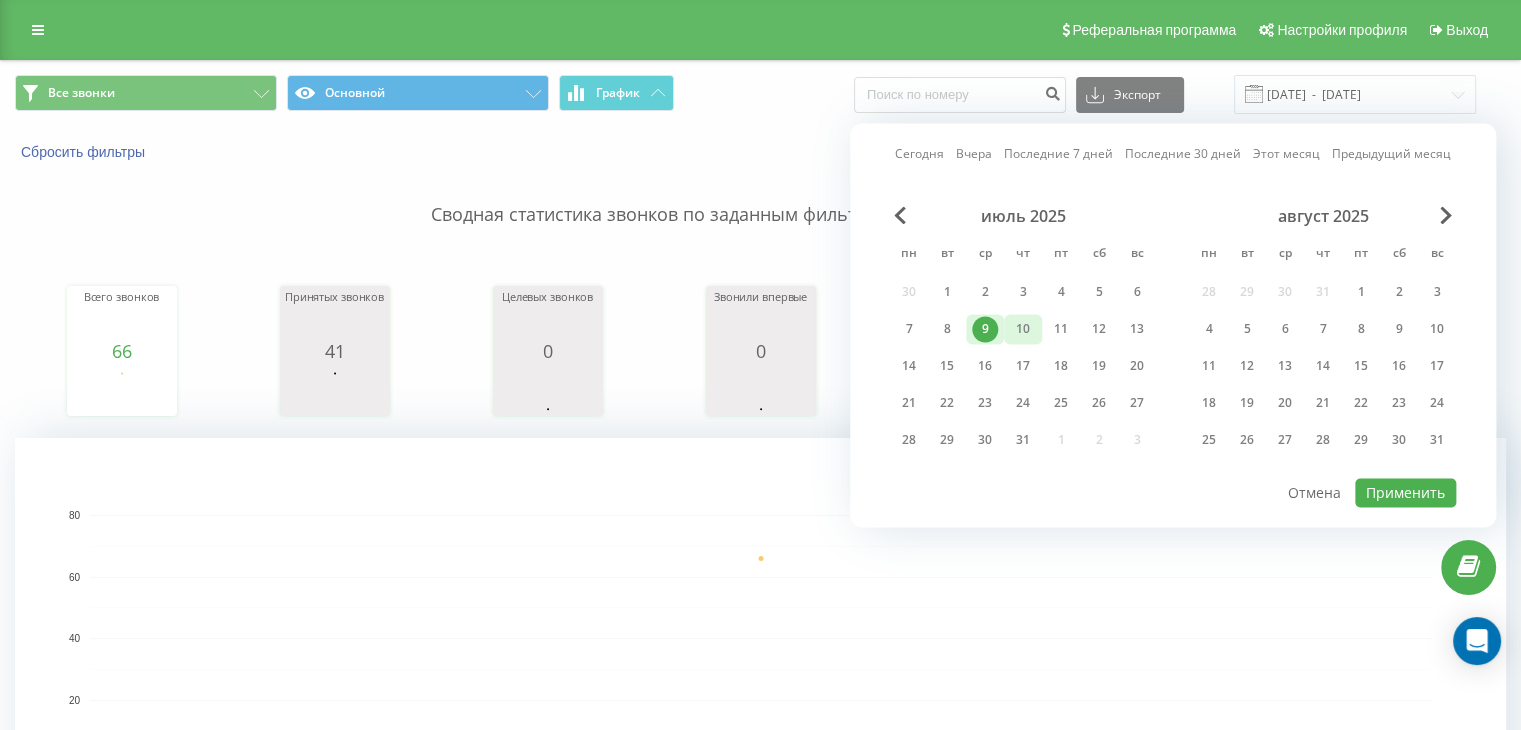 click on "10" at bounding box center (1023, 329) 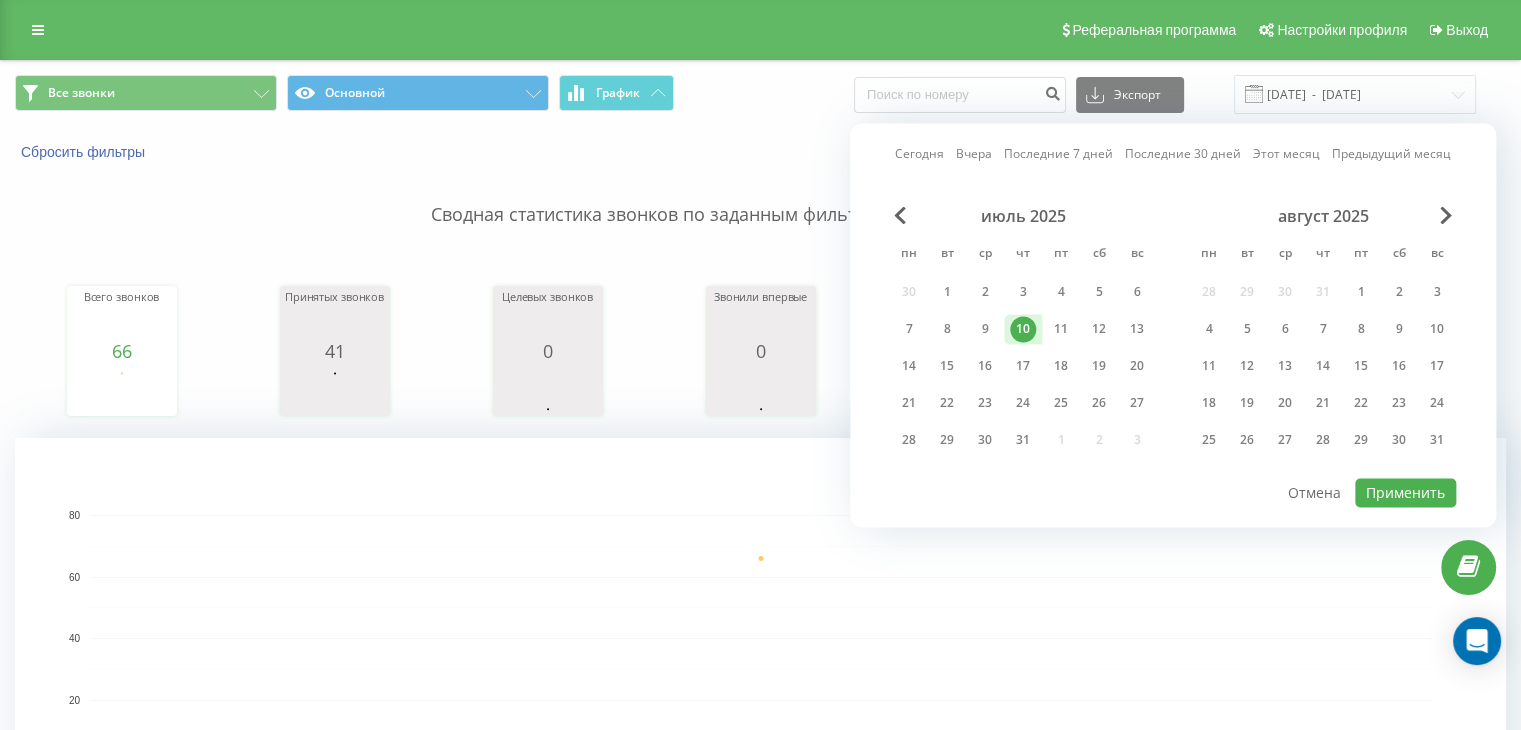 click on "10" at bounding box center [1023, 329] 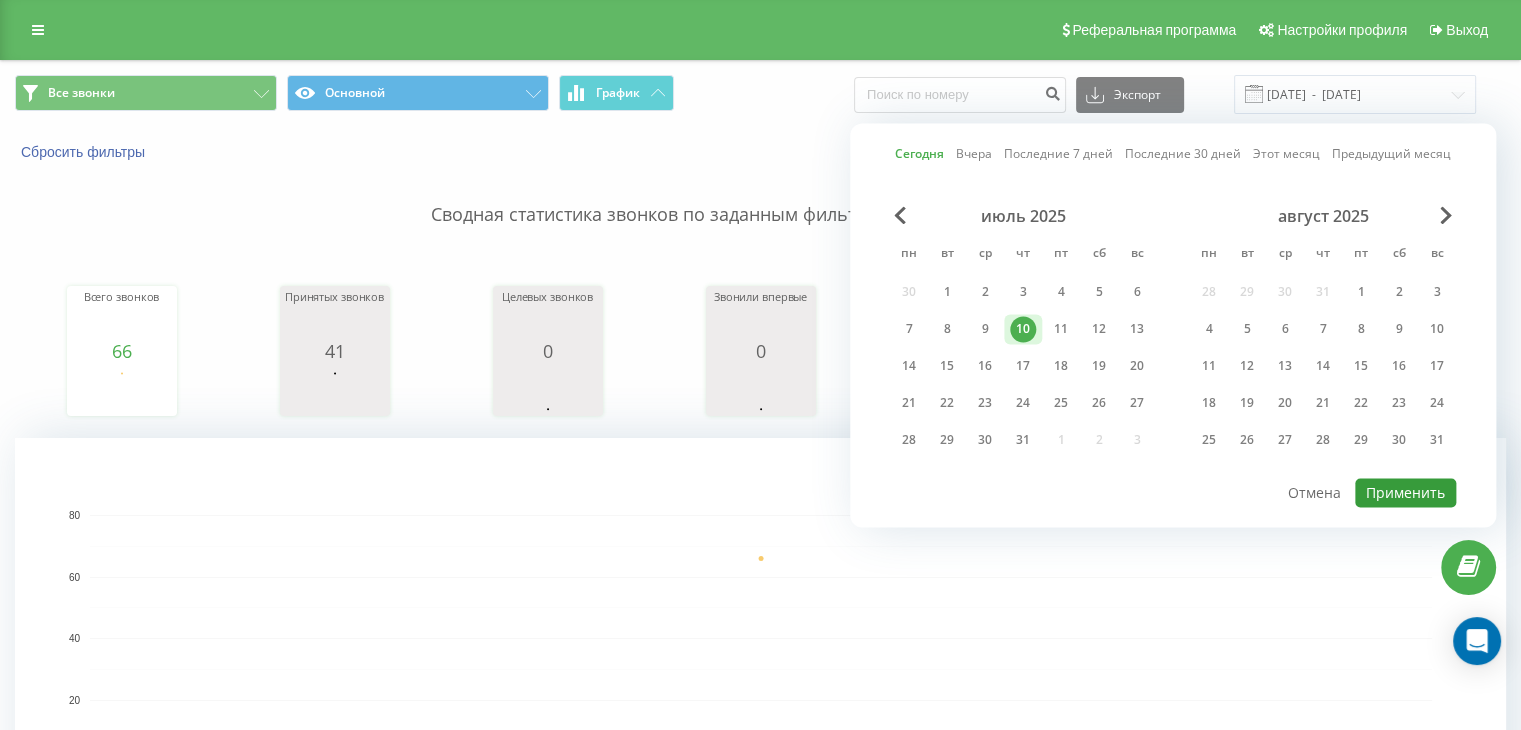 click on "Применить" at bounding box center (1405, 492) 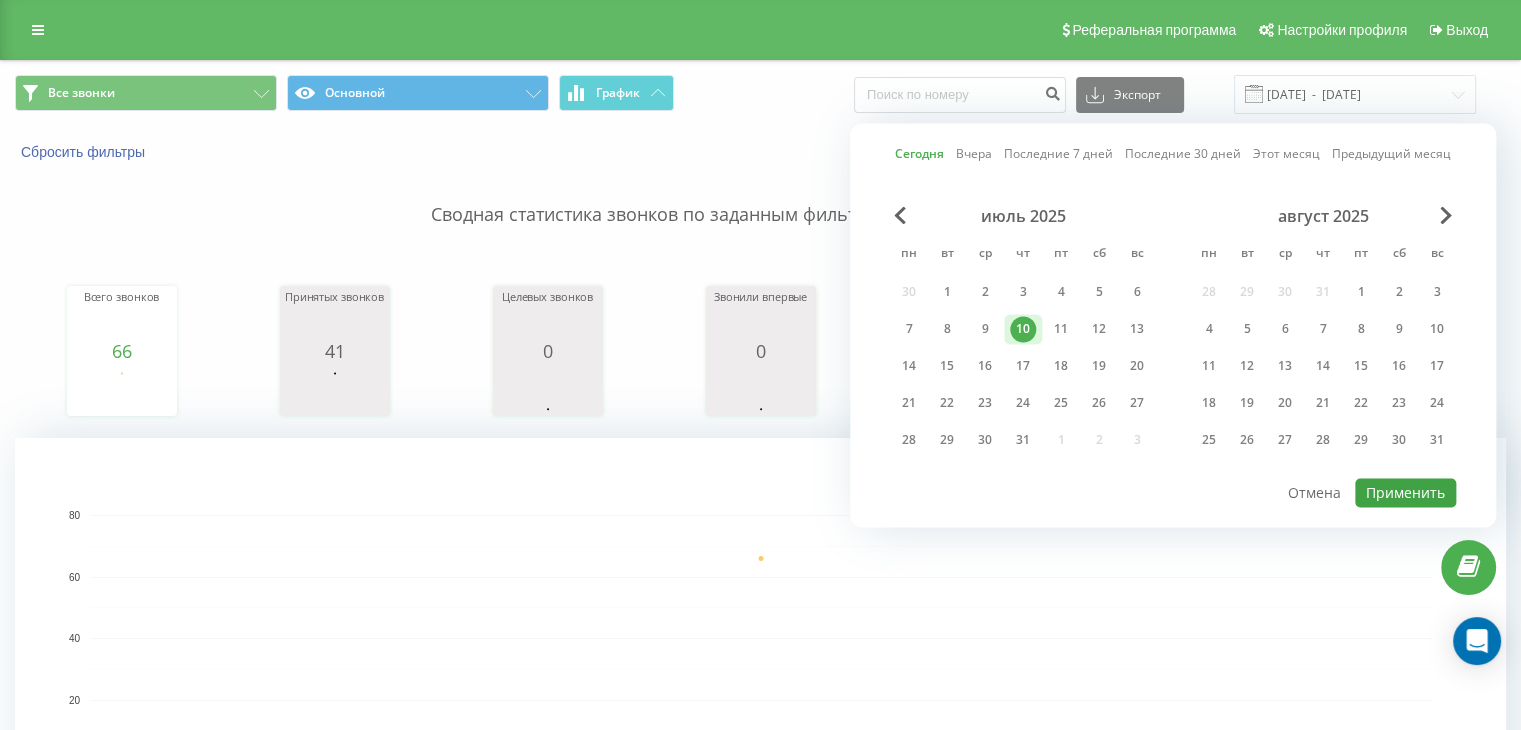 type on "10.07.2025  -  10.07.2025" 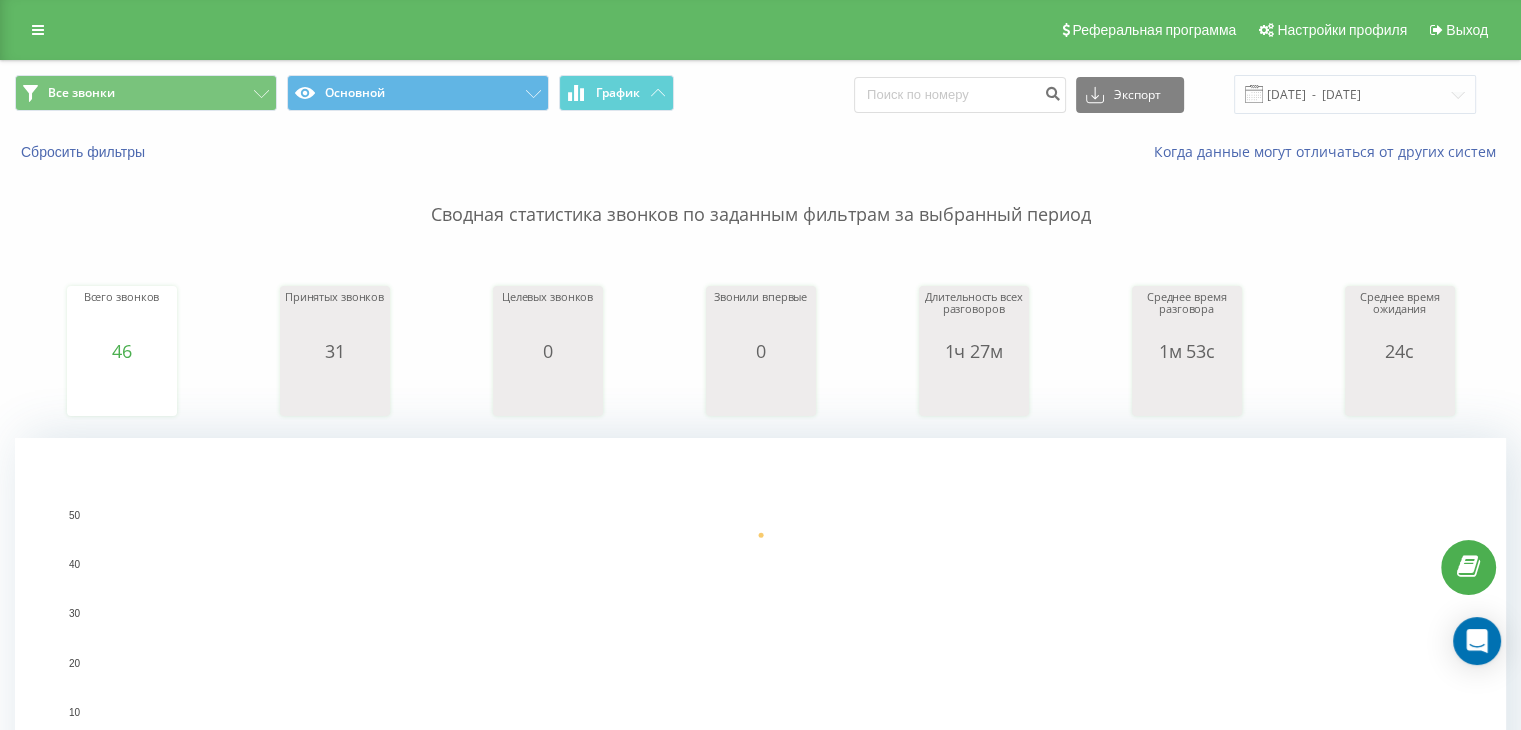 scroll, scrollTop: 400, scrollLeft: 0, axis: vertical 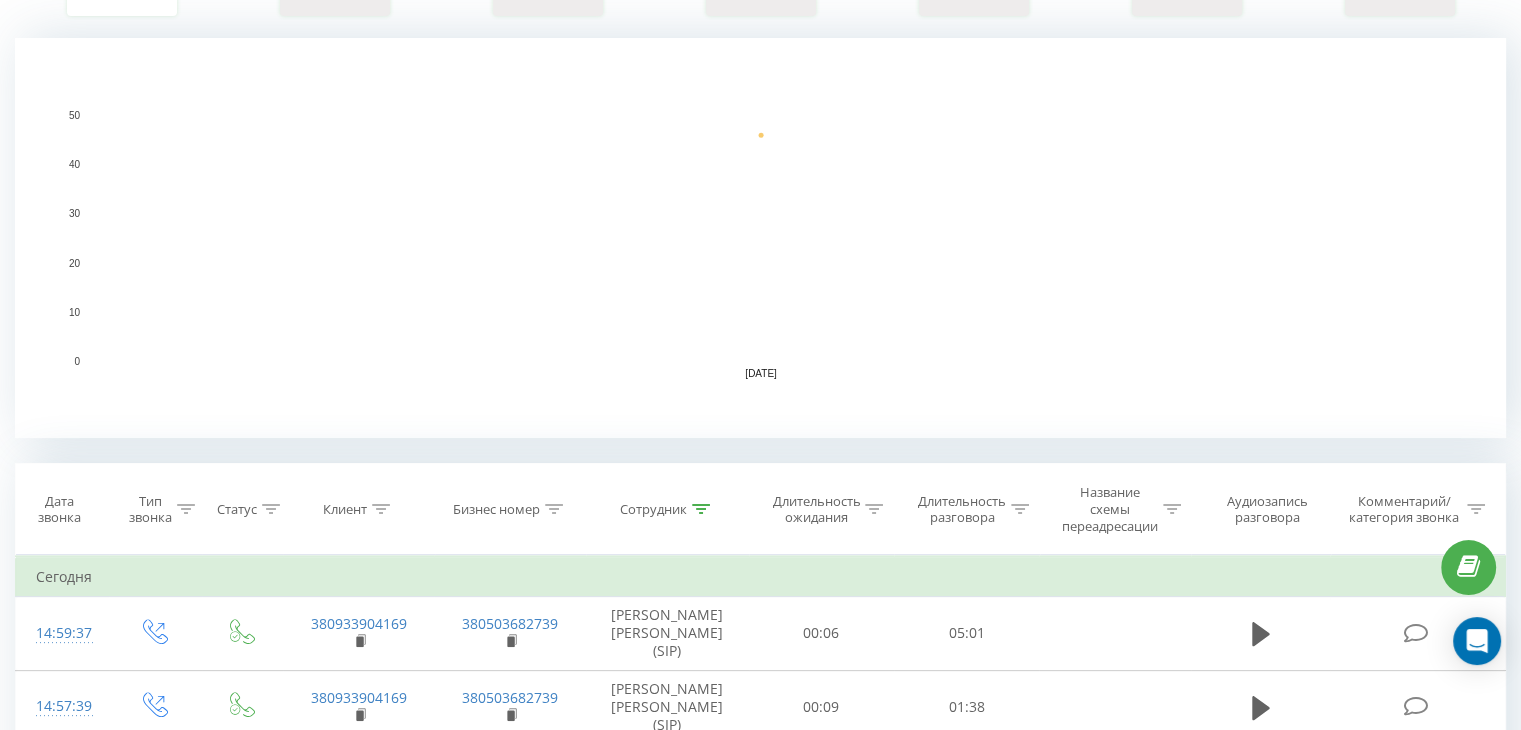 click on "Сотрудник" at bounding box center (665, 509) 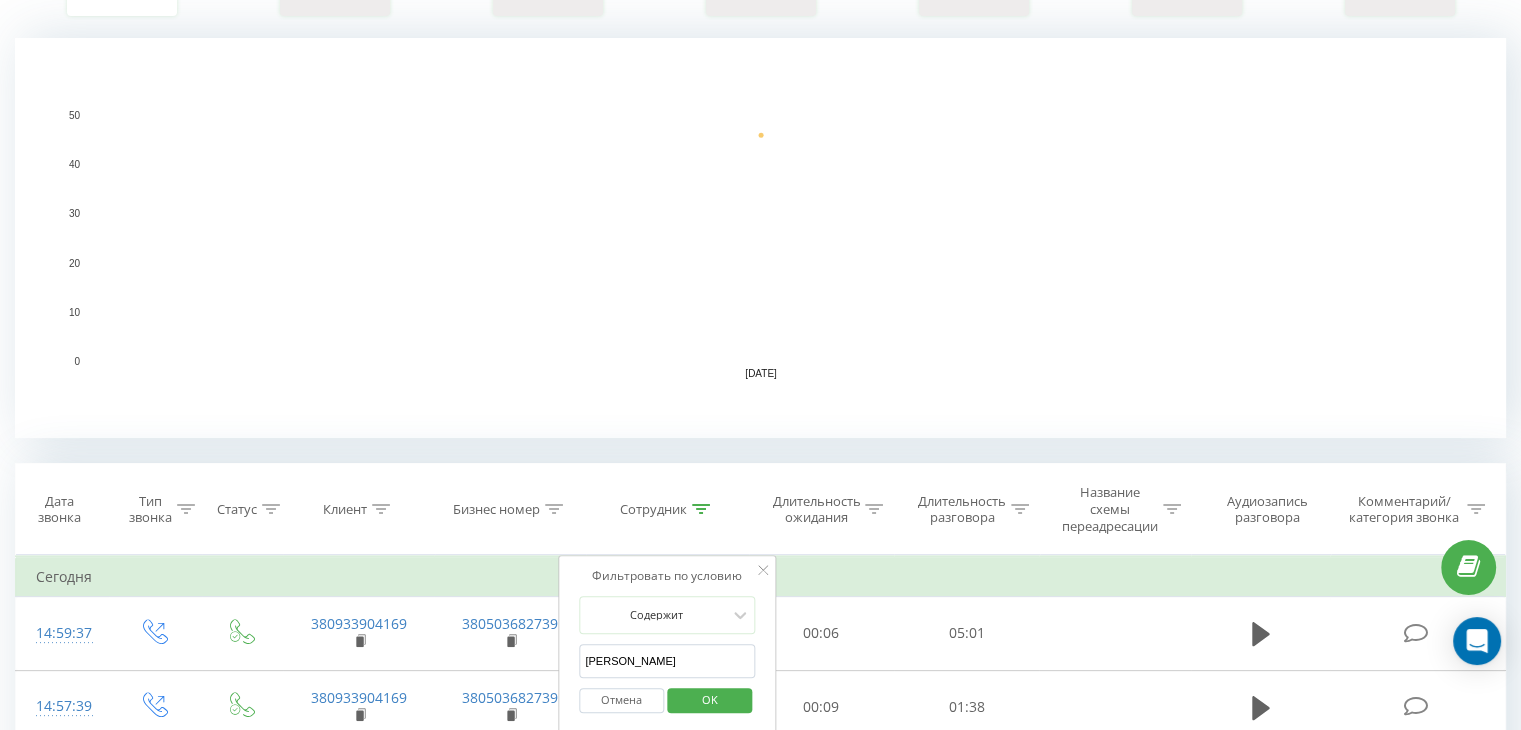 click on "Шевченко" at bounding box center (667, 661) 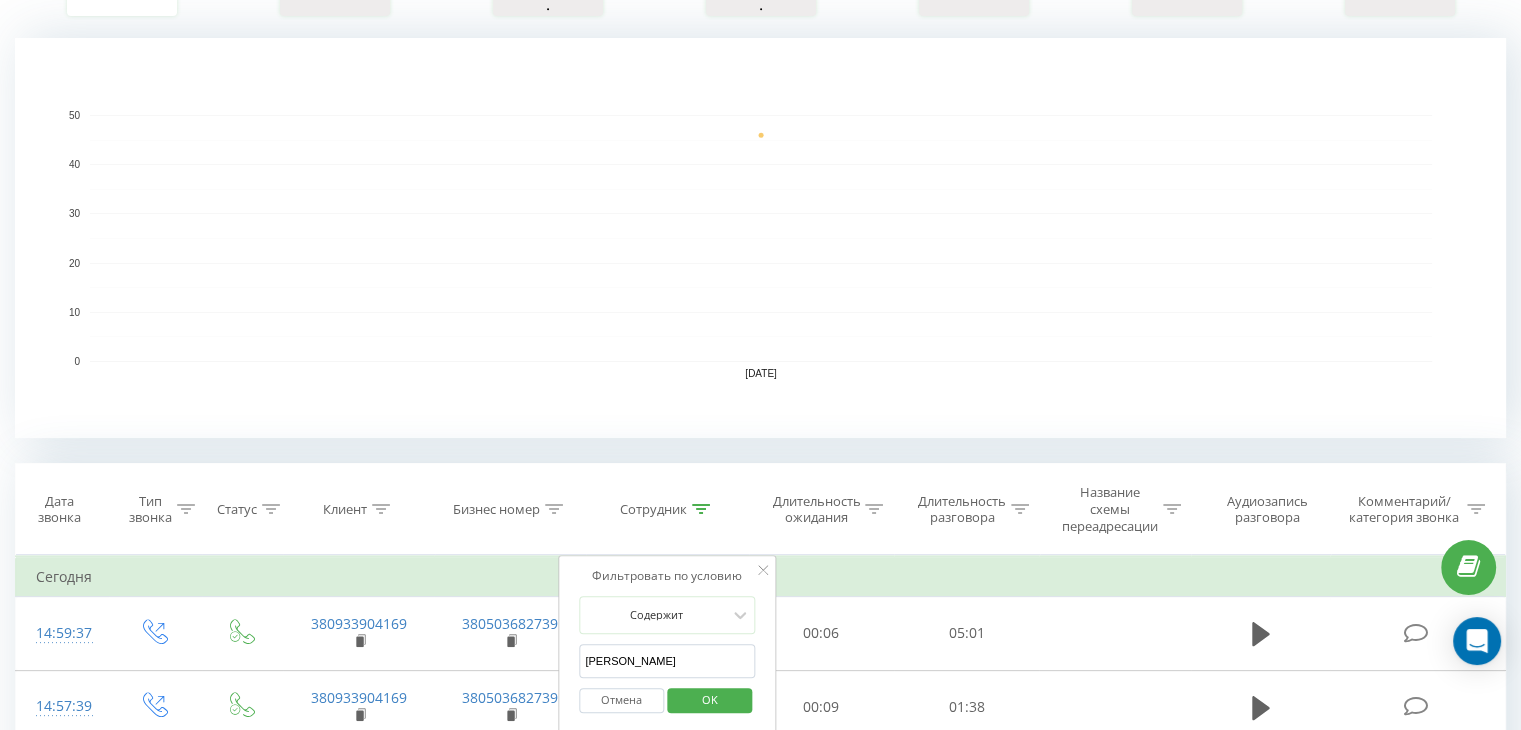 click on "Шевченко" at bounding box center (667, 661) 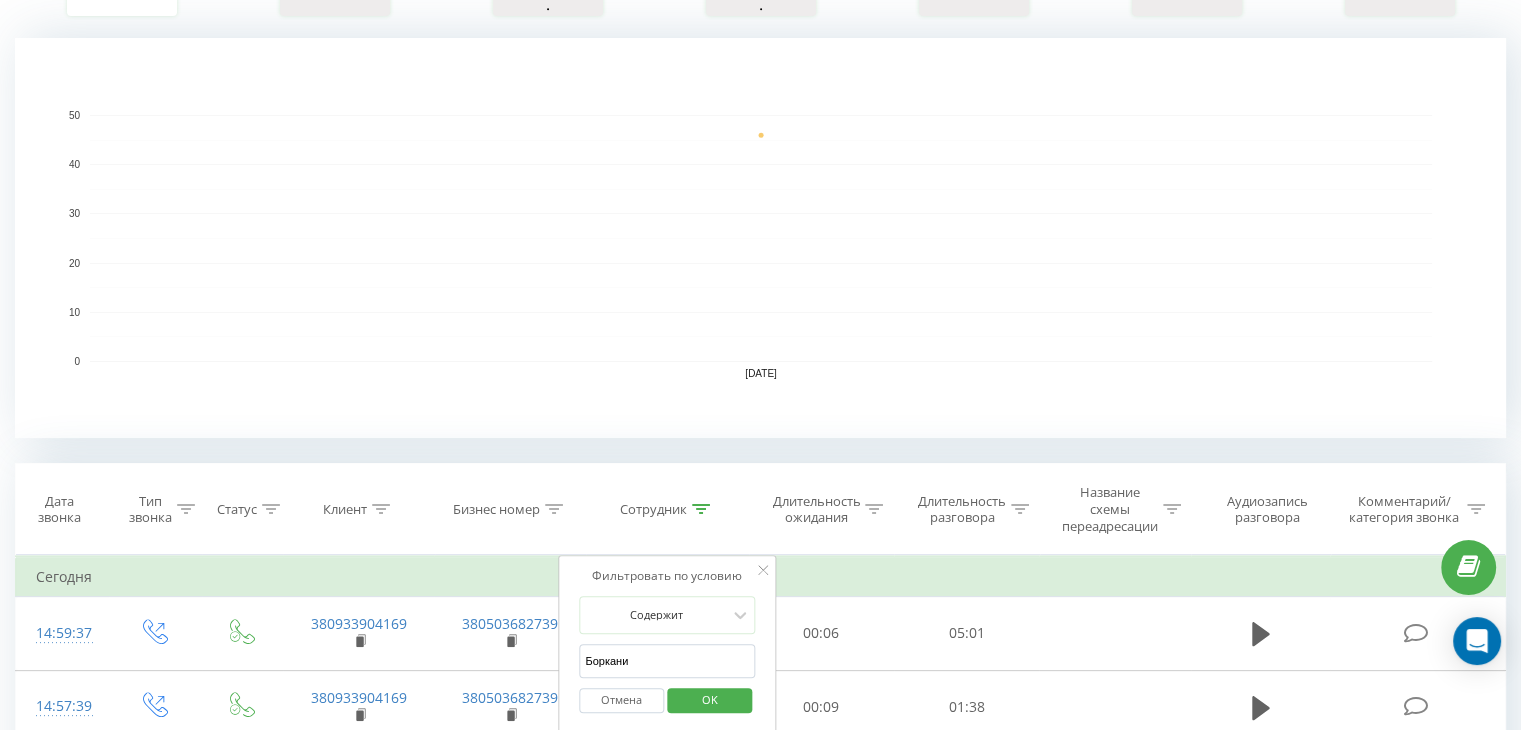 type on "Борканин" 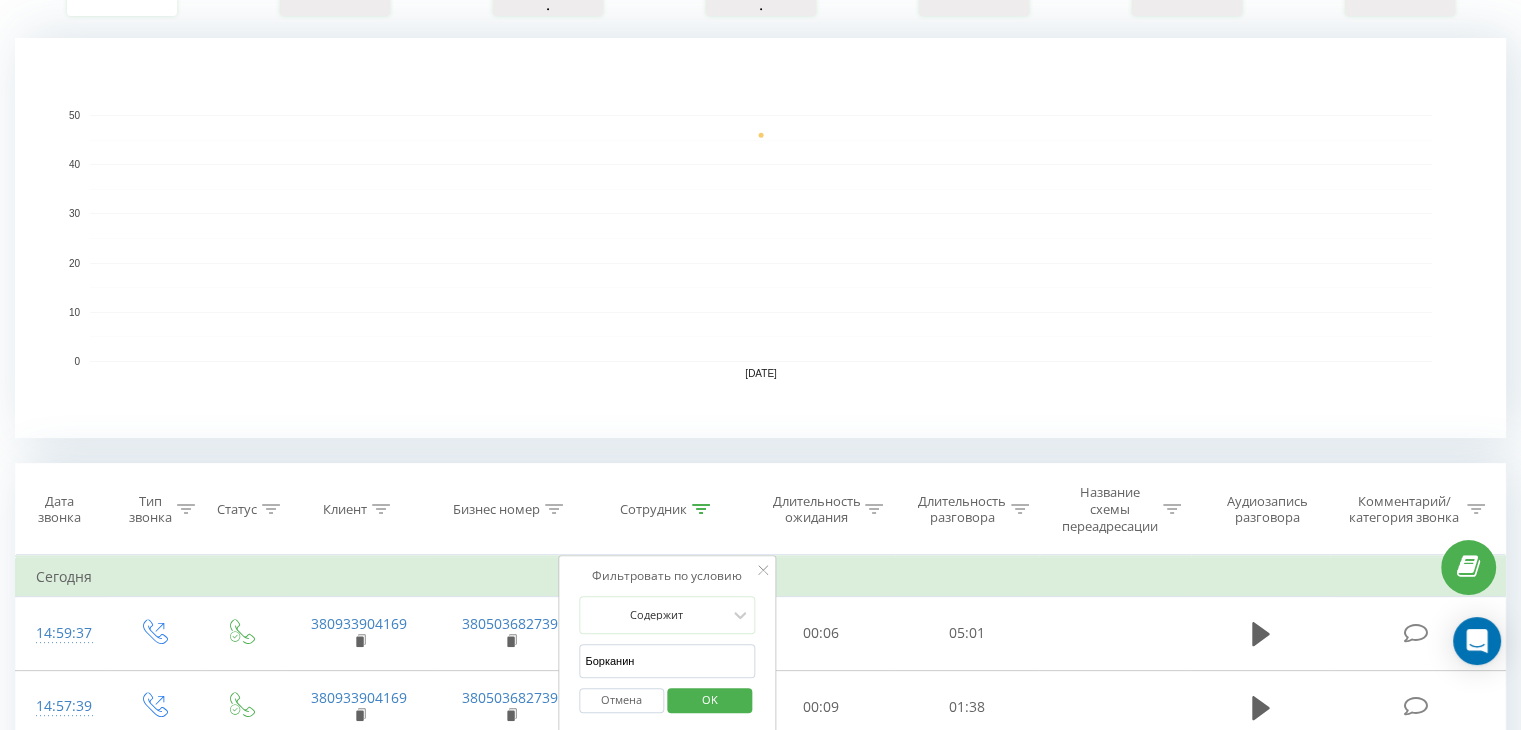 click on "OK" at bounding box center [709, 700] 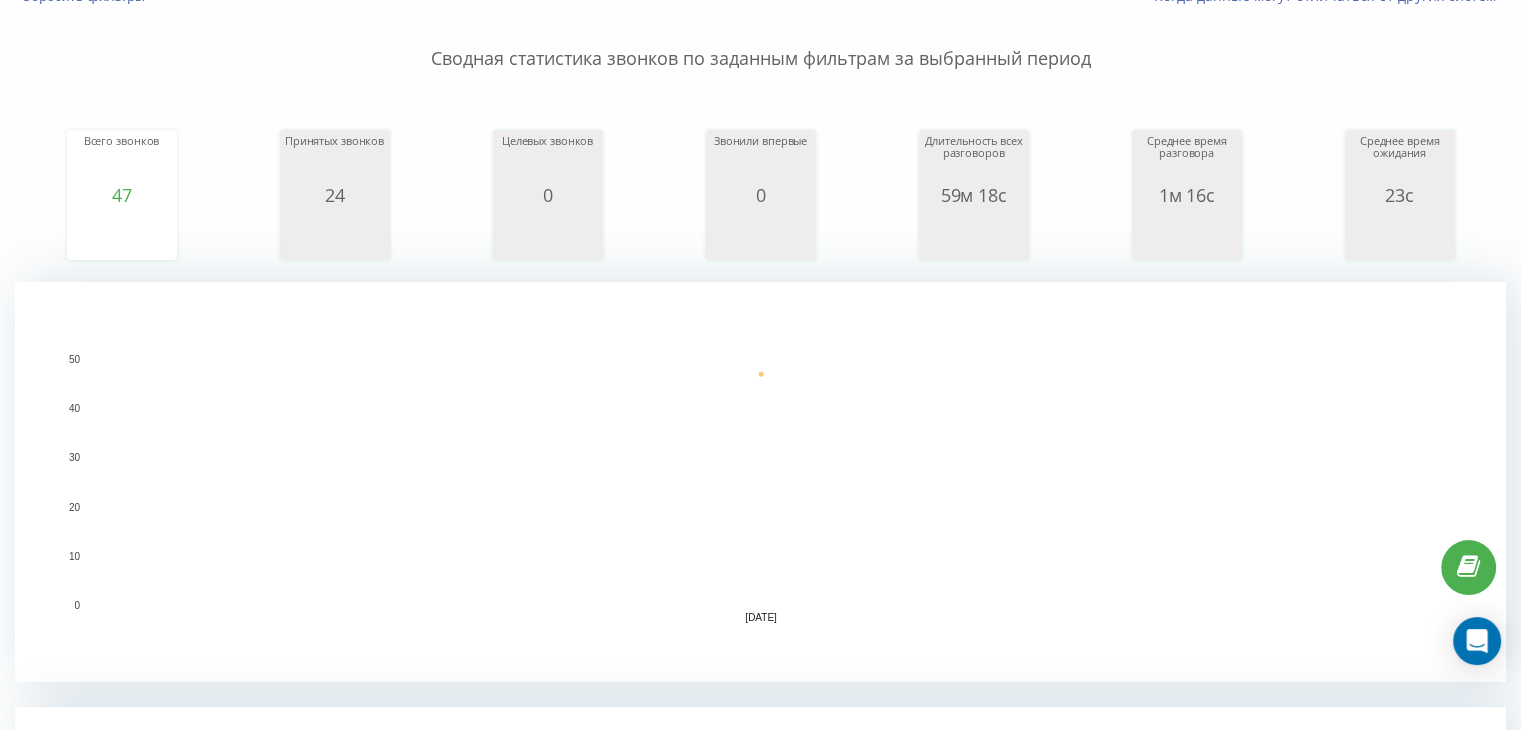 scroll, scrollTop: 0, scrollLeft: 0, axis: both 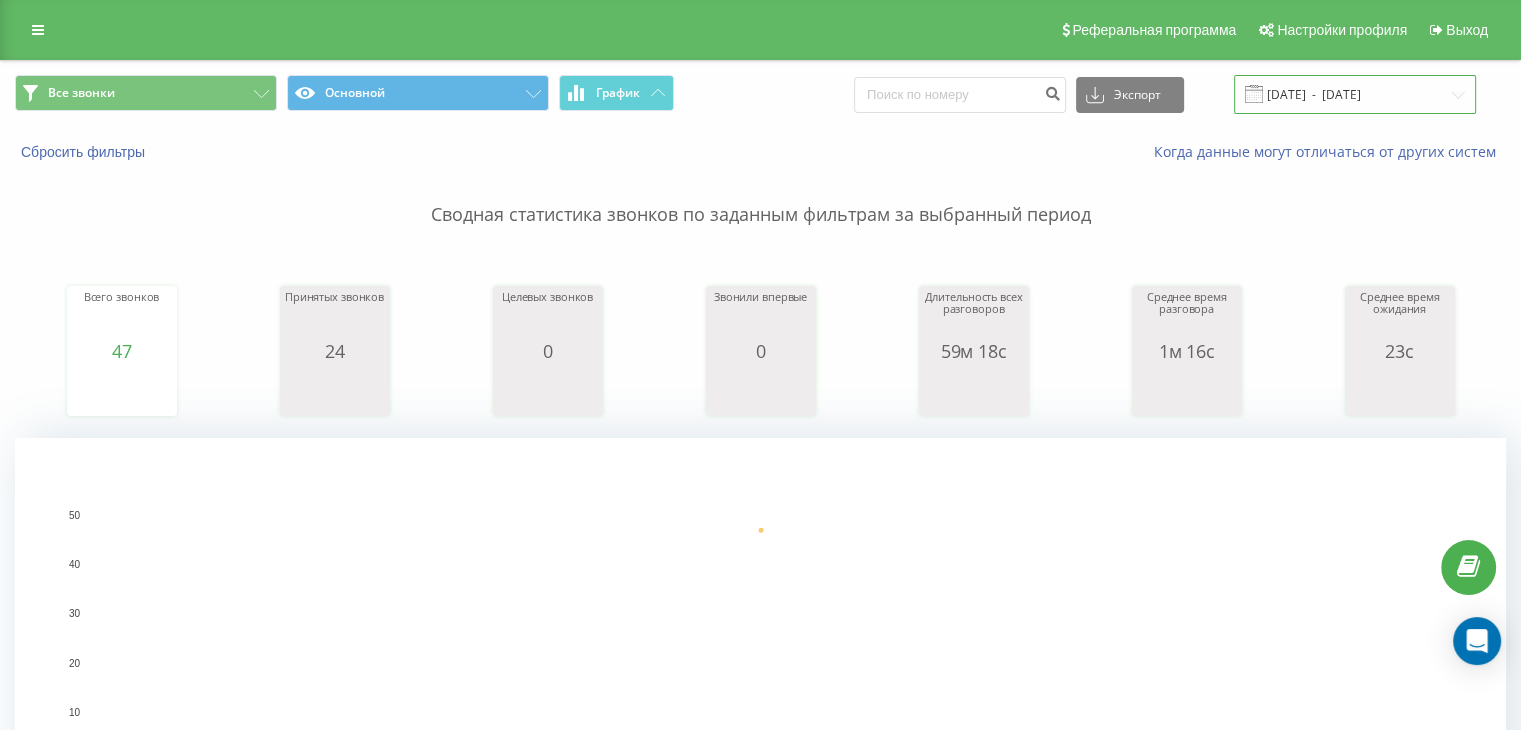 click on "10.07.2025  -  10.07.2025" at bounding box center [1355, 94] 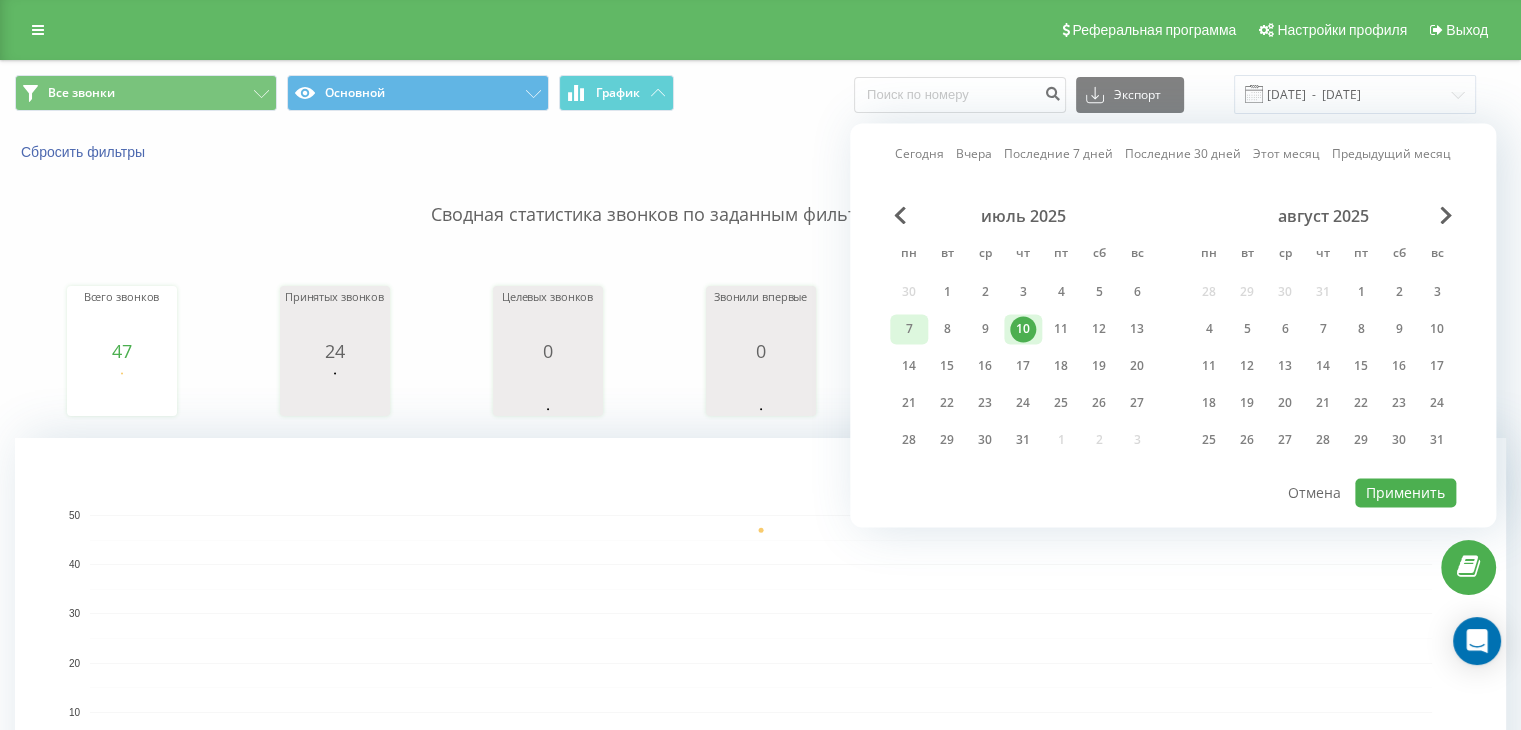 click on "7" at bounding box center [909, 329] 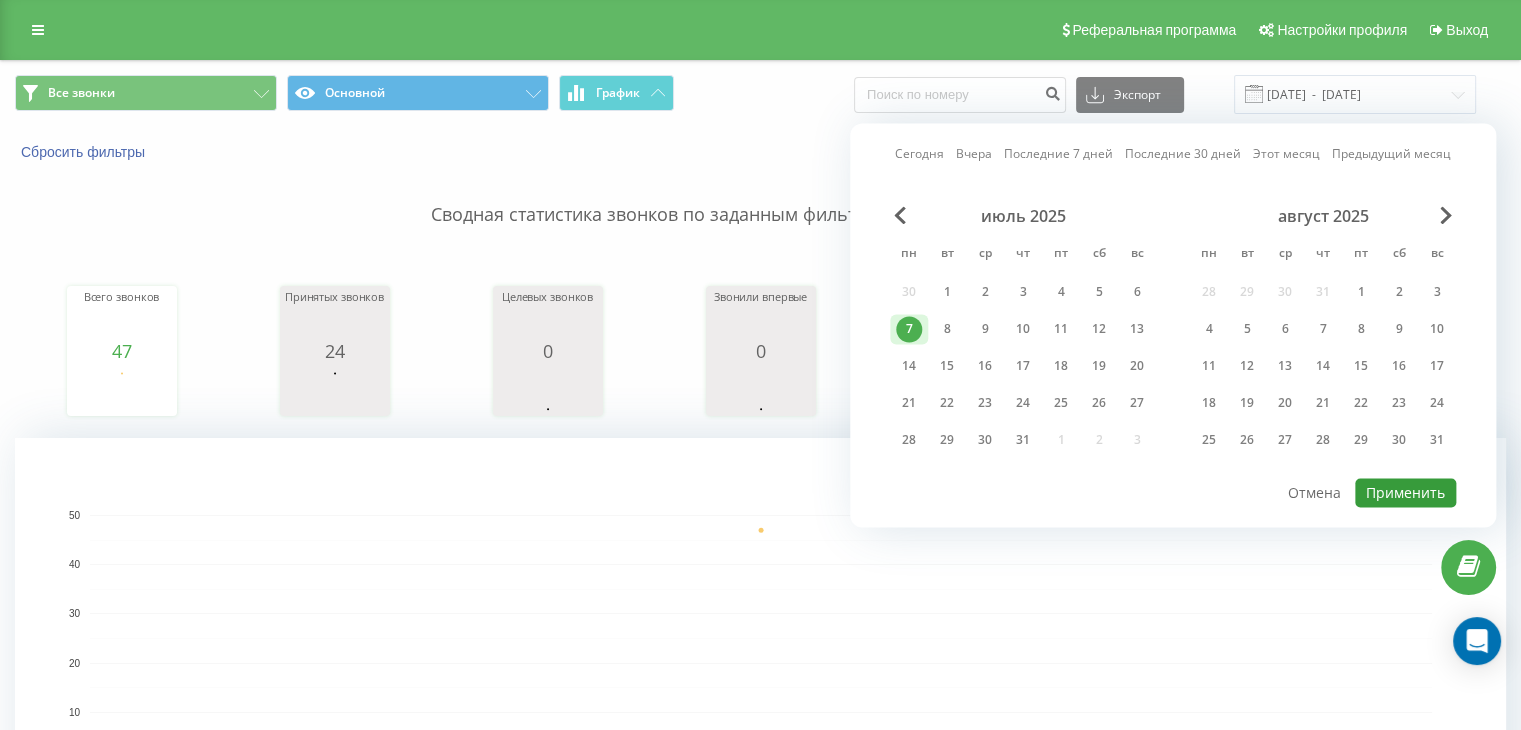 click on "Применить" at bounding box center [1405, 492] 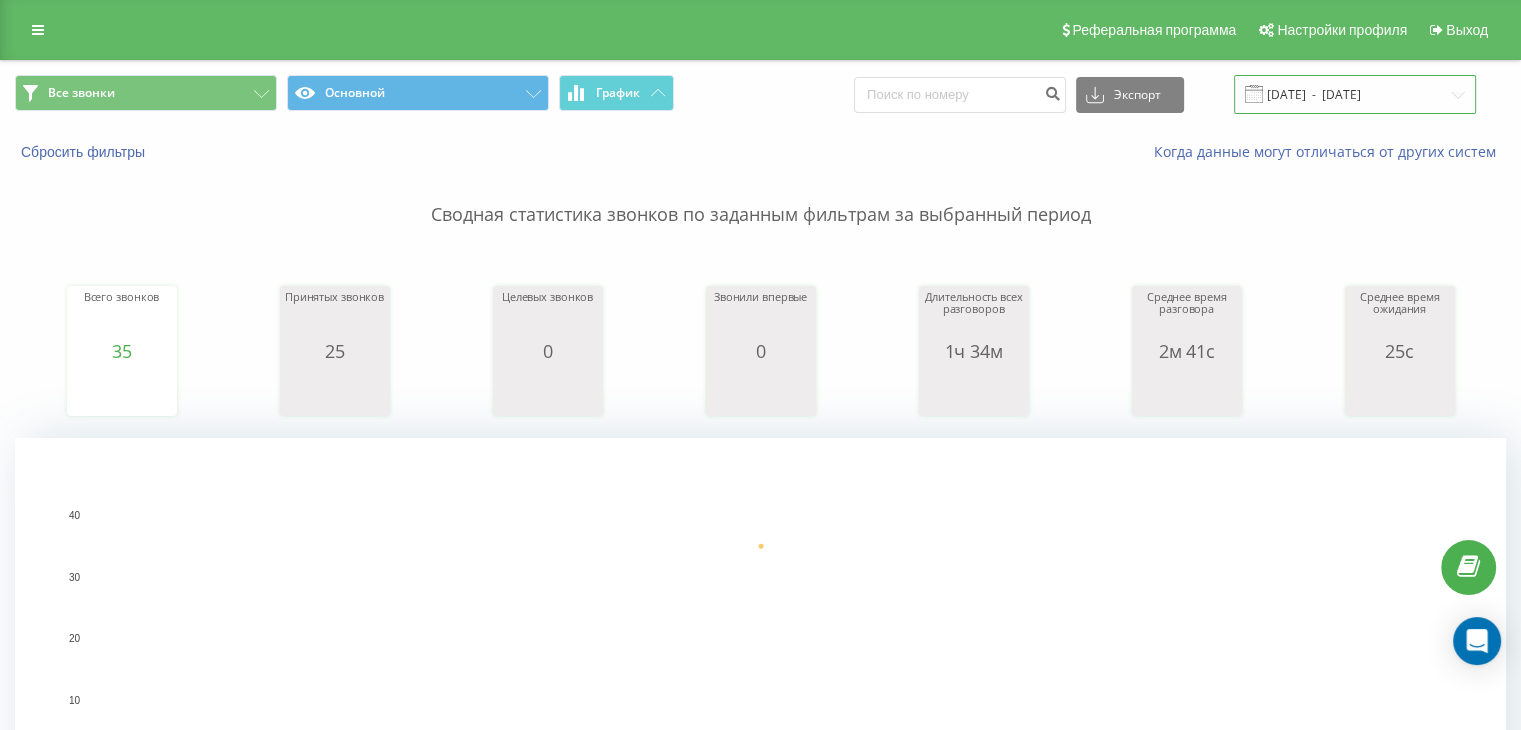 click on "07.07.2025  -  07.07.2025" at bounding box center (1355, 94) 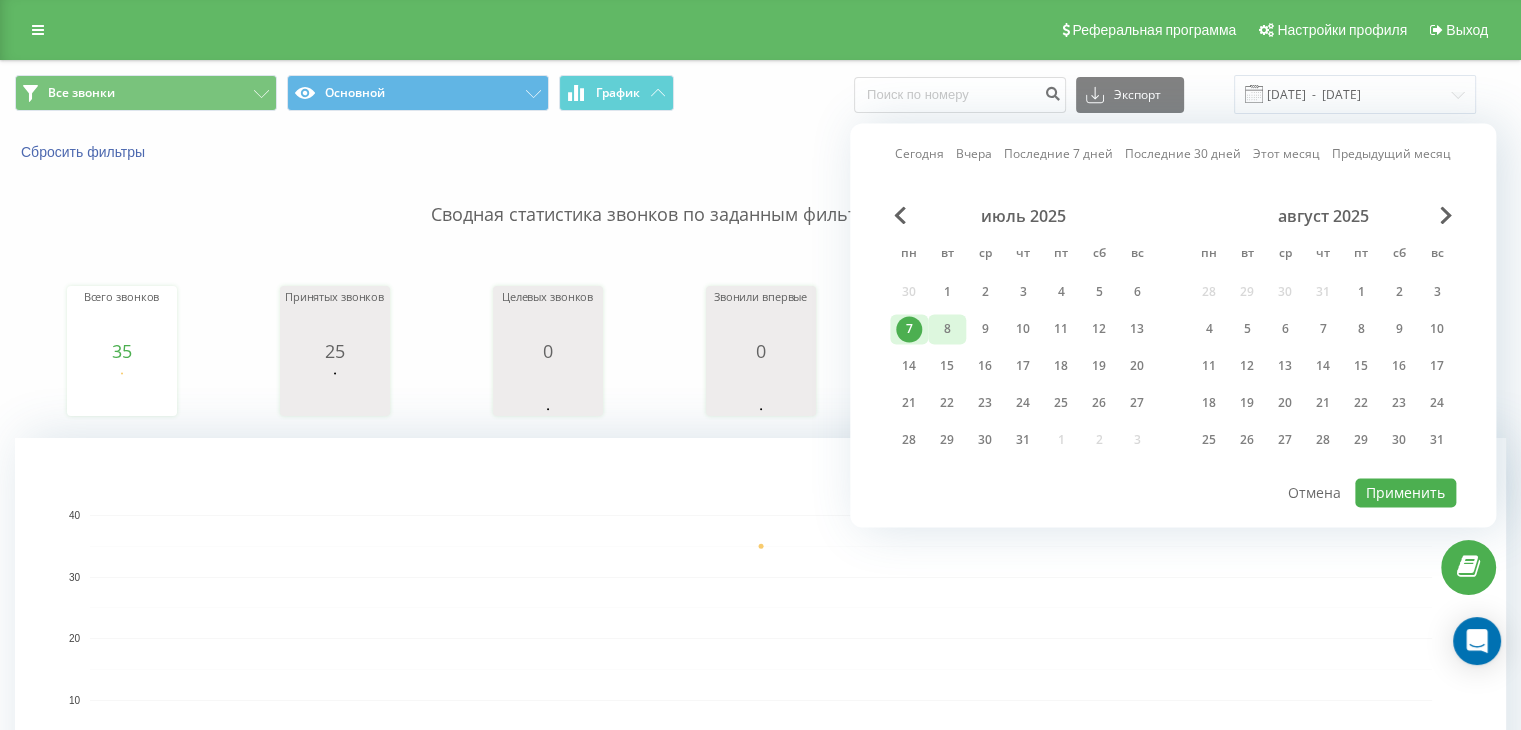 click on "8" at bounding box center (947, 329) 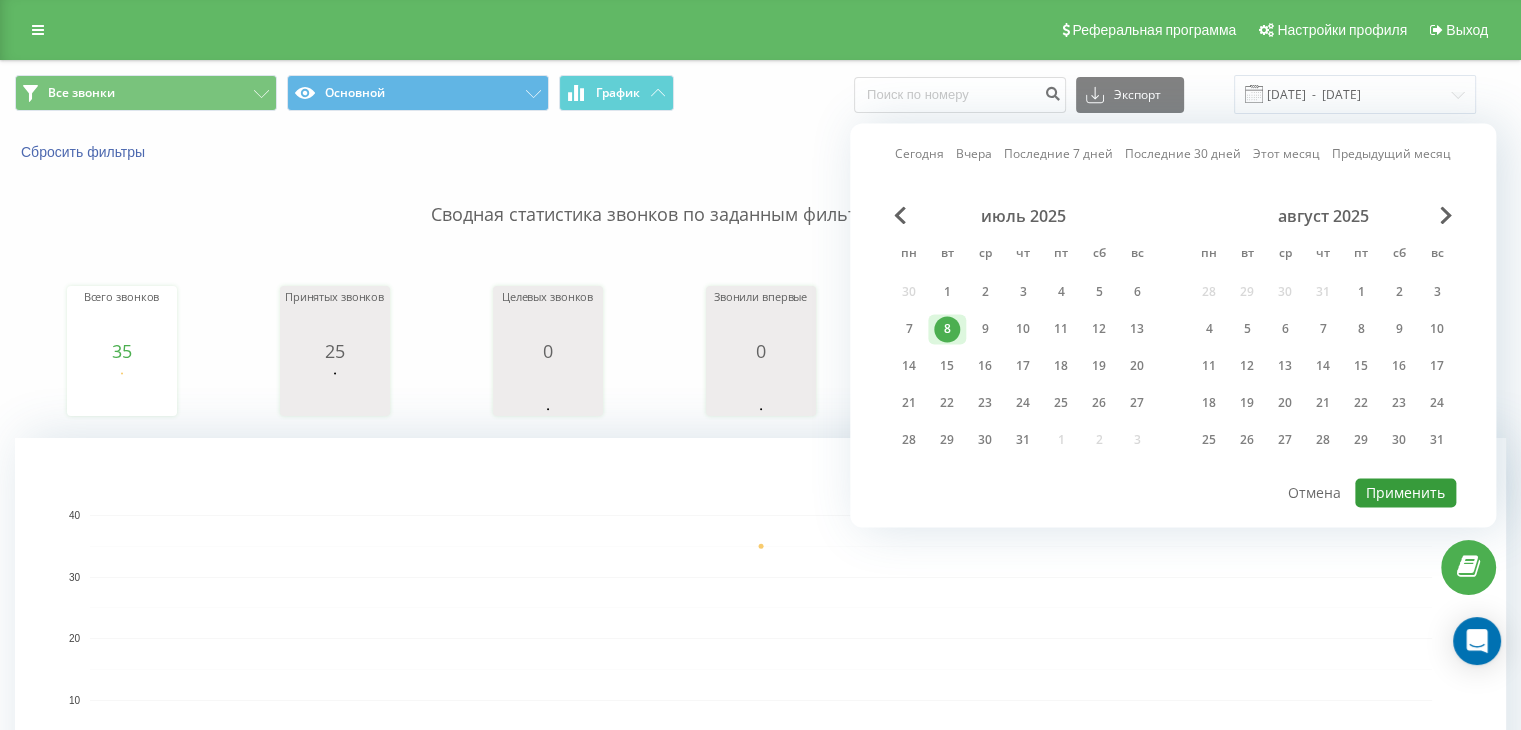 click on "Применить" at bounding box center [1405, 492] 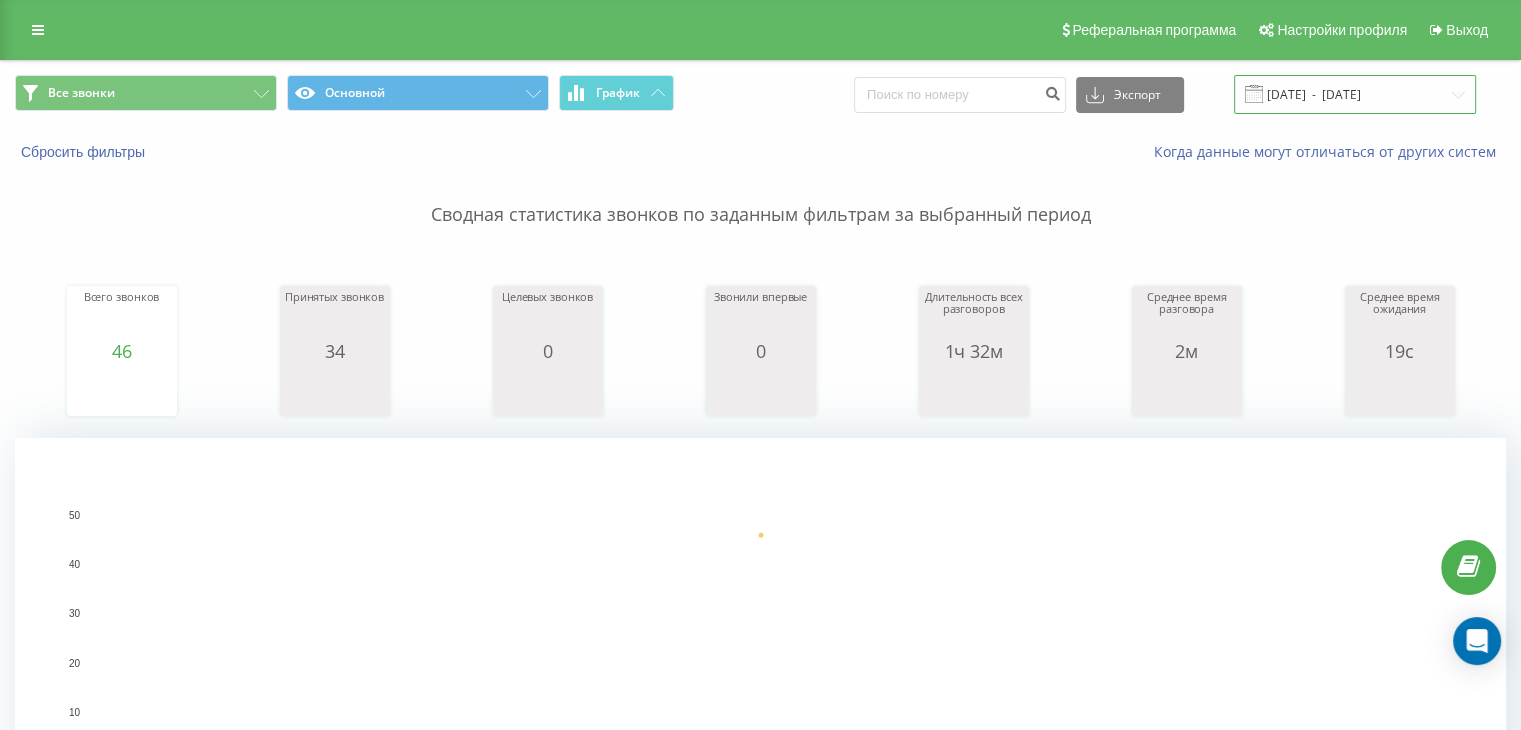 click on "08.07.2025  -  08.07.2025" at bounding box center (1355, 94) 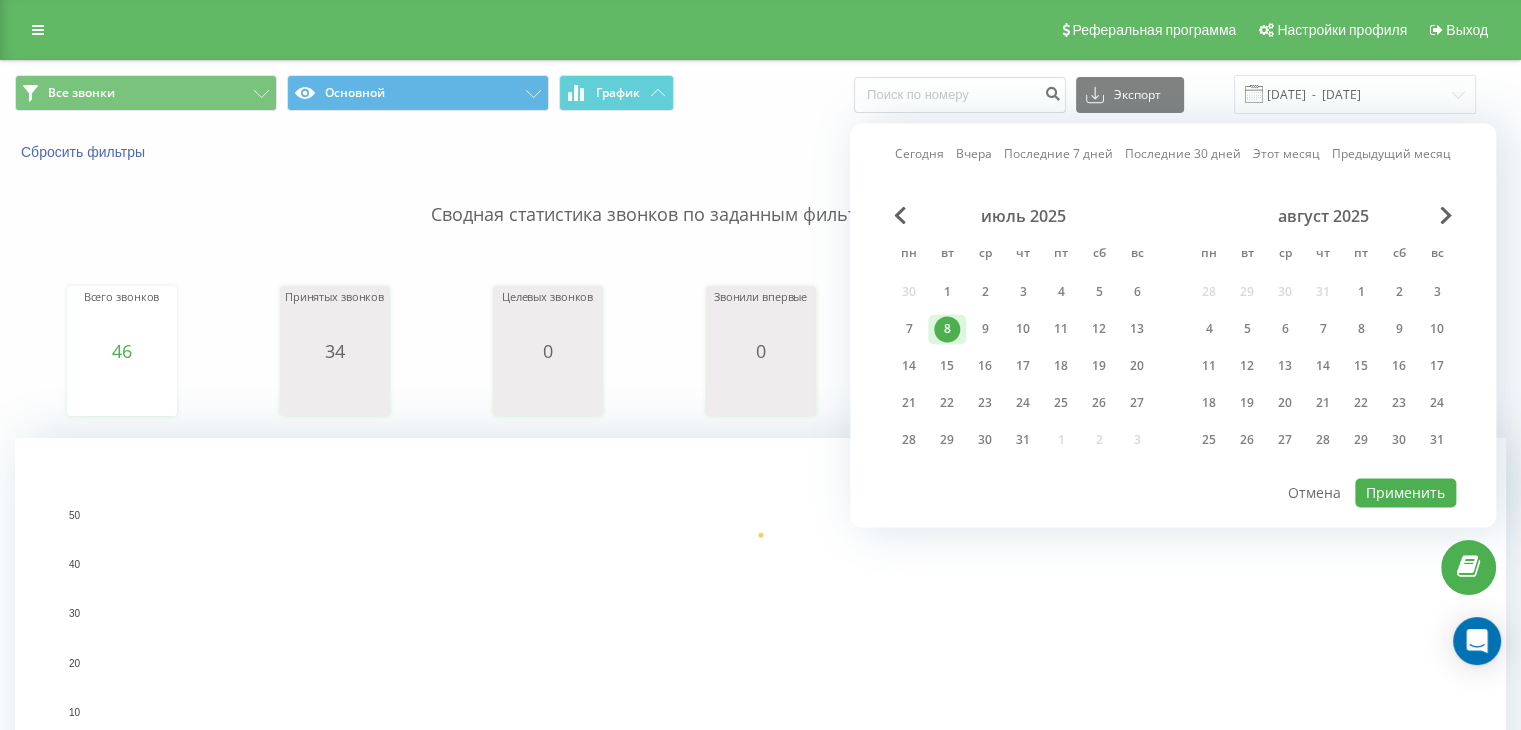 click on "июль 2025 пн вт ср чт пт сб вс 30 1 2 3 4 5 6 7 8 9 10 11 12 13 14 15 16 17 18 19 20 21 22 23 24 25 26 27 28 29 30 31 1 2 3" at bounding box center [1023, 334] 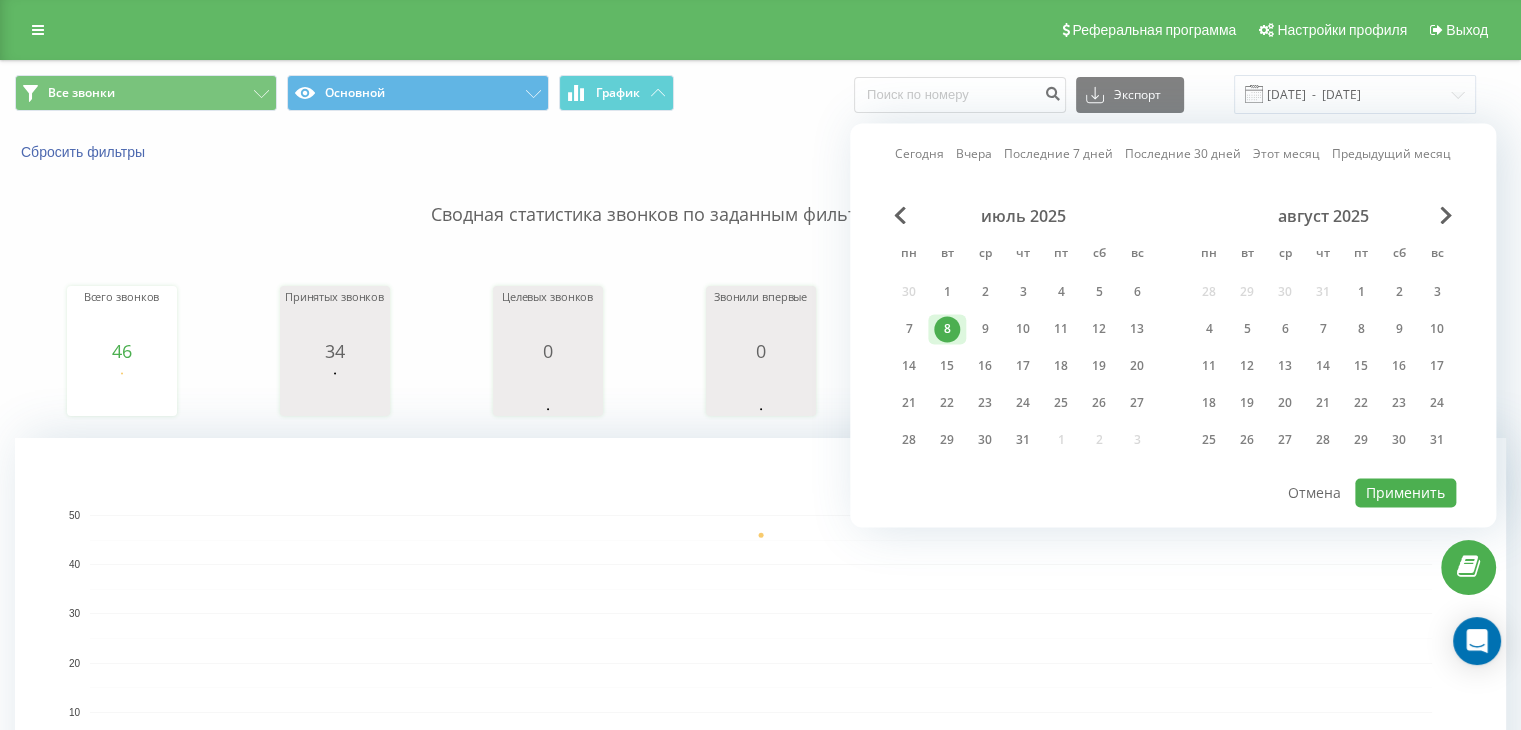 click on "июль 2025 пн вт ср чт пт сб вс 30 1 2 3 4 5 6 7 8 9 10 11 12 13 14 15 16 17 18 19 20 21 22 23 24 25 26 27 28 29 30 31 1 2 3" at bounding box center (1023, 334) 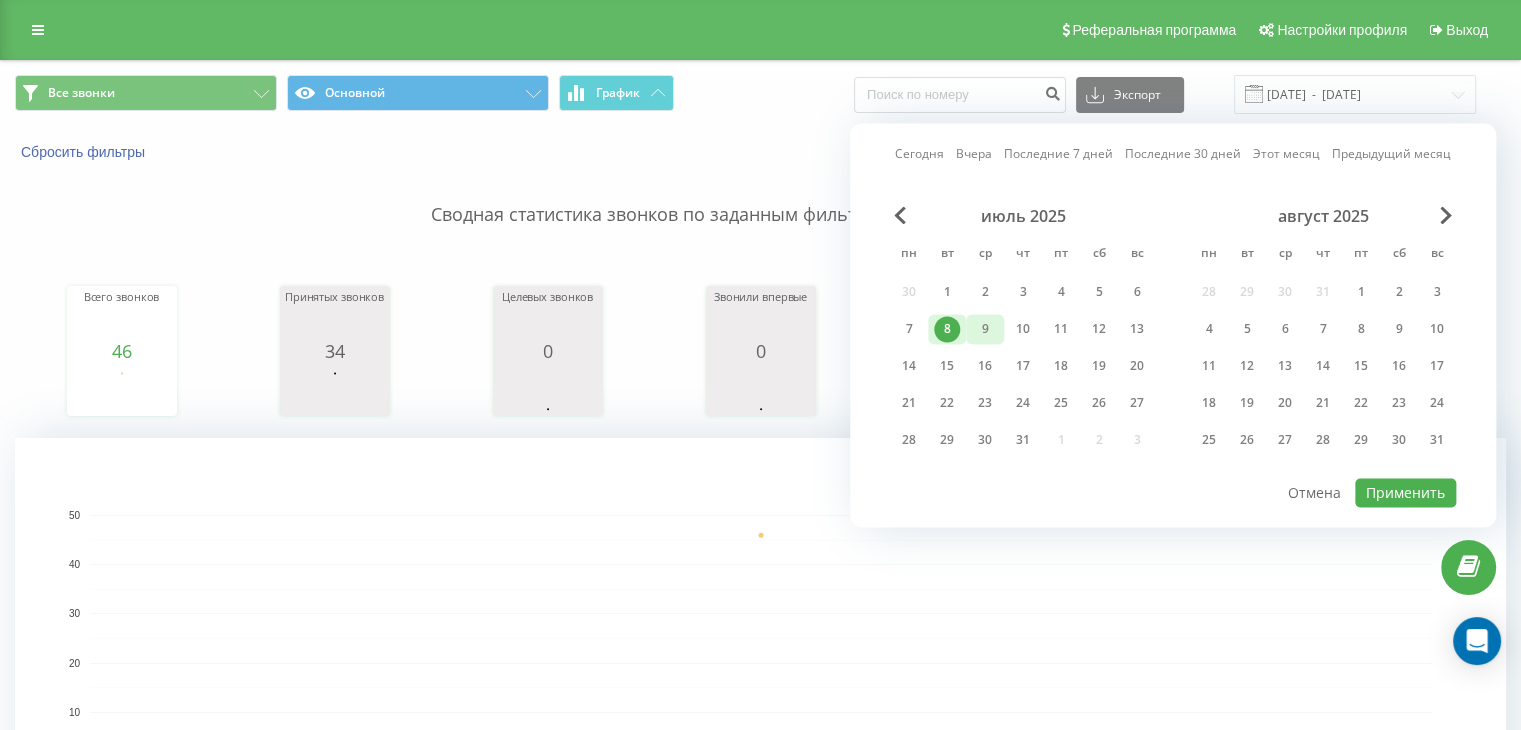 click on "9" at bounding box center [985, 329] 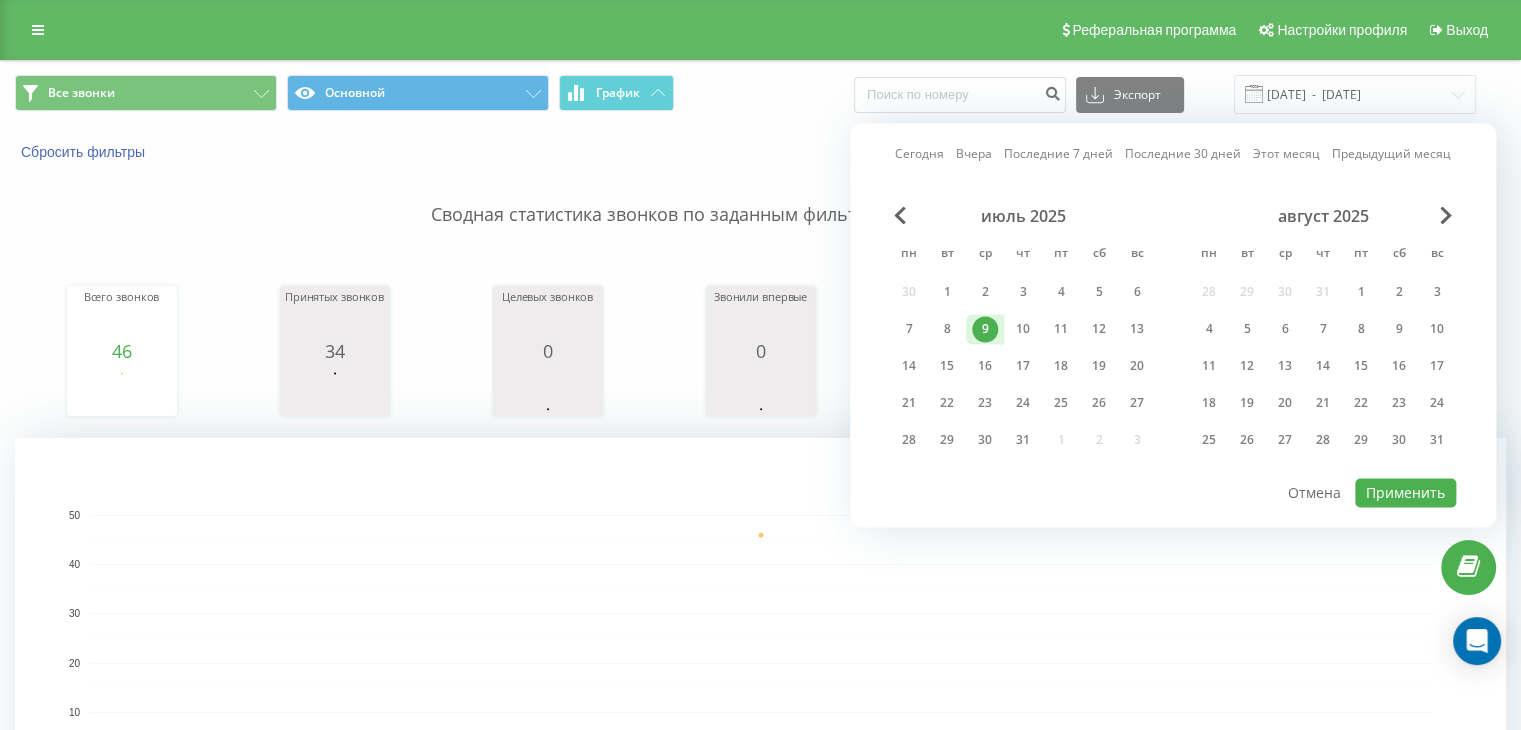 click on "9" at bounding box center (985, 329) 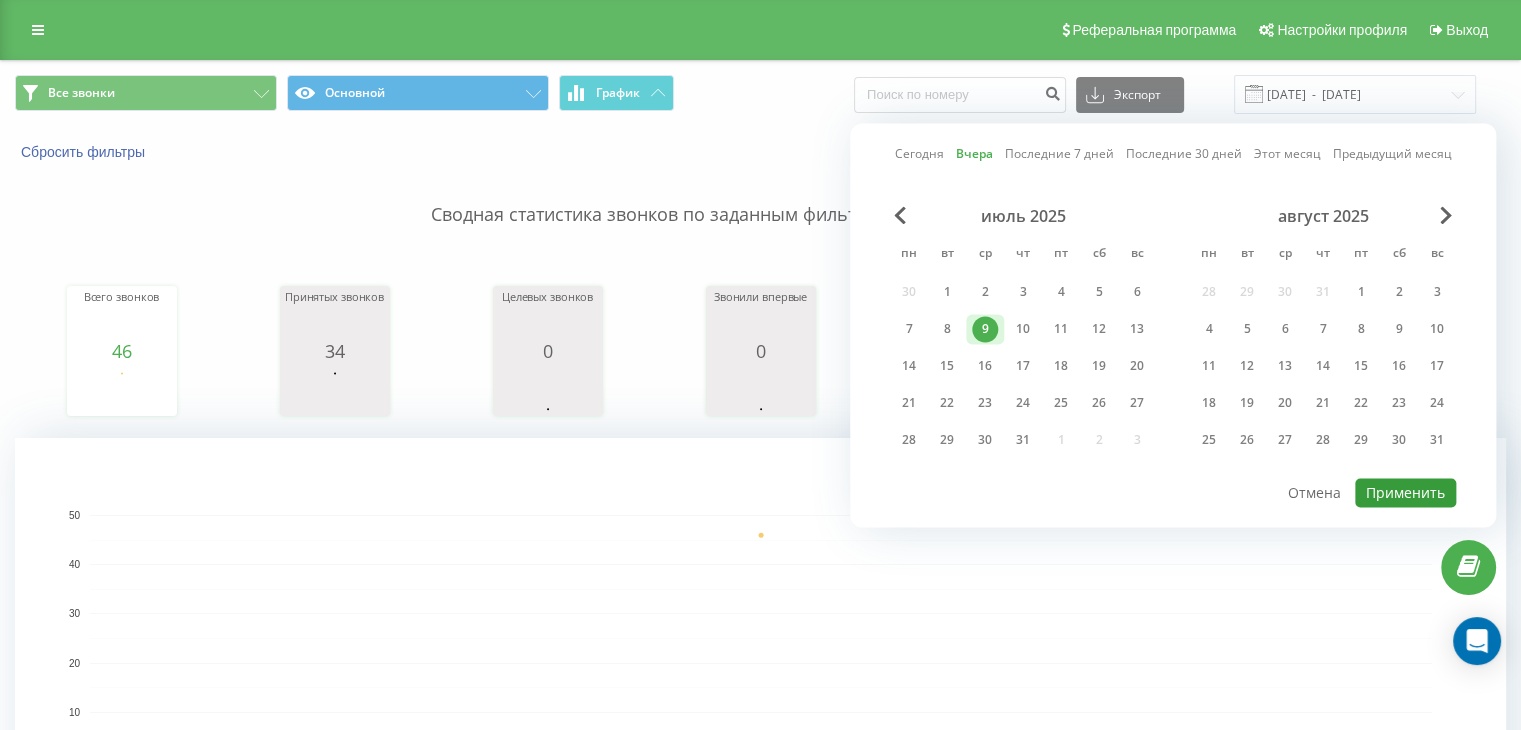 click on "Применить" at bounding box center (1405, 492) 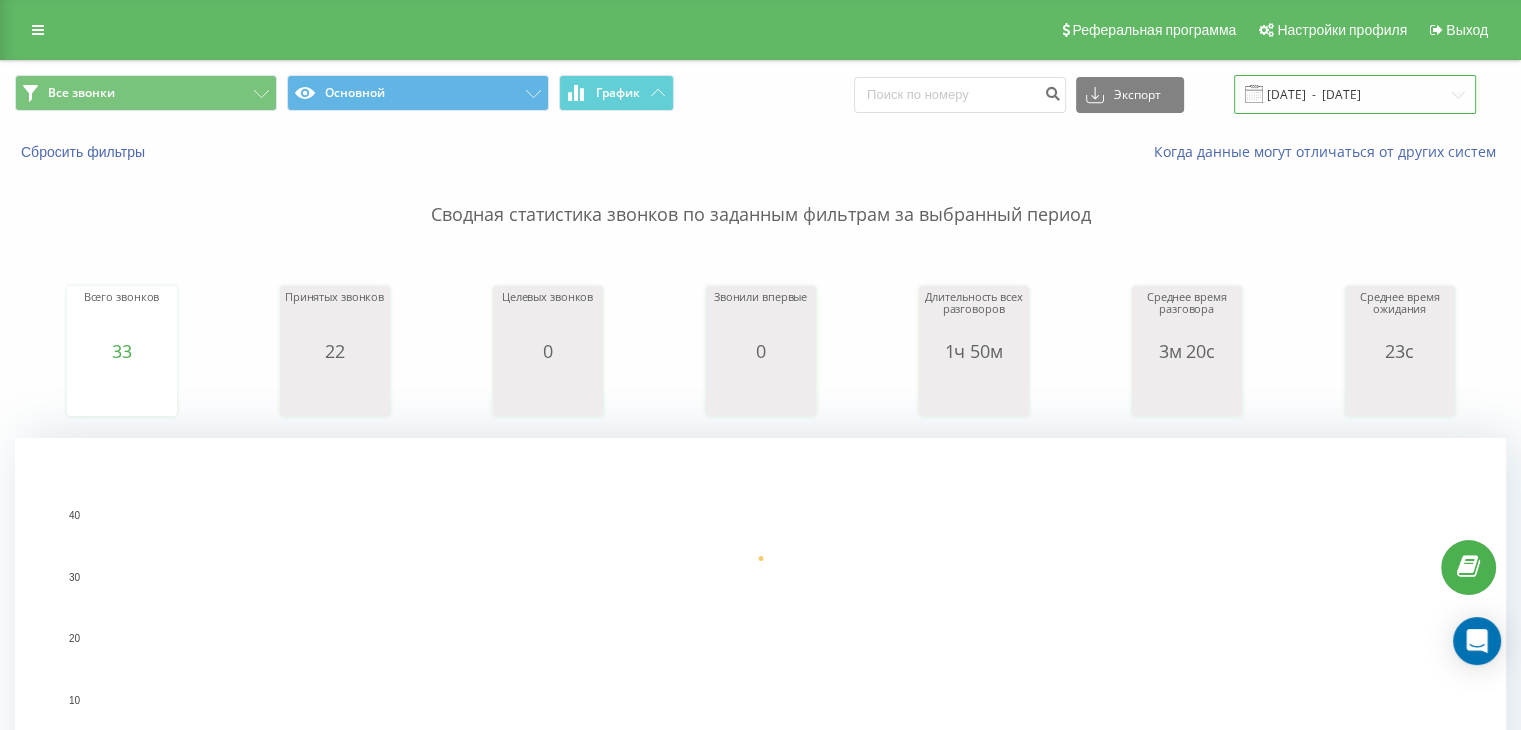 click on "09.07.2025  -  09.07.2025" at bounding box center [1355, 94] 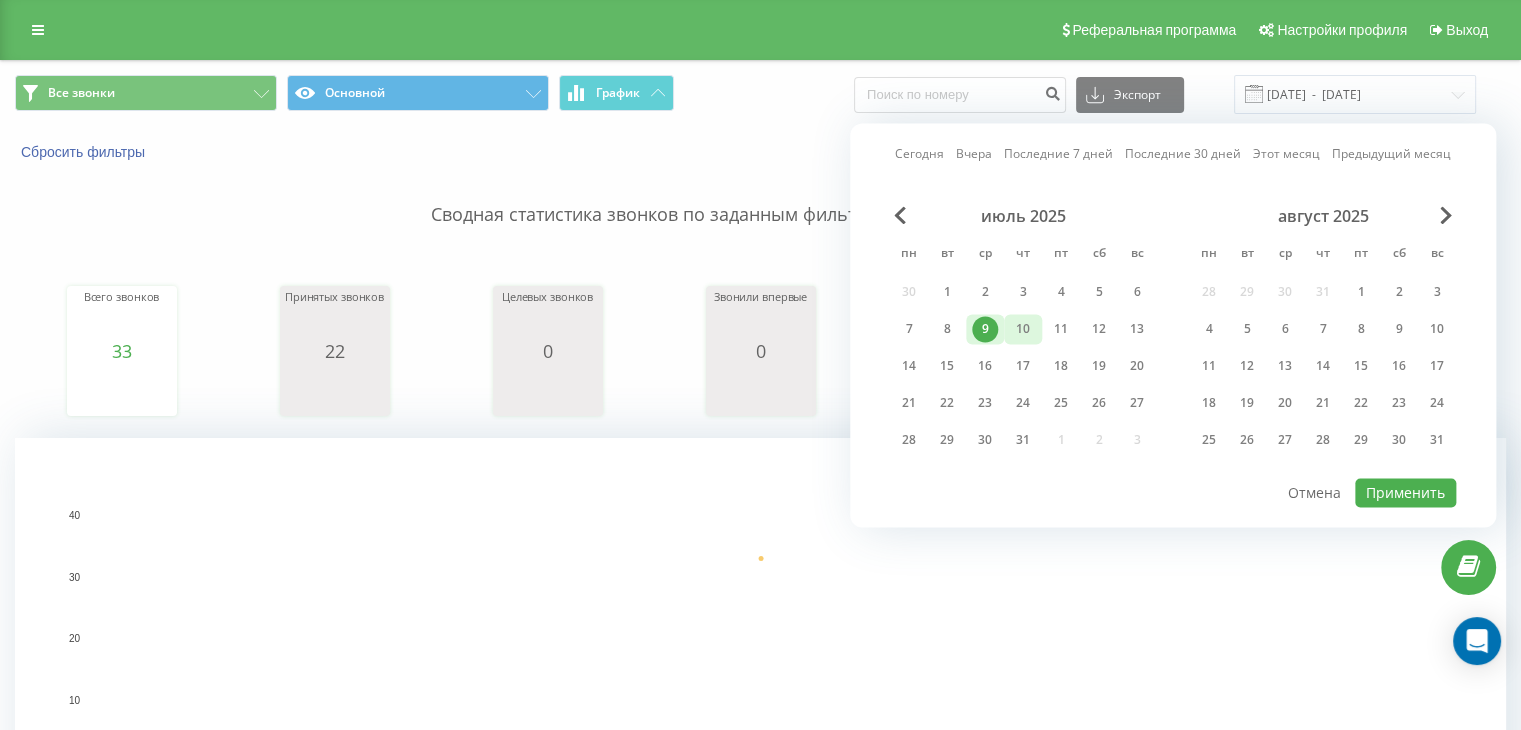 click on "10" at bounding box center [1023, 329] 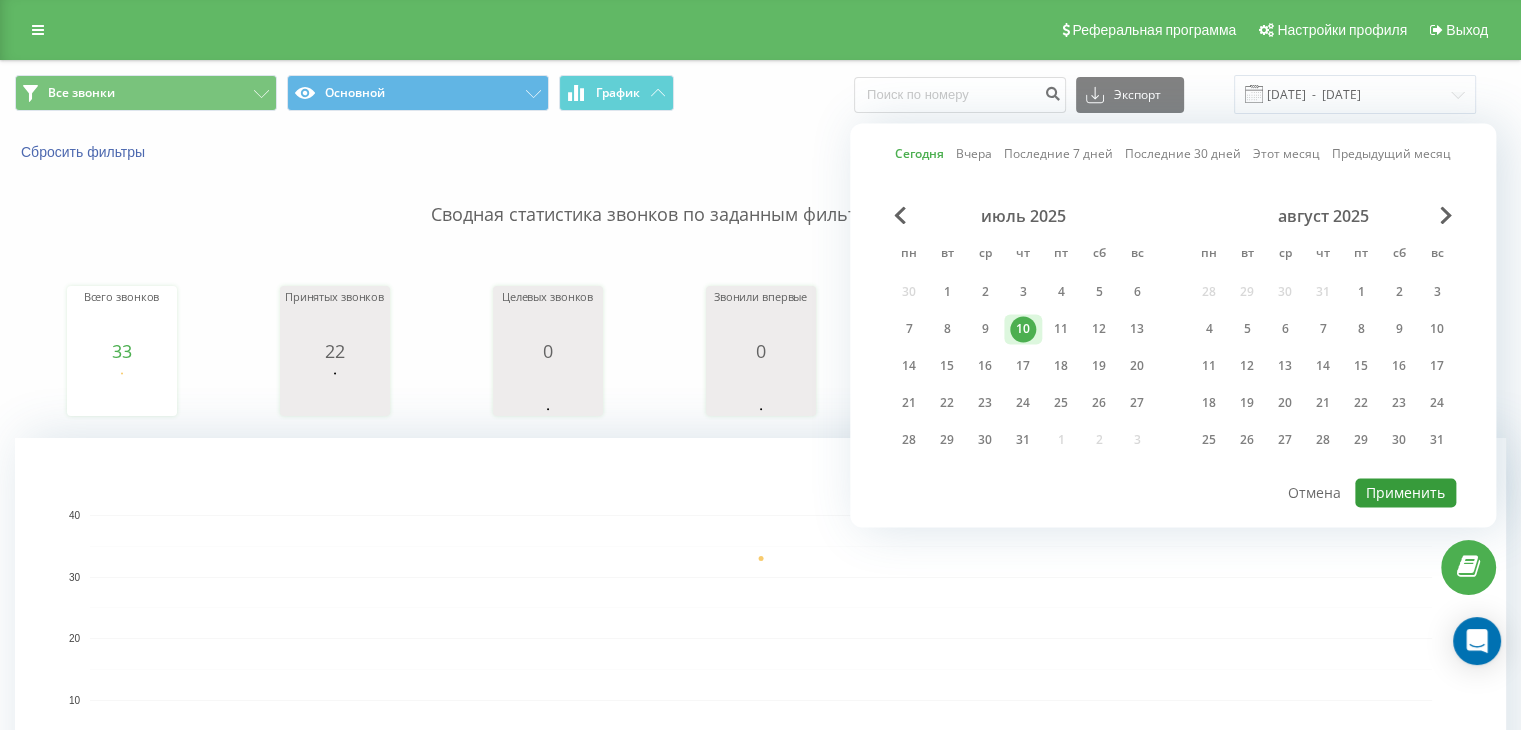 click on "Применить" at bounding box center [1405, 492] 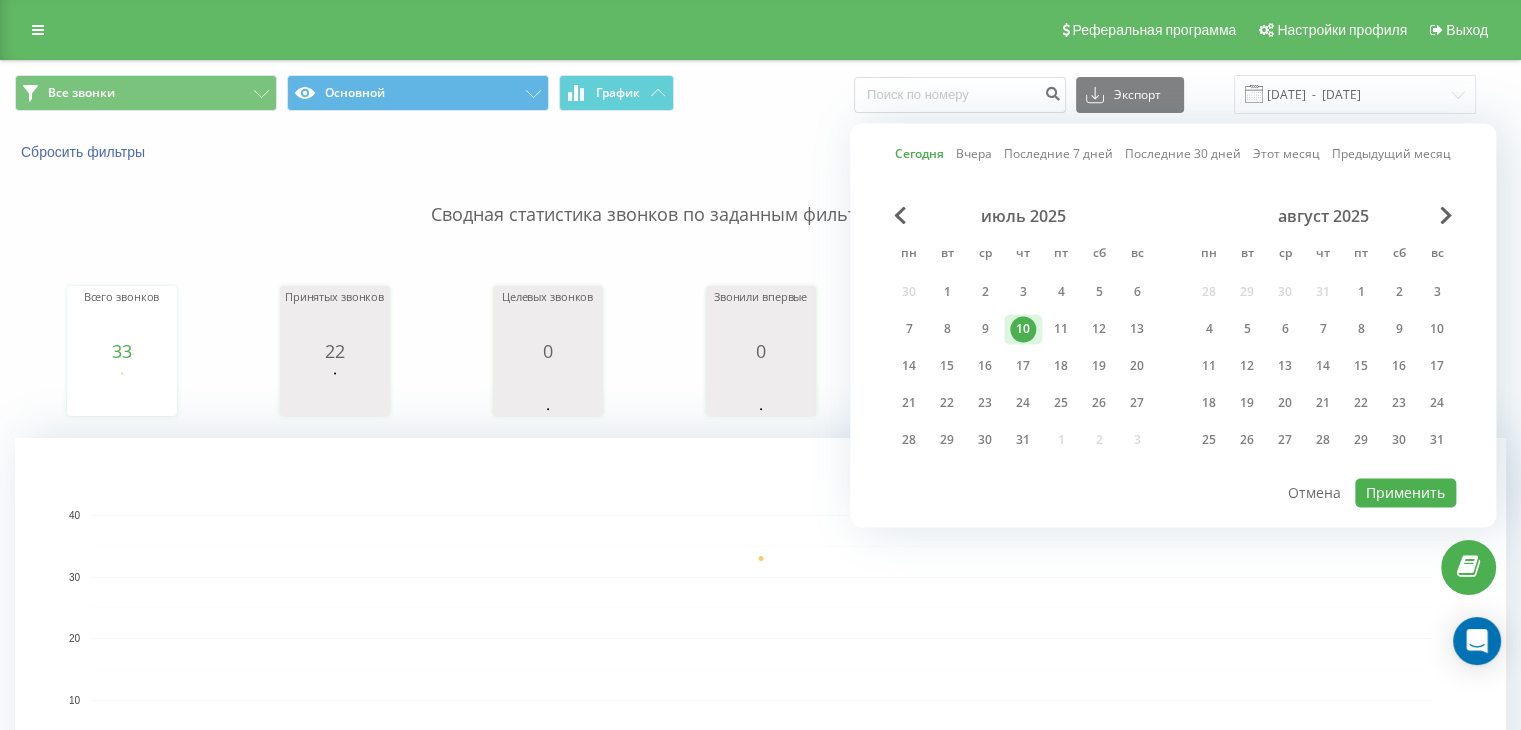 type on "10.07.2025  -  10.07.2025" 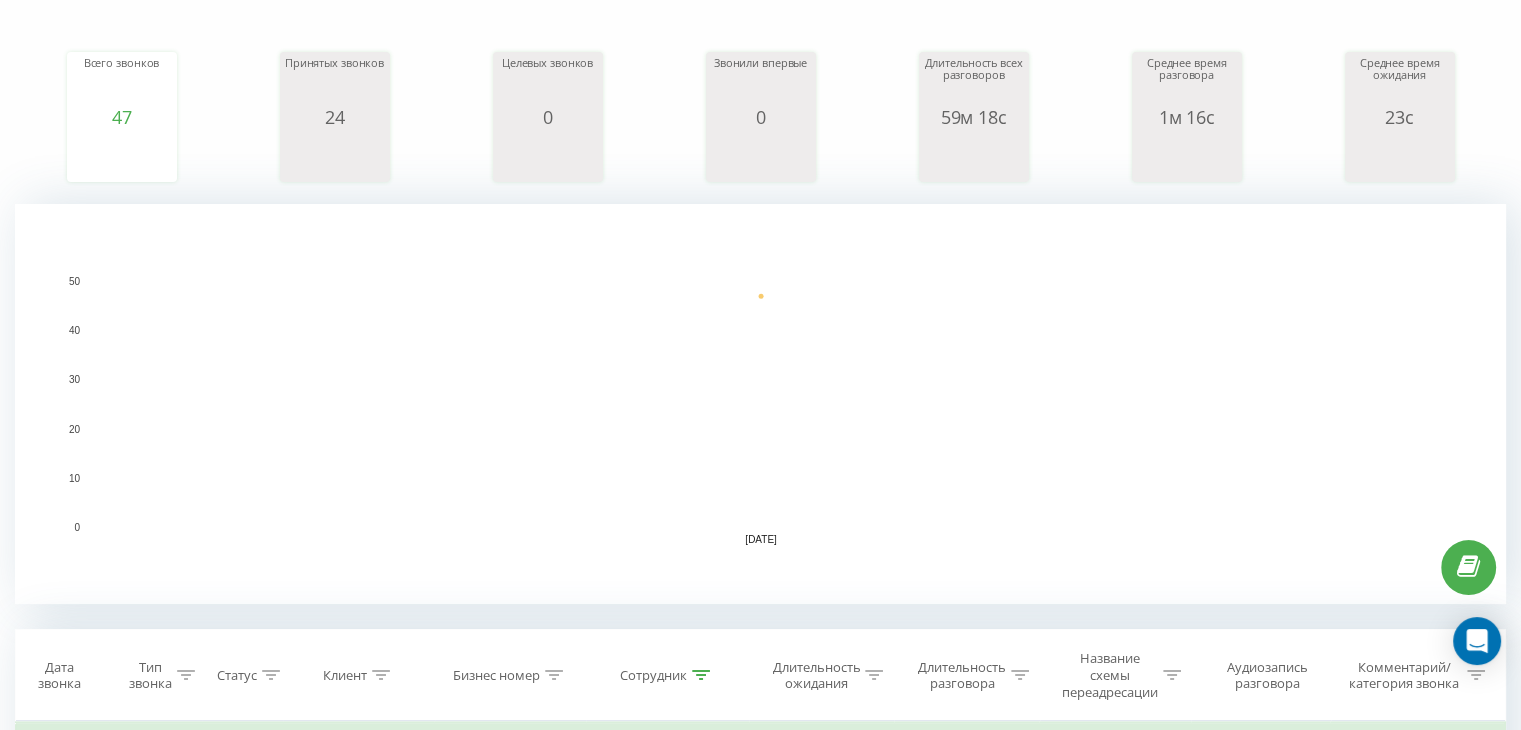 scroll, scrollTop: 500, scrollLeft: 0, axis: vertical 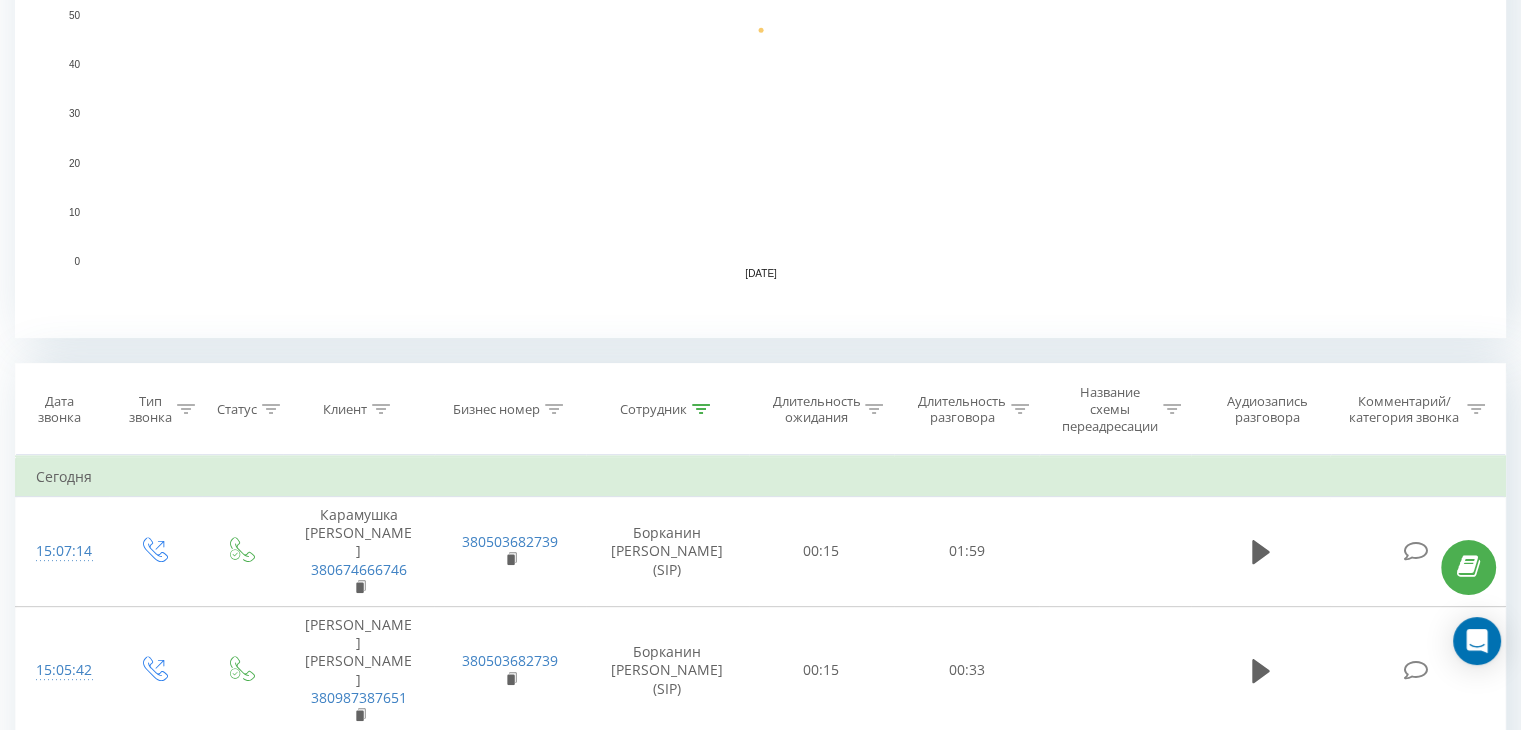 click 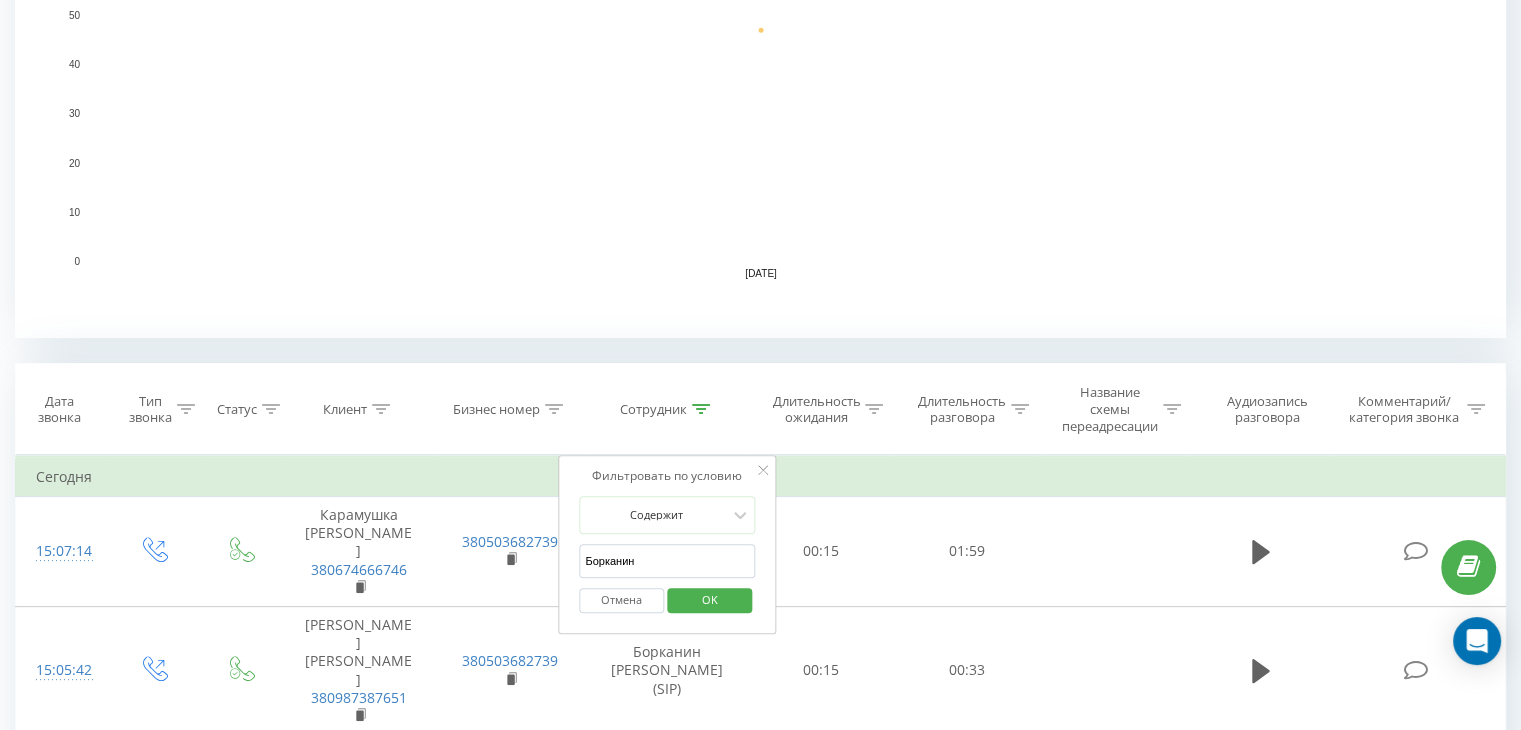 click on "Борканин" at bounding box center [667, 561] 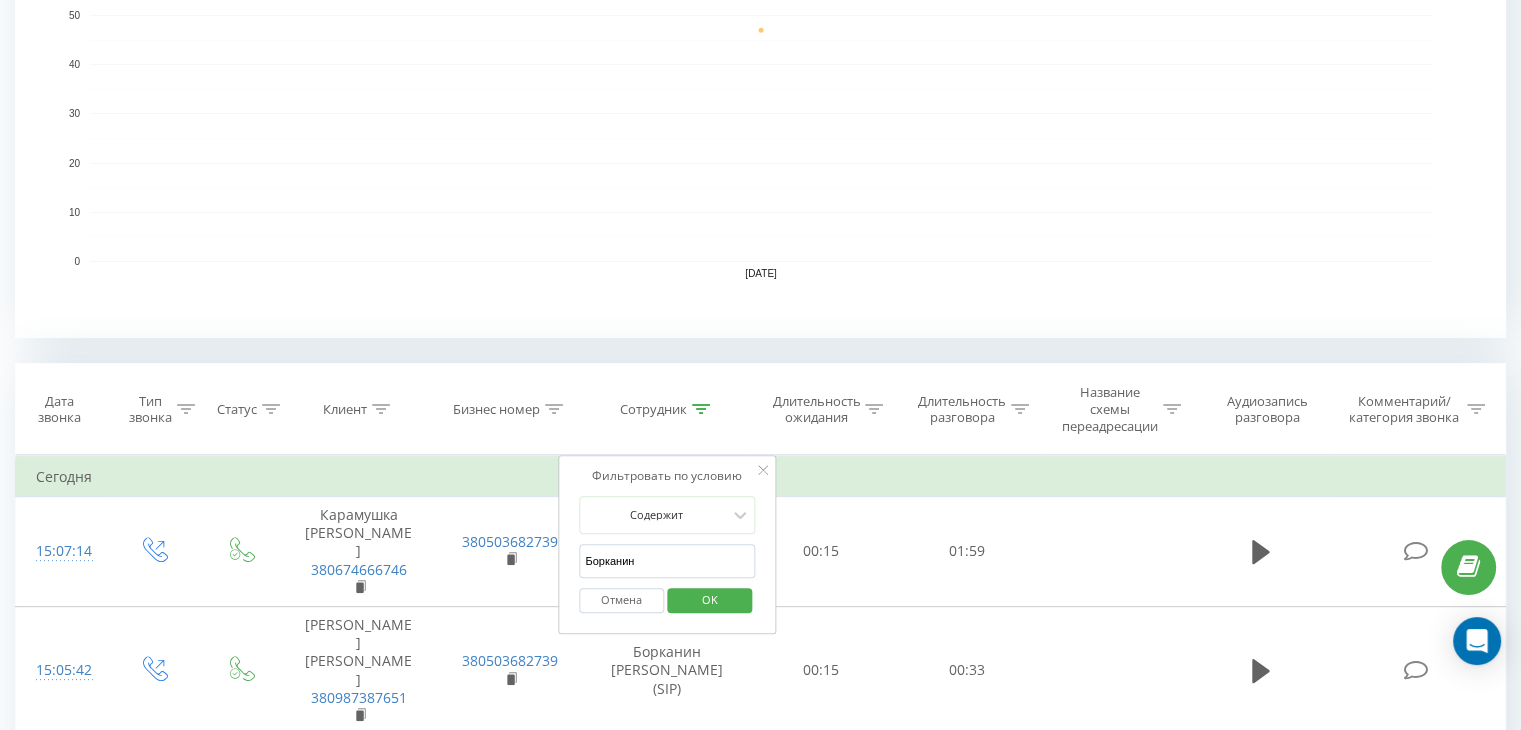 click on "Борканин" at bounding box center [667, 561] 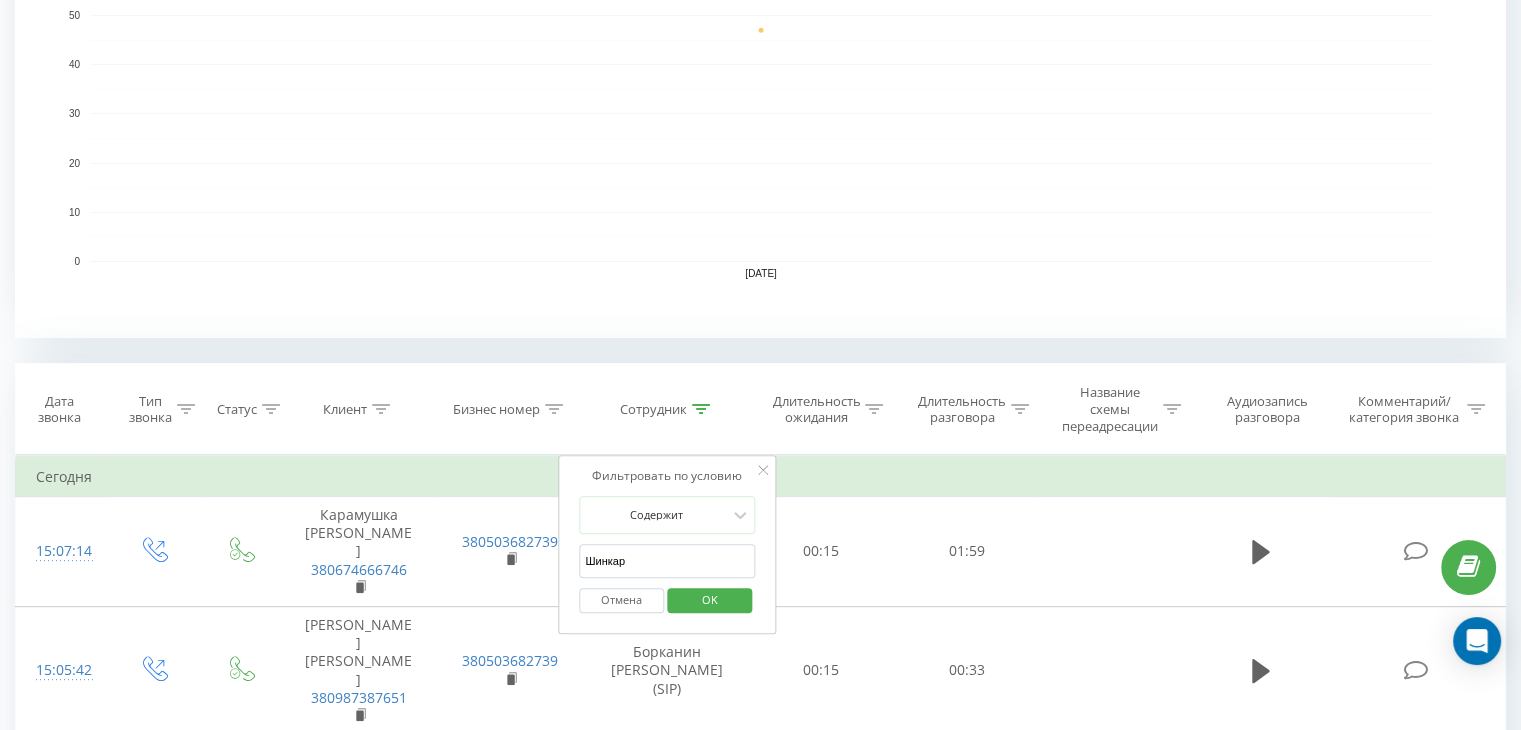 type on "Шинкарьова" 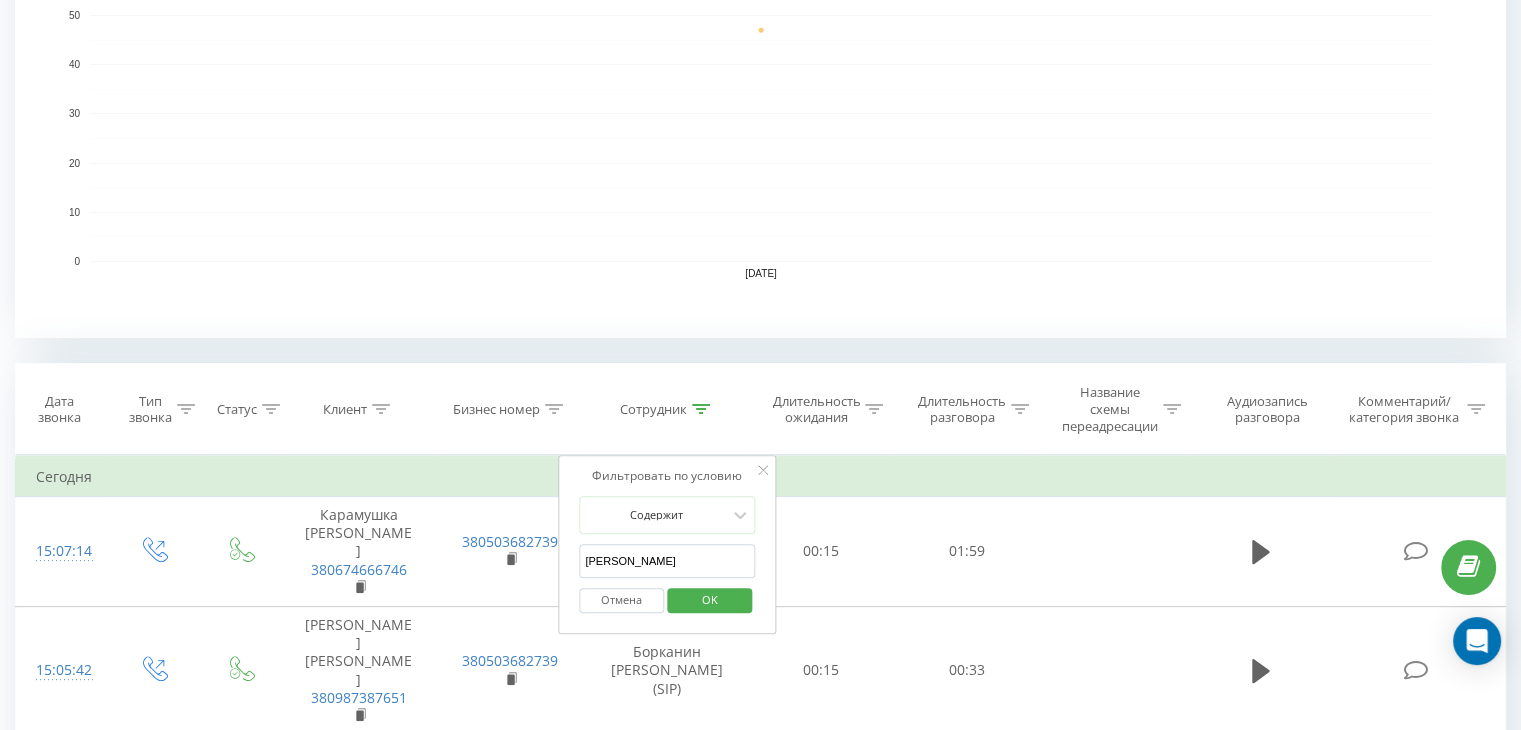 click on "OK" at bounding box center (710, 599) 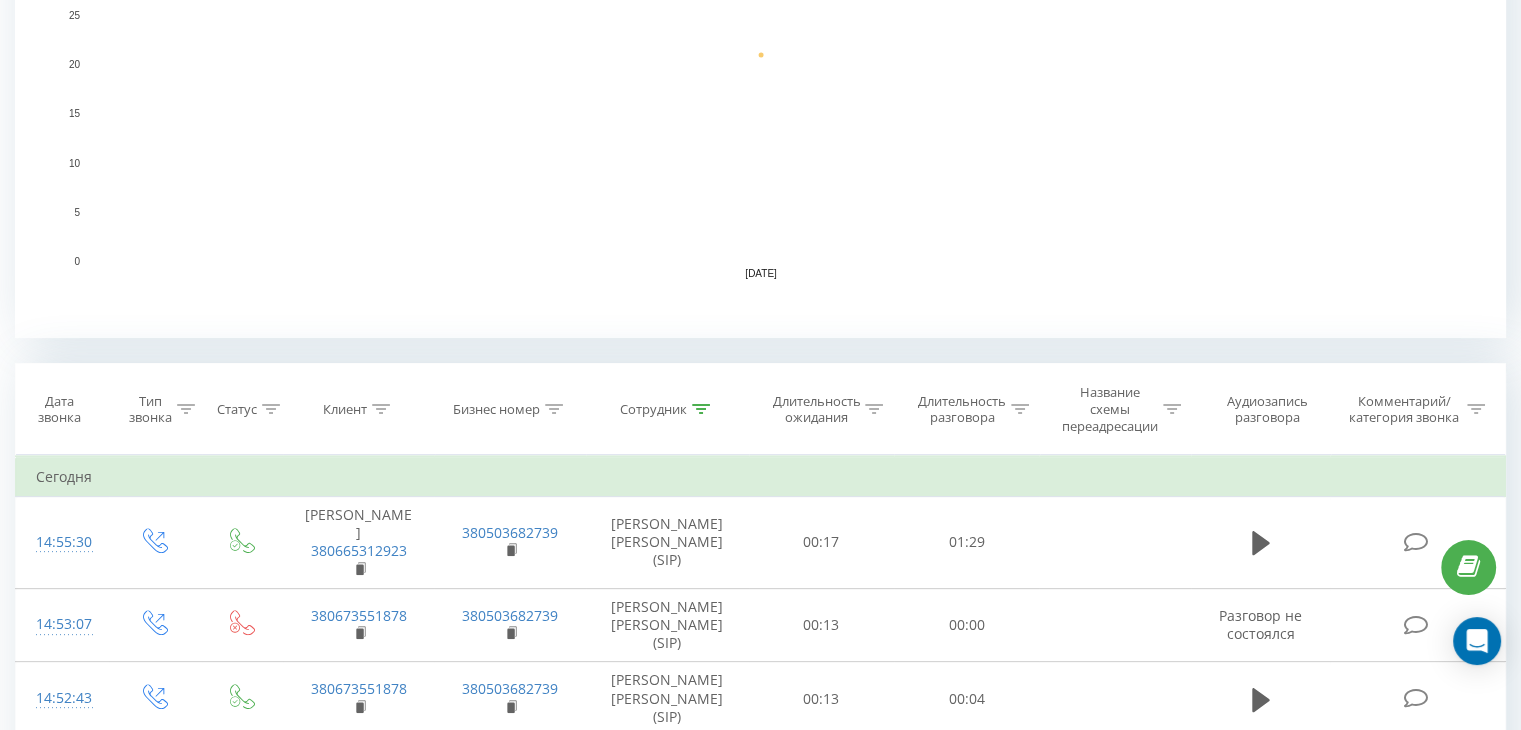 scroll, scrollTop: 0, scrollLeft: 0, axis: both 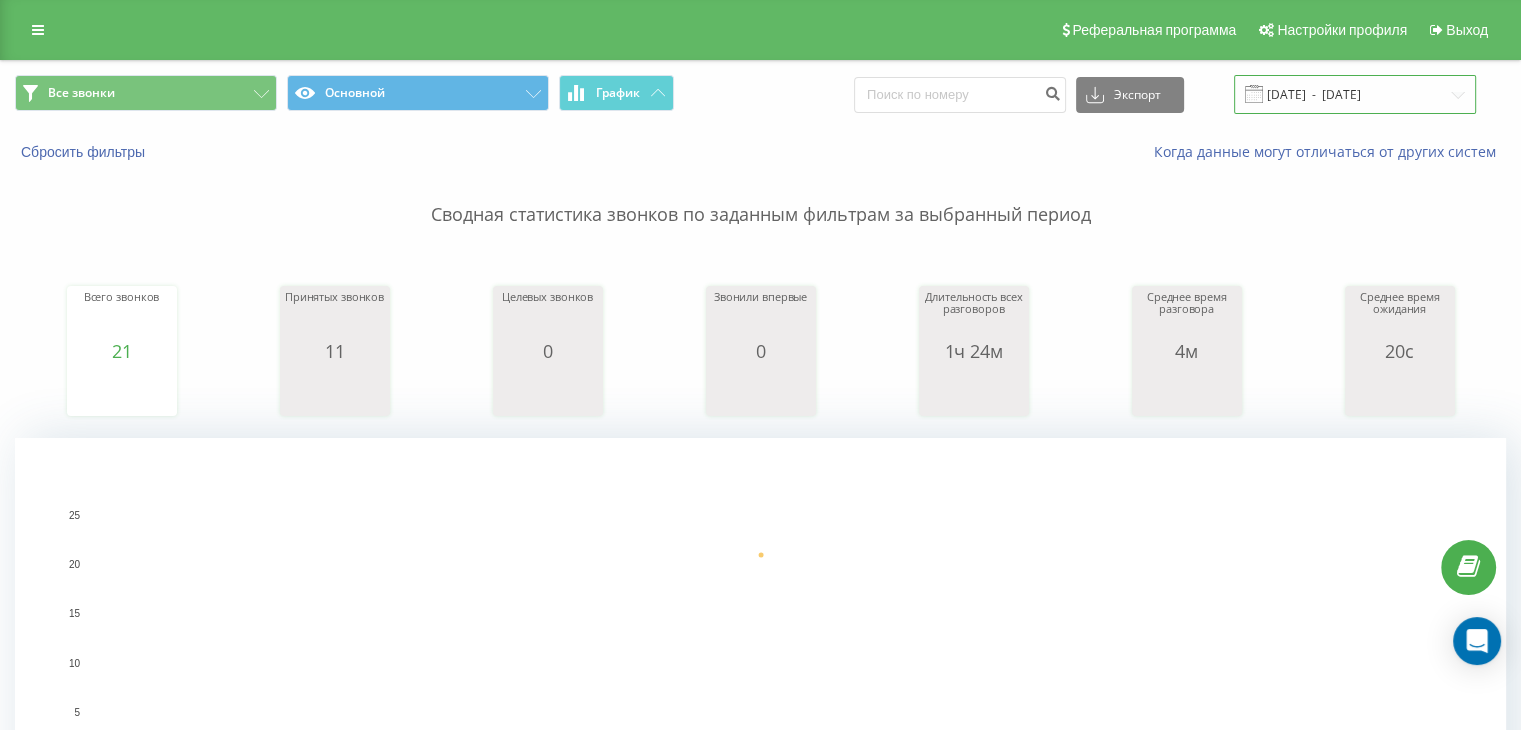 click on "10.07.2025  -  10.07.2025" at bounding box center [1355, 94] 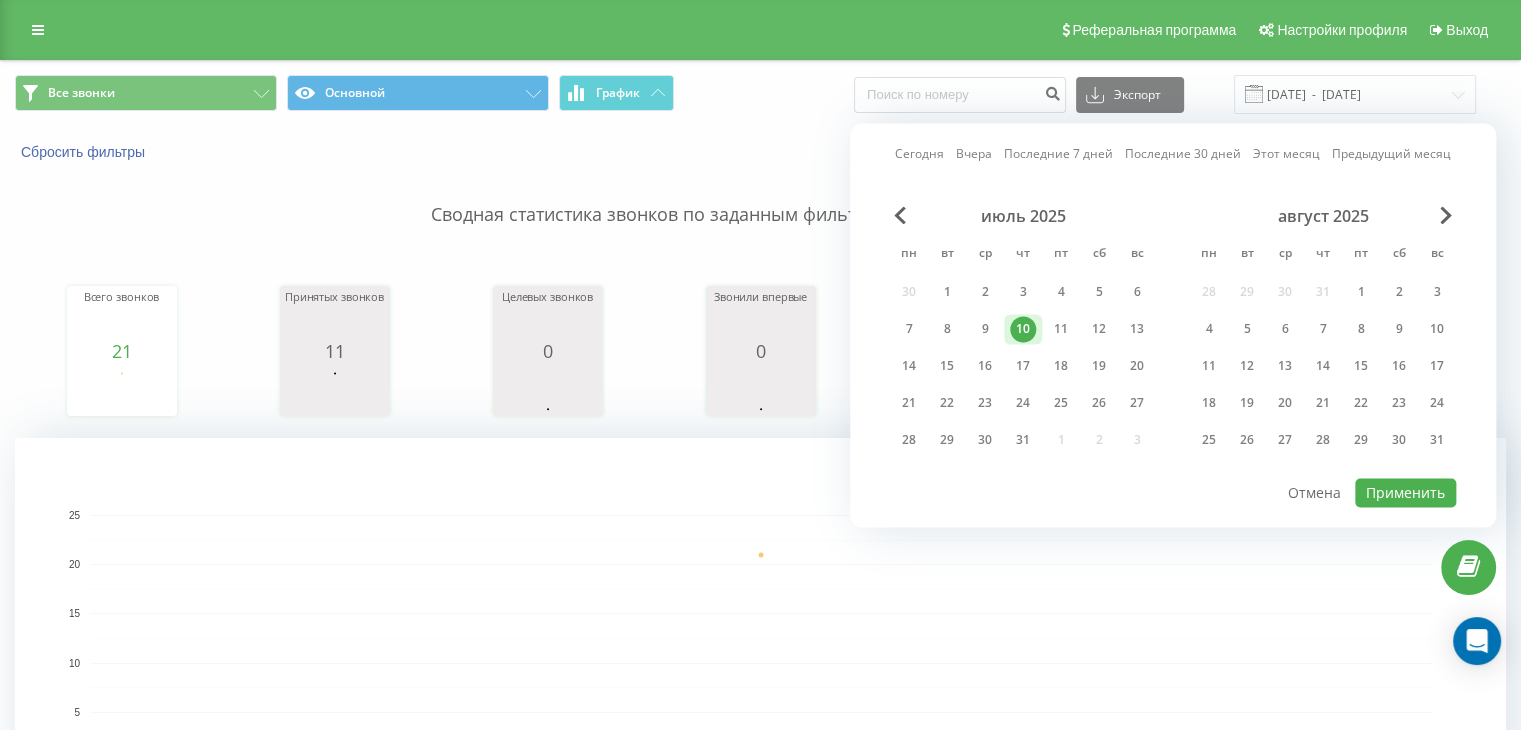 click on "10" at bounding box center [1023, 329] 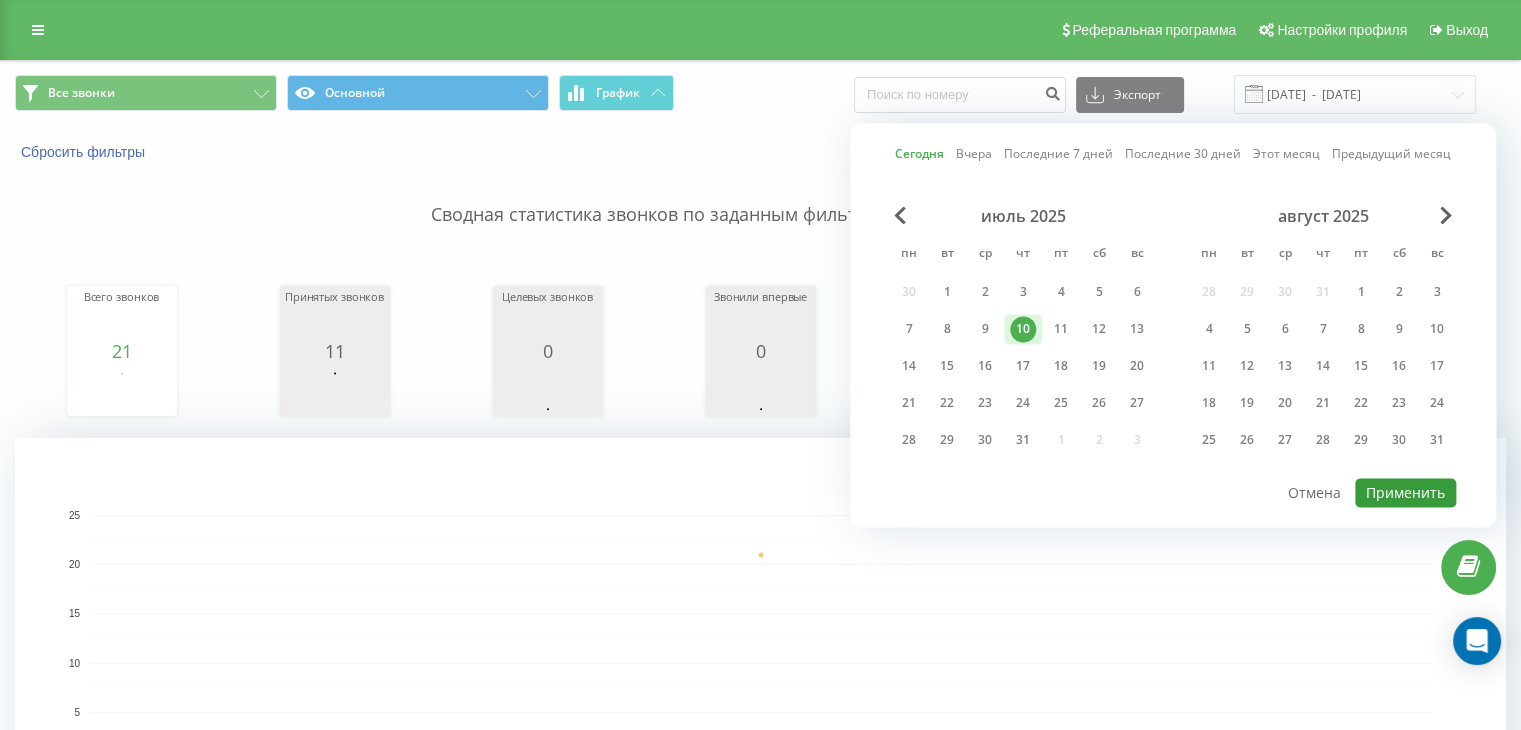 click on "Применить" at bounding box center [1405, 492] 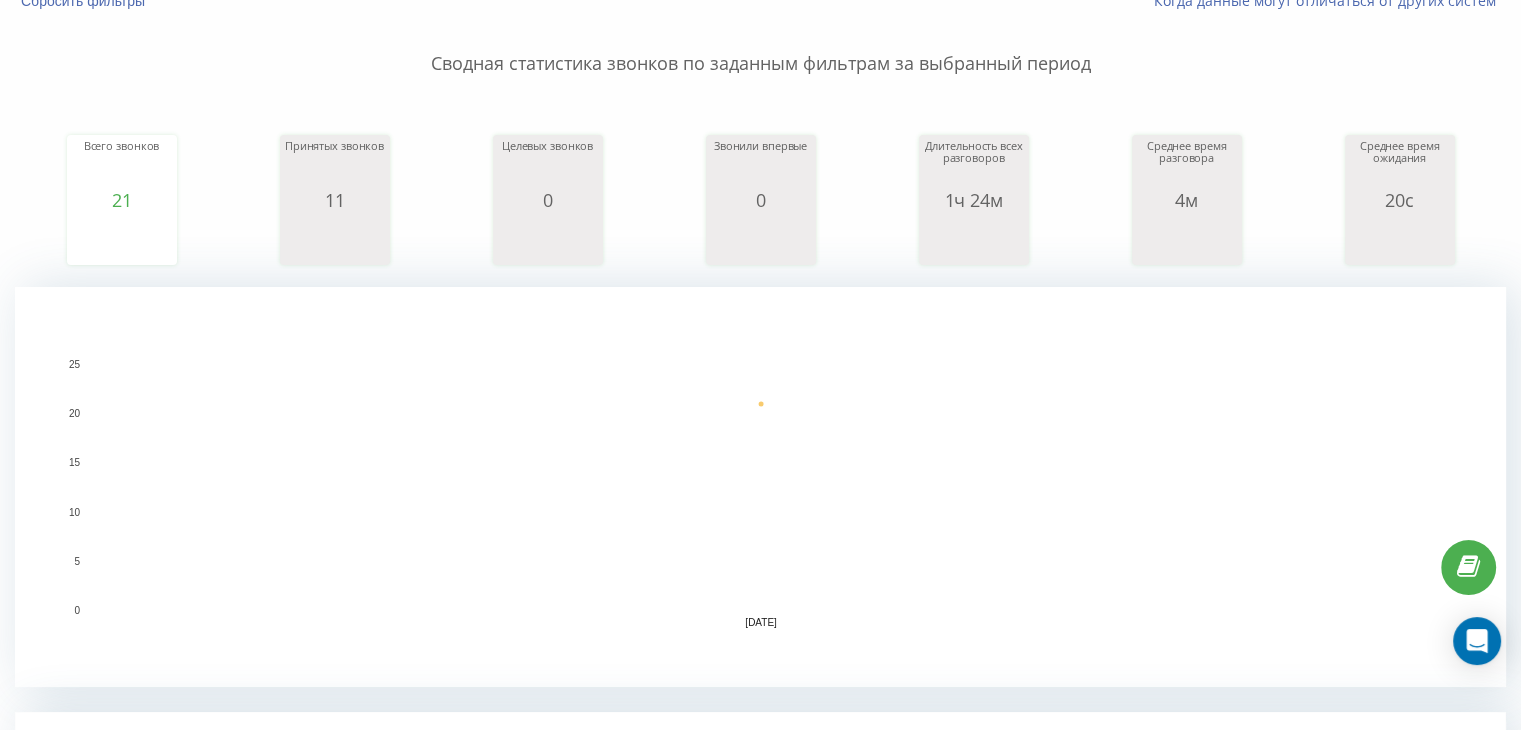 scroll, scrollTop: 0, scrollLeft: 0, axis: both 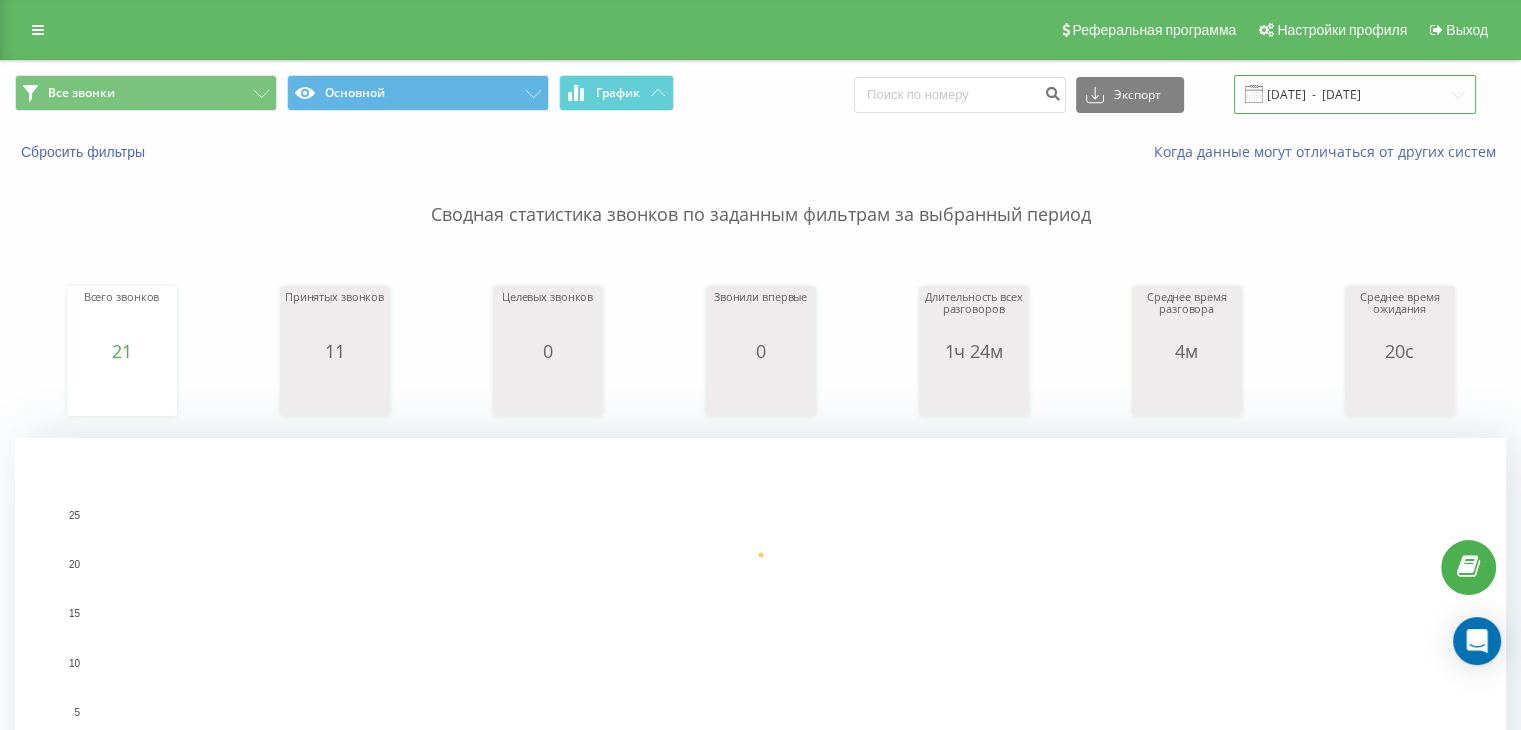 click on "10.07.2025  -  10.07.2025" at bounding box center [1355, 94] 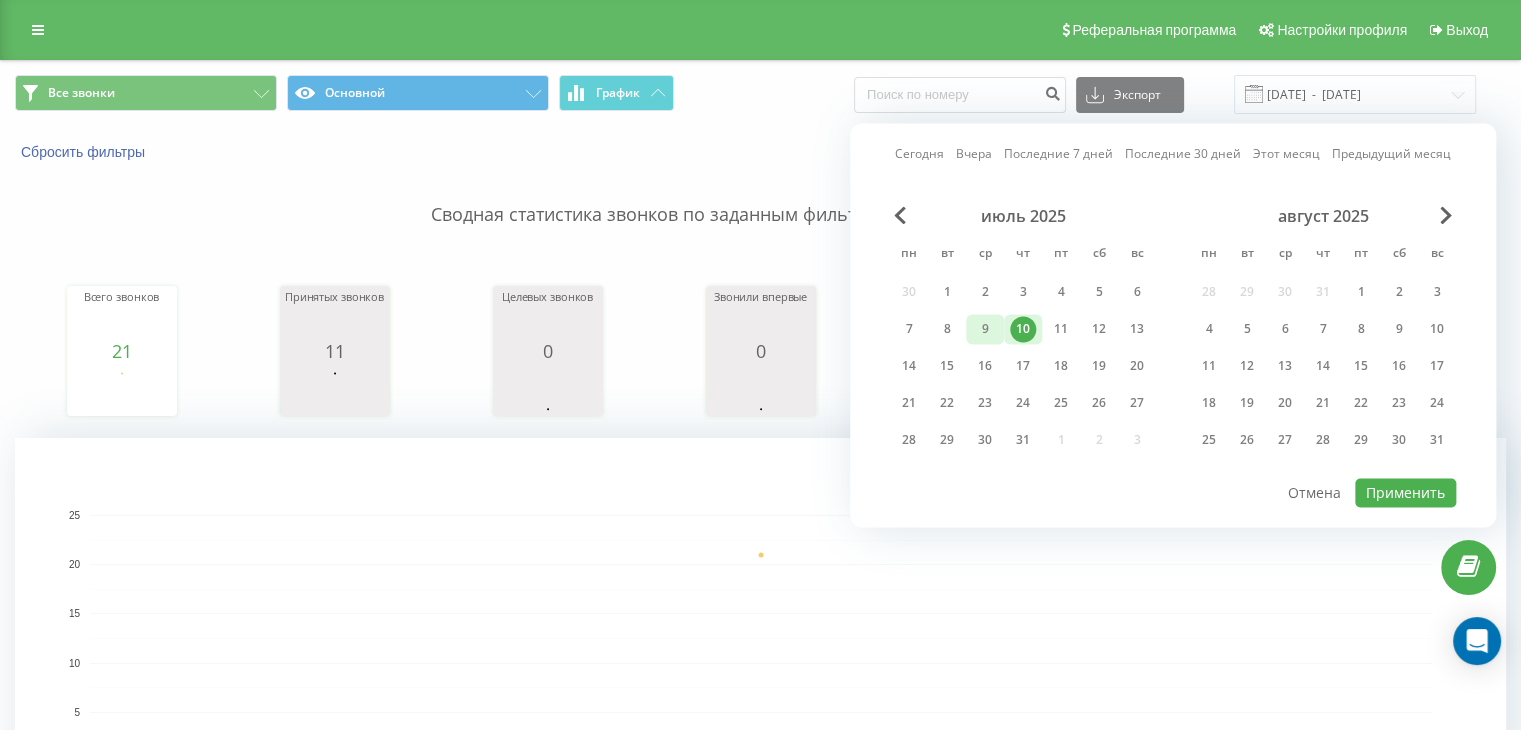 click on "9" at bounding box center (985, 329) 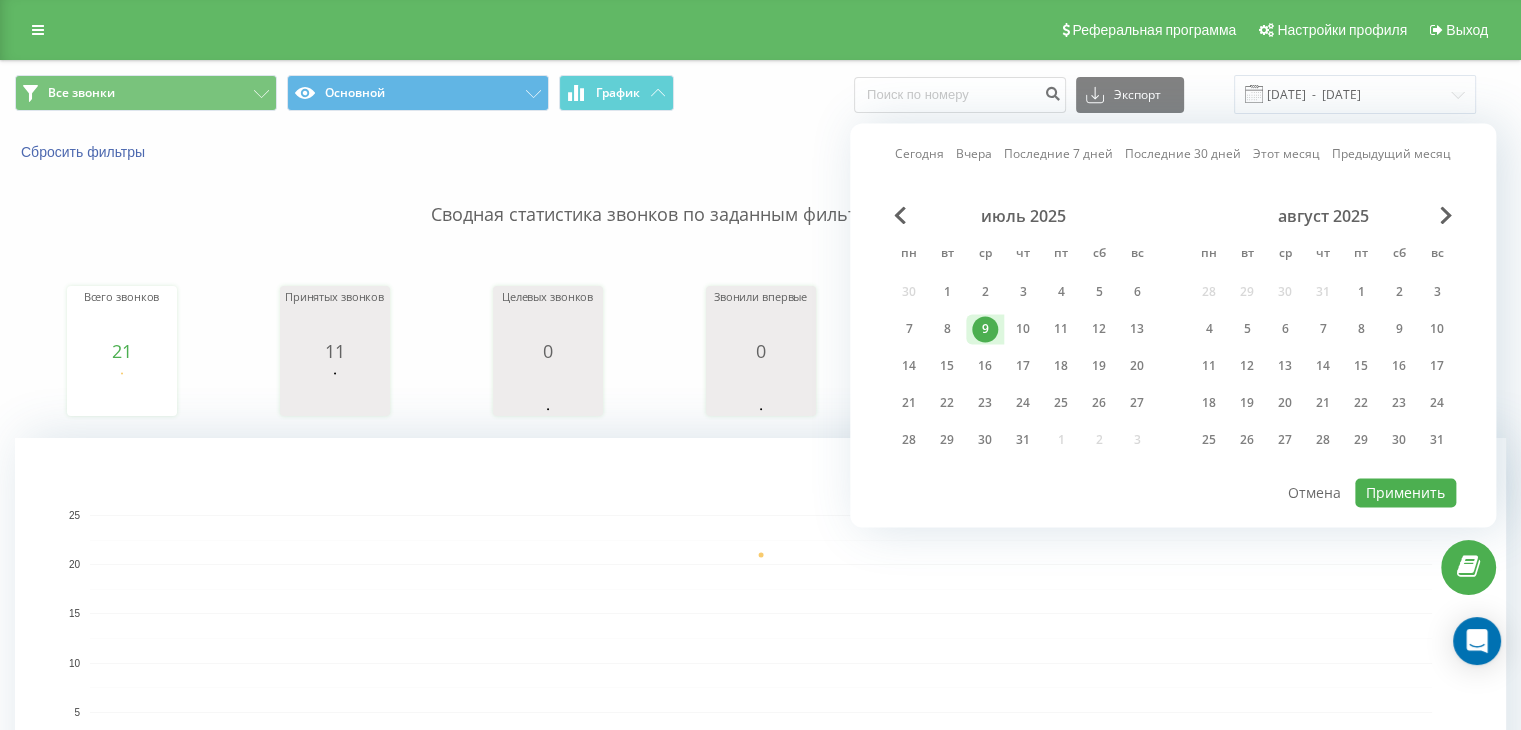 click on "9" at bounding box center (985, 329) 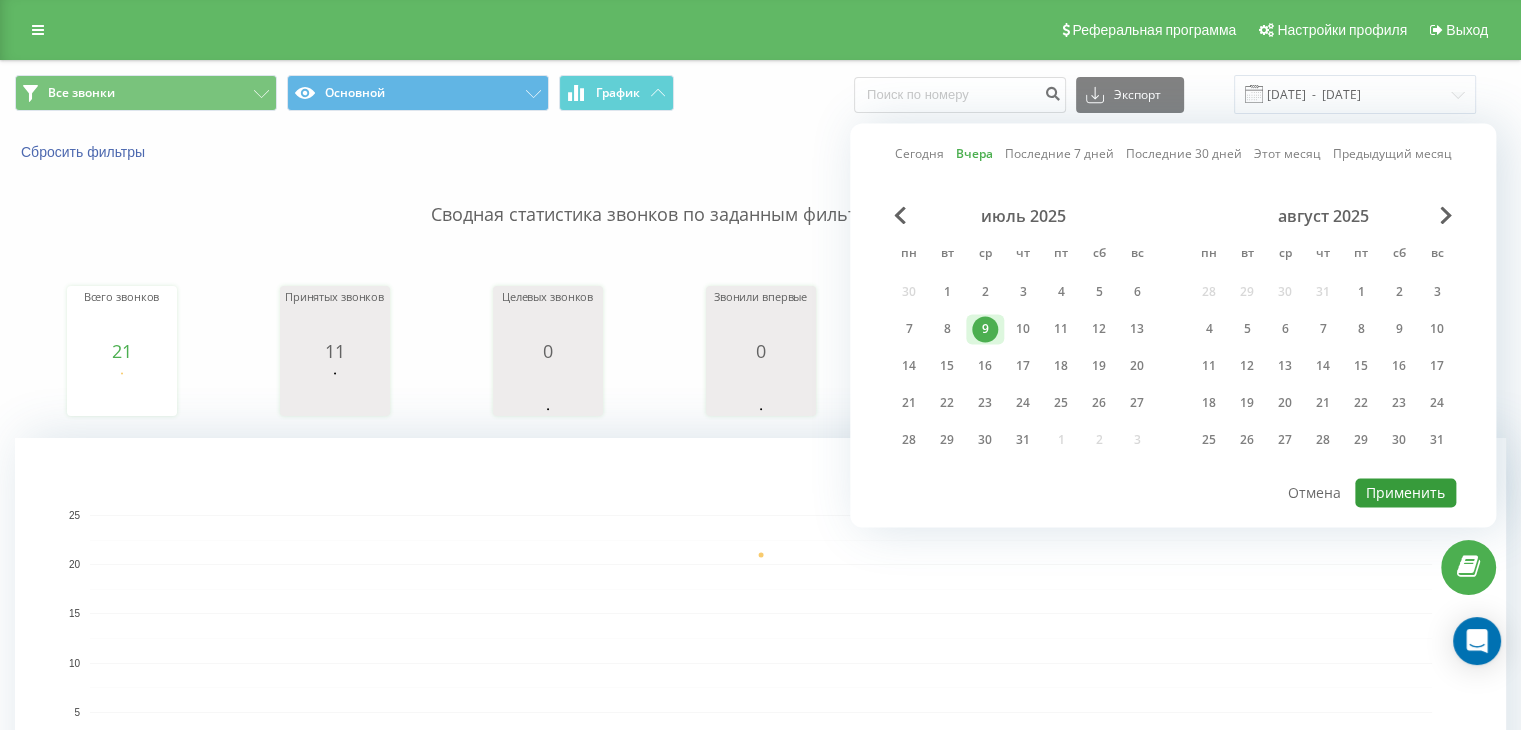 click on "Применить" at bounding box center (1405, 492) 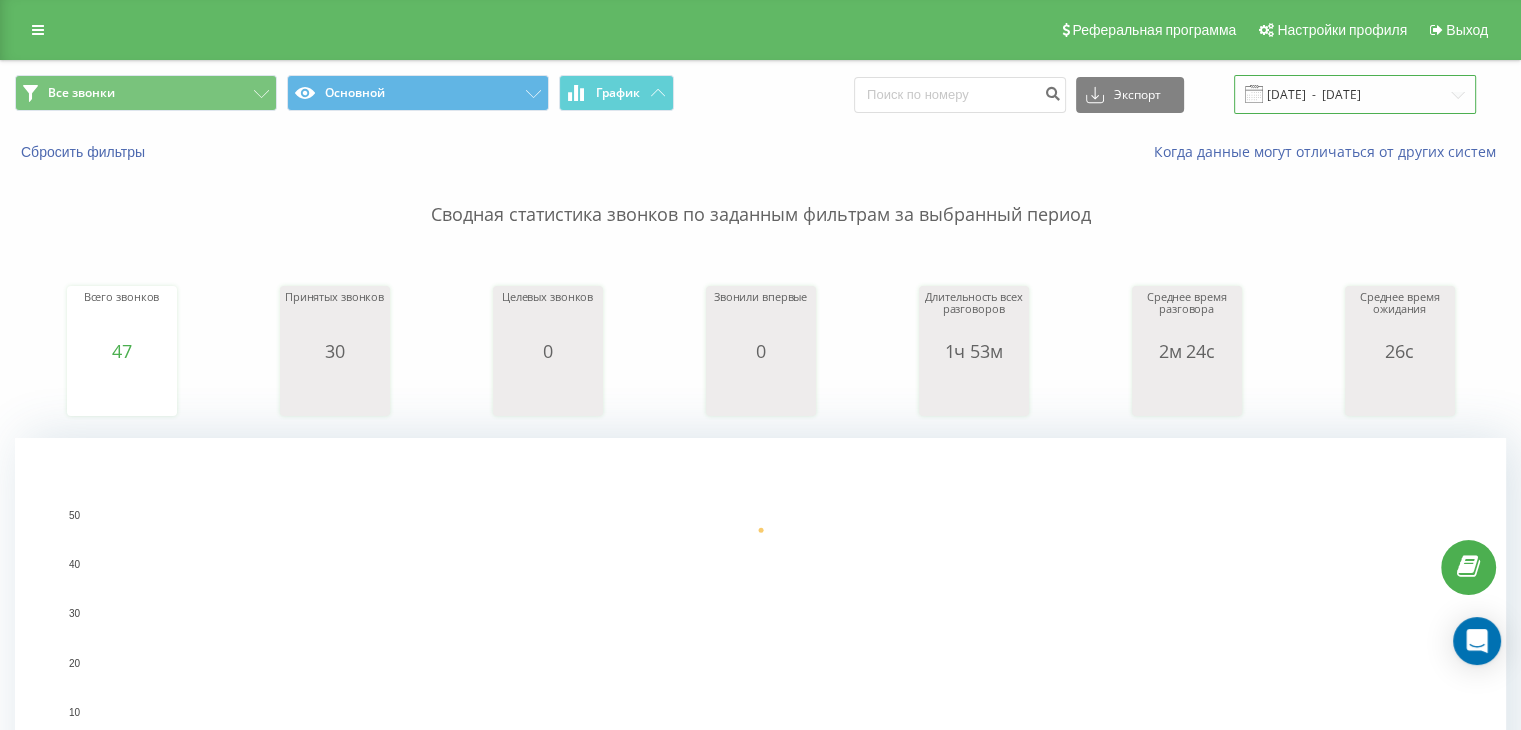 click on "09.07.2025  -  09.07.2025" at bounding box center [1355, 94] 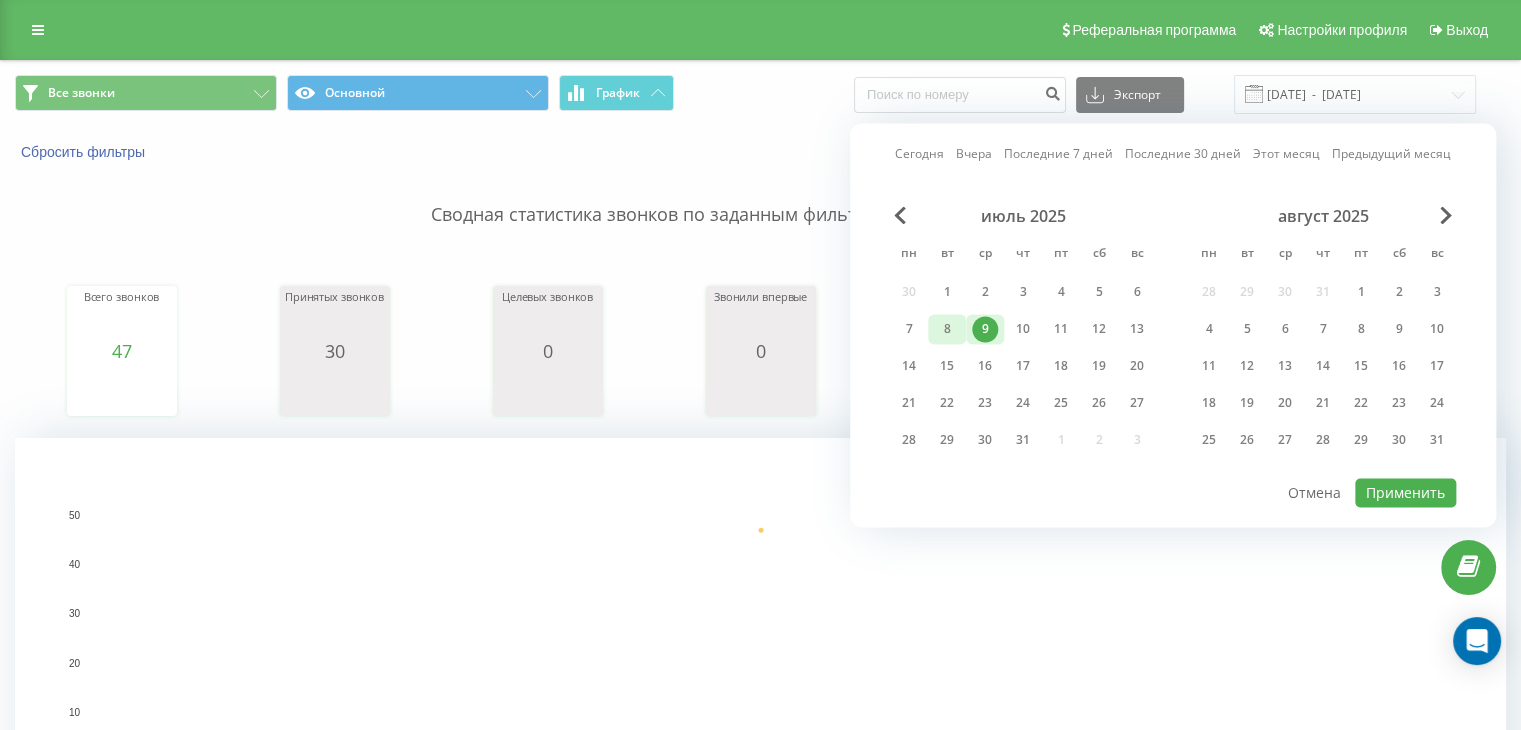 click on "8" at bounding box center [947, 329] 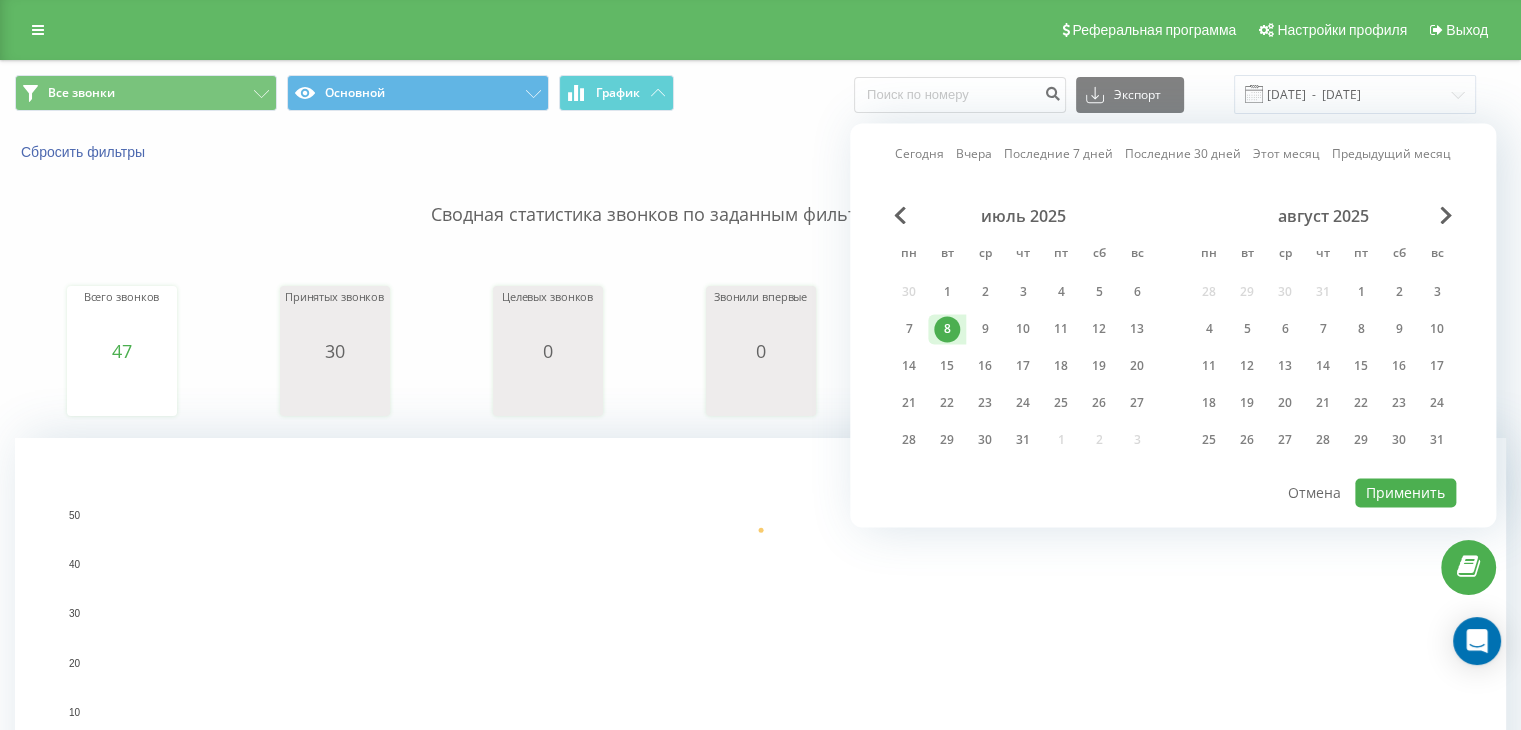 click on "8" at bounding box center [947, 329] 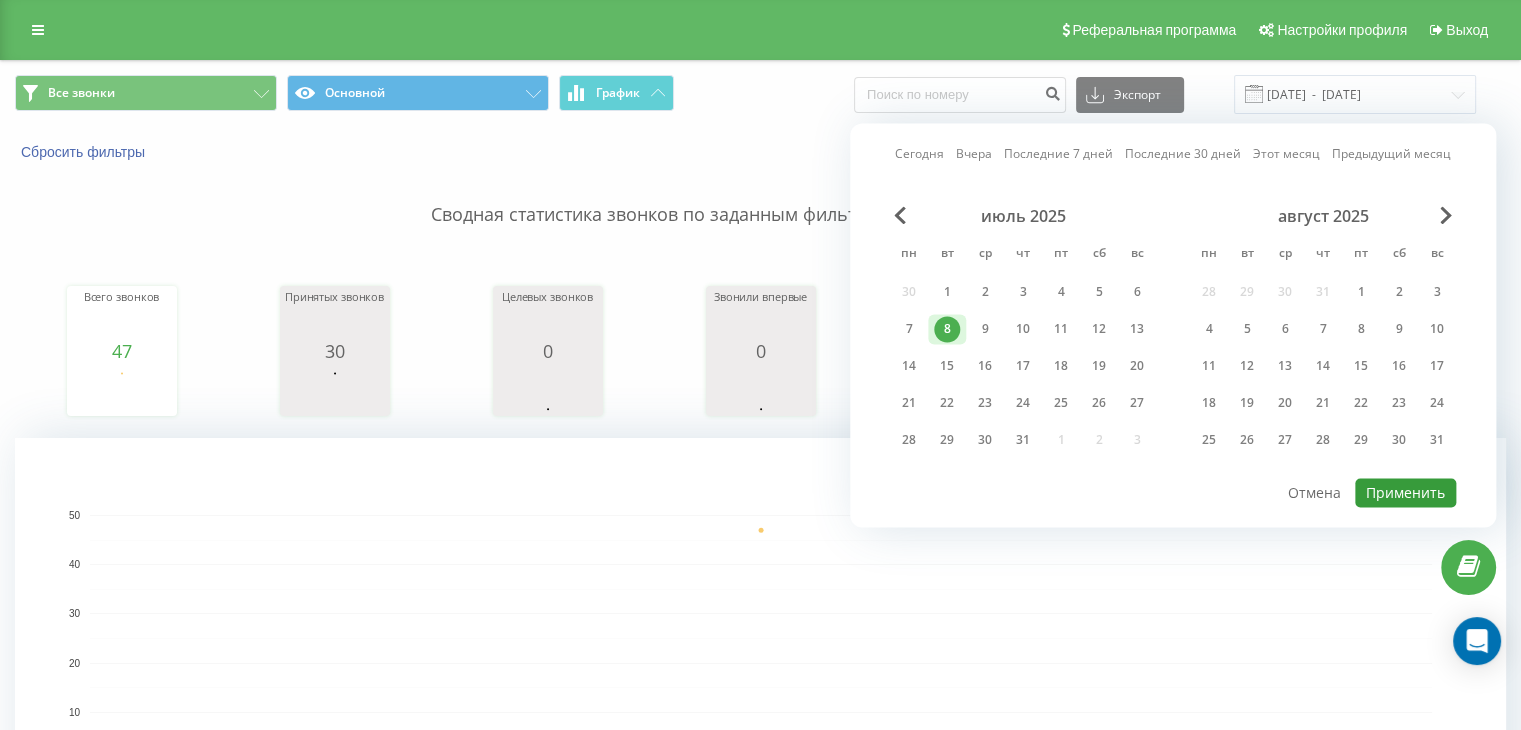 click on "Применить" at bounding box center [1405, 492] 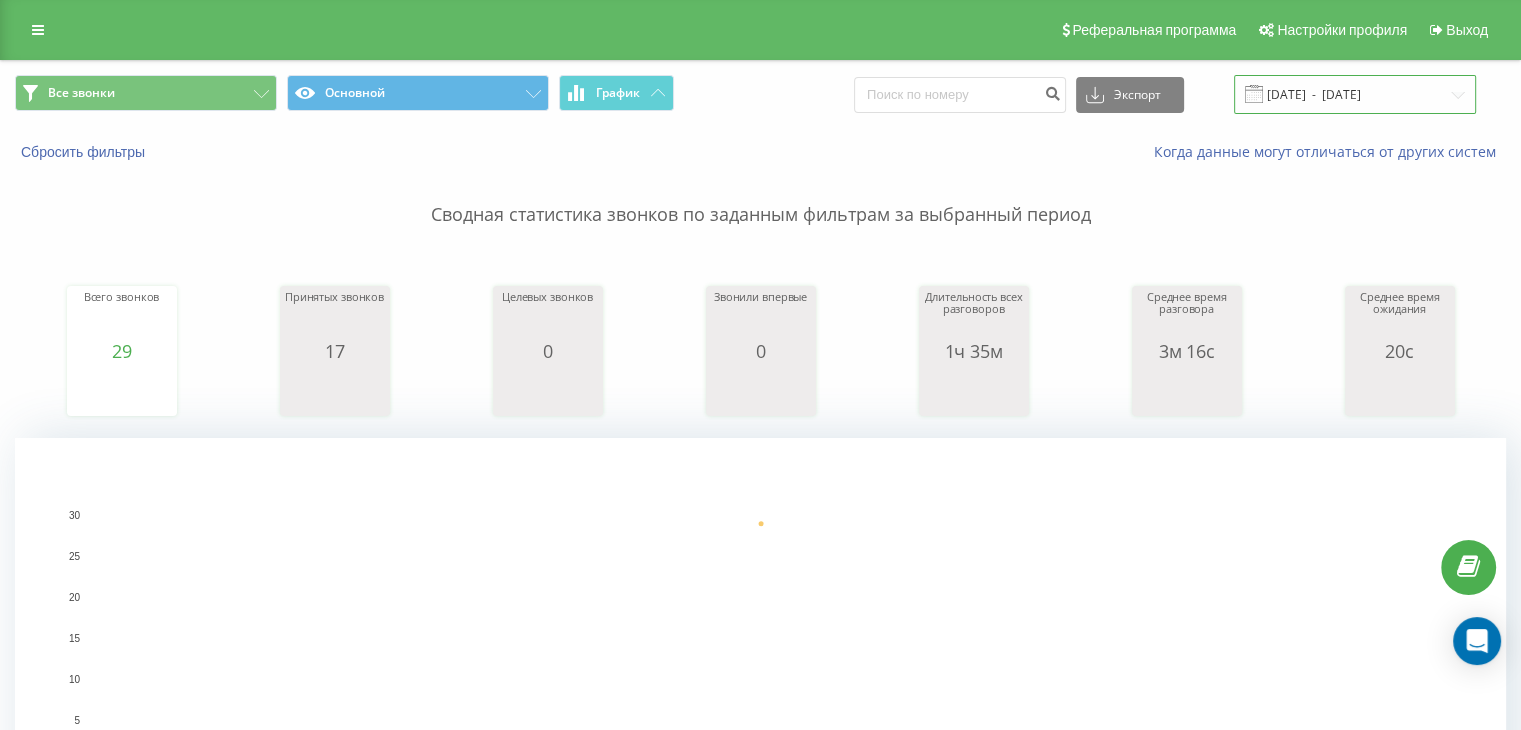 click on "08.07.2025  -  08.07.2025" at bounding box center (1355, 94) 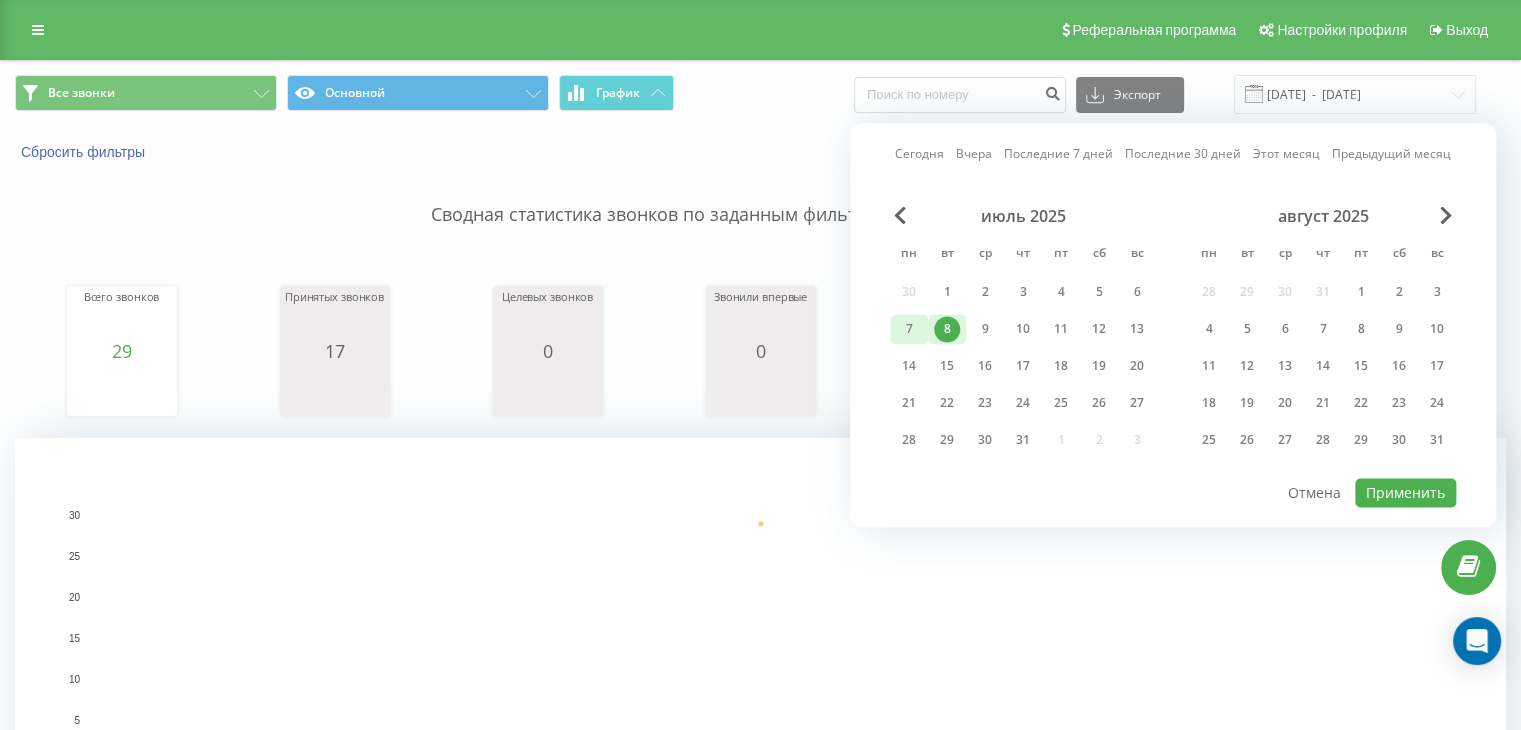 click on "7" at bounding box center [909, 329] 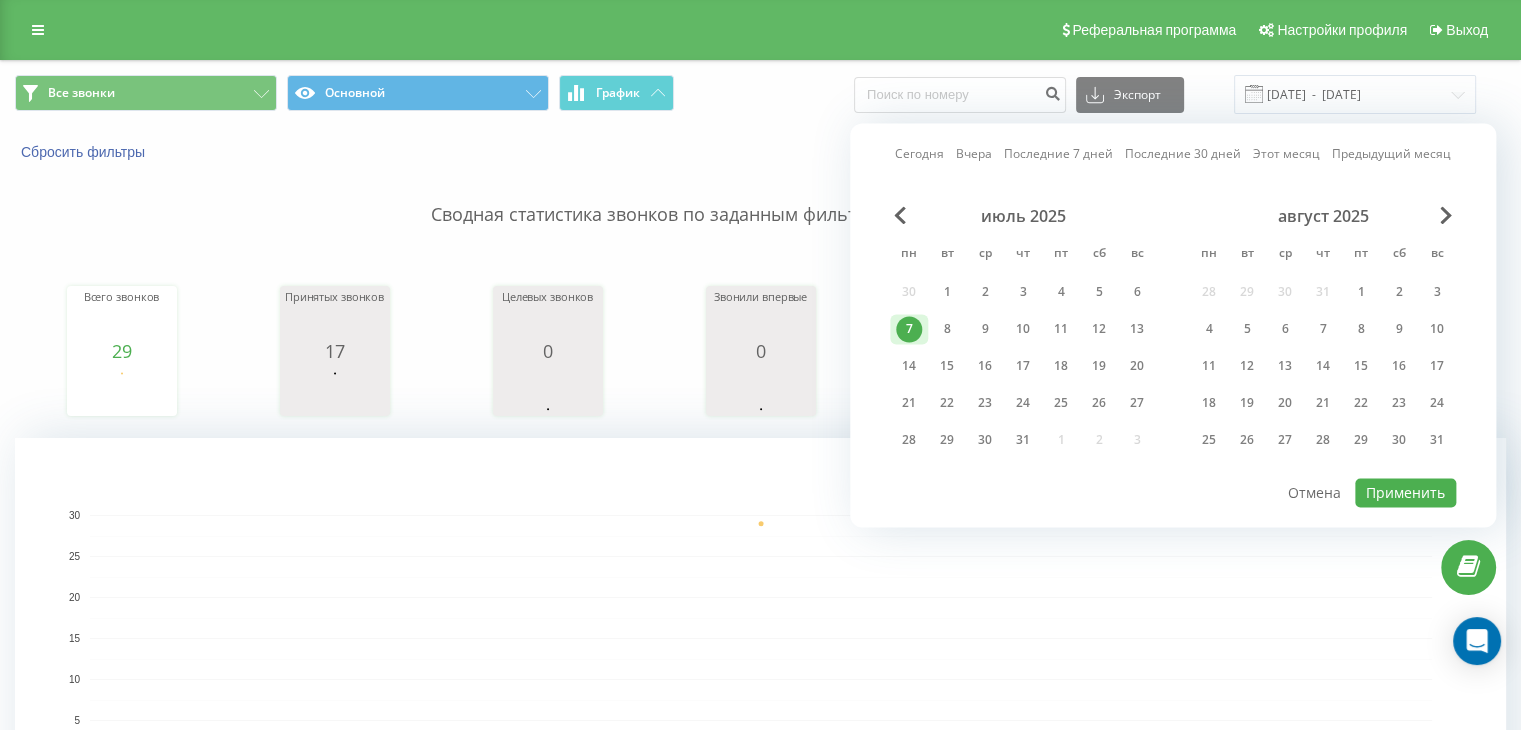 click on "Сегодня Вчера Последние 7 дней Последние 30 дней Этот месяц Предыдущий месяц июль 2025 пн вт ср чт пт сб вс 30 1 2 3 4 5 6 7 8 9 10 11 12 13 14 15 16 17 18 19 20 21 22 23 24 25 26 27 28 29 30 31 1 2 3 август 2025 пн вт ср чт пт сб вс 28 29 30 31 1 2 3 4 5 6 7 8 9 10 11 12 13 14 15 16 17 18 19 20 21 22 23 24 25 26 27 28 29 30 31 Применить Отмена" at bounding box center (1173, 325) 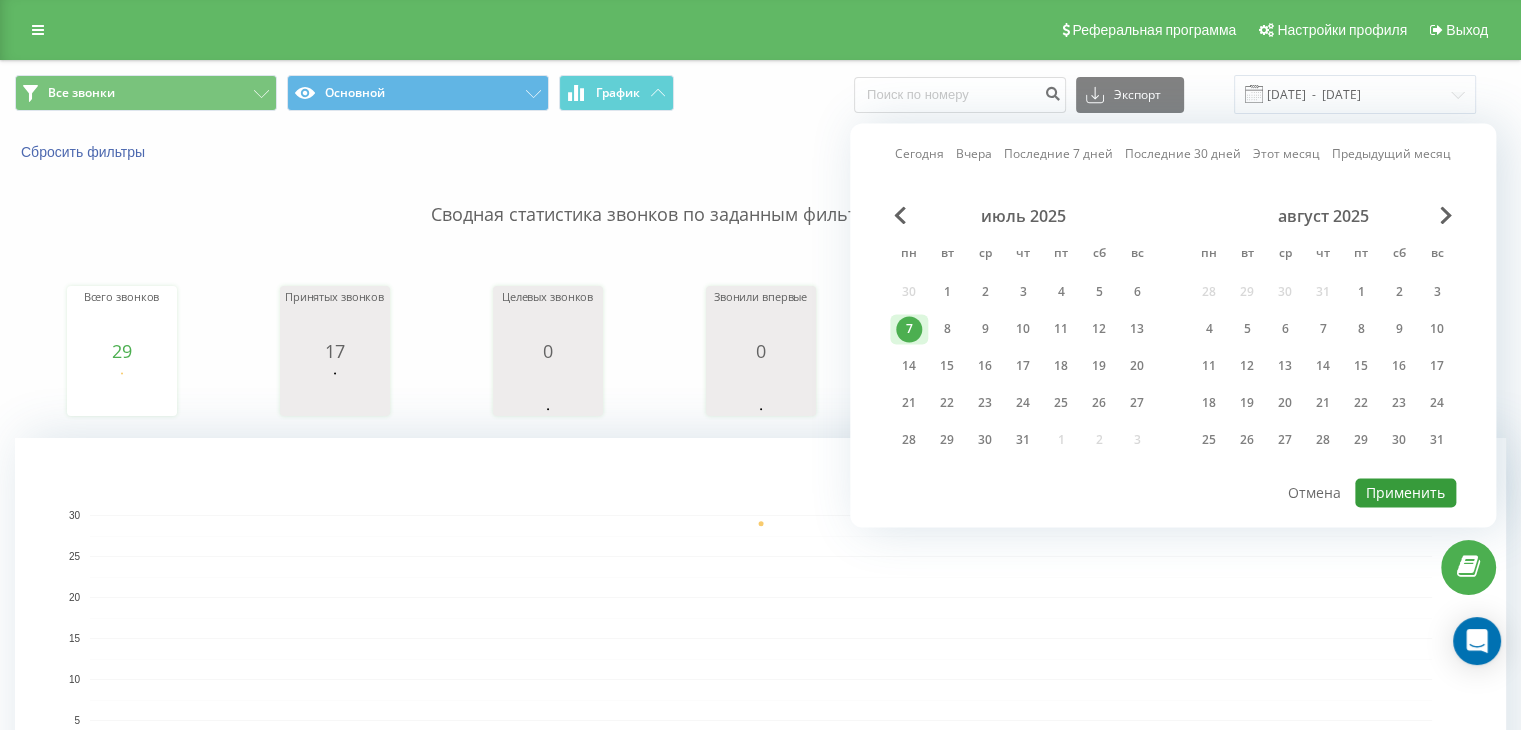 click on "Применить" at bounding box center [1405, 492] 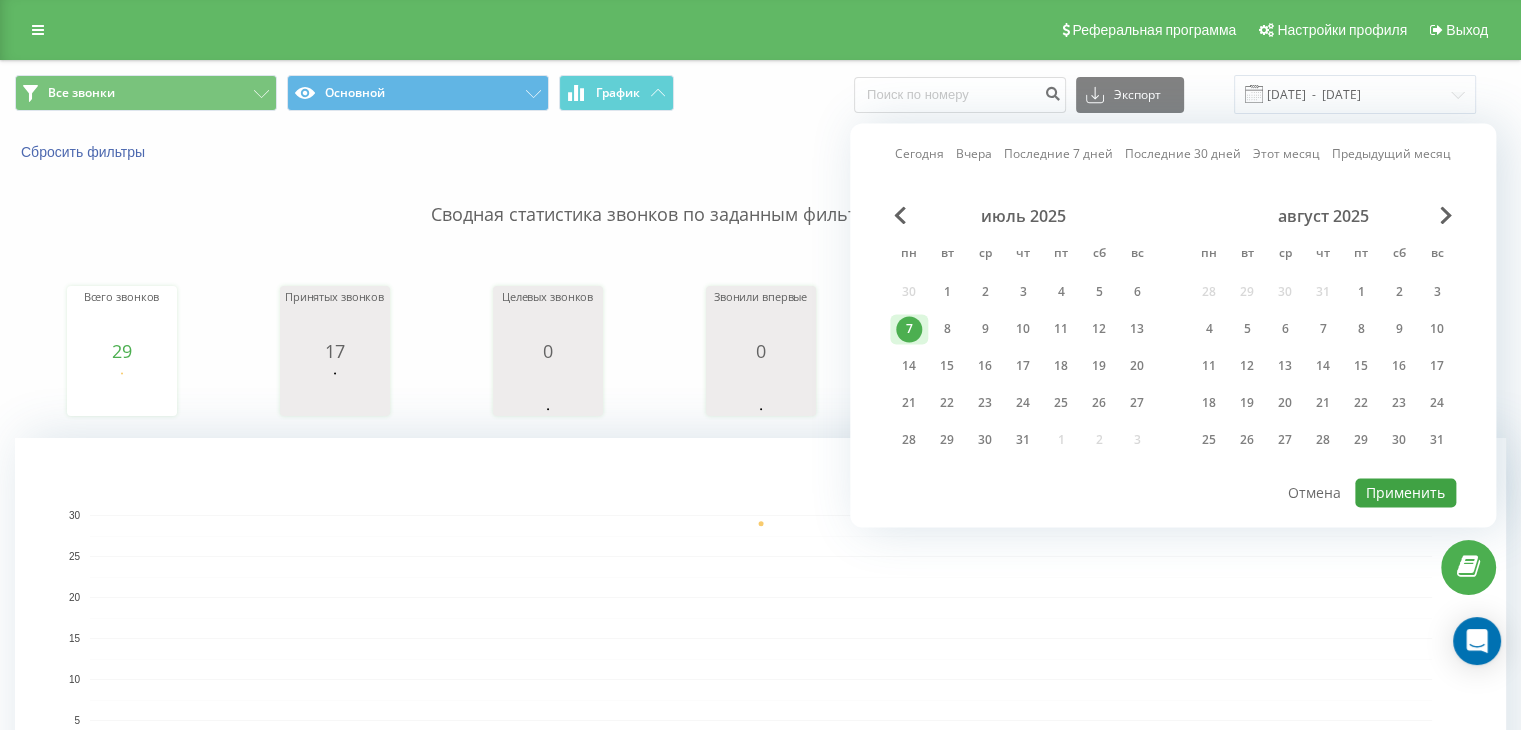 type on "07.07.2025  -  07.07.2025" 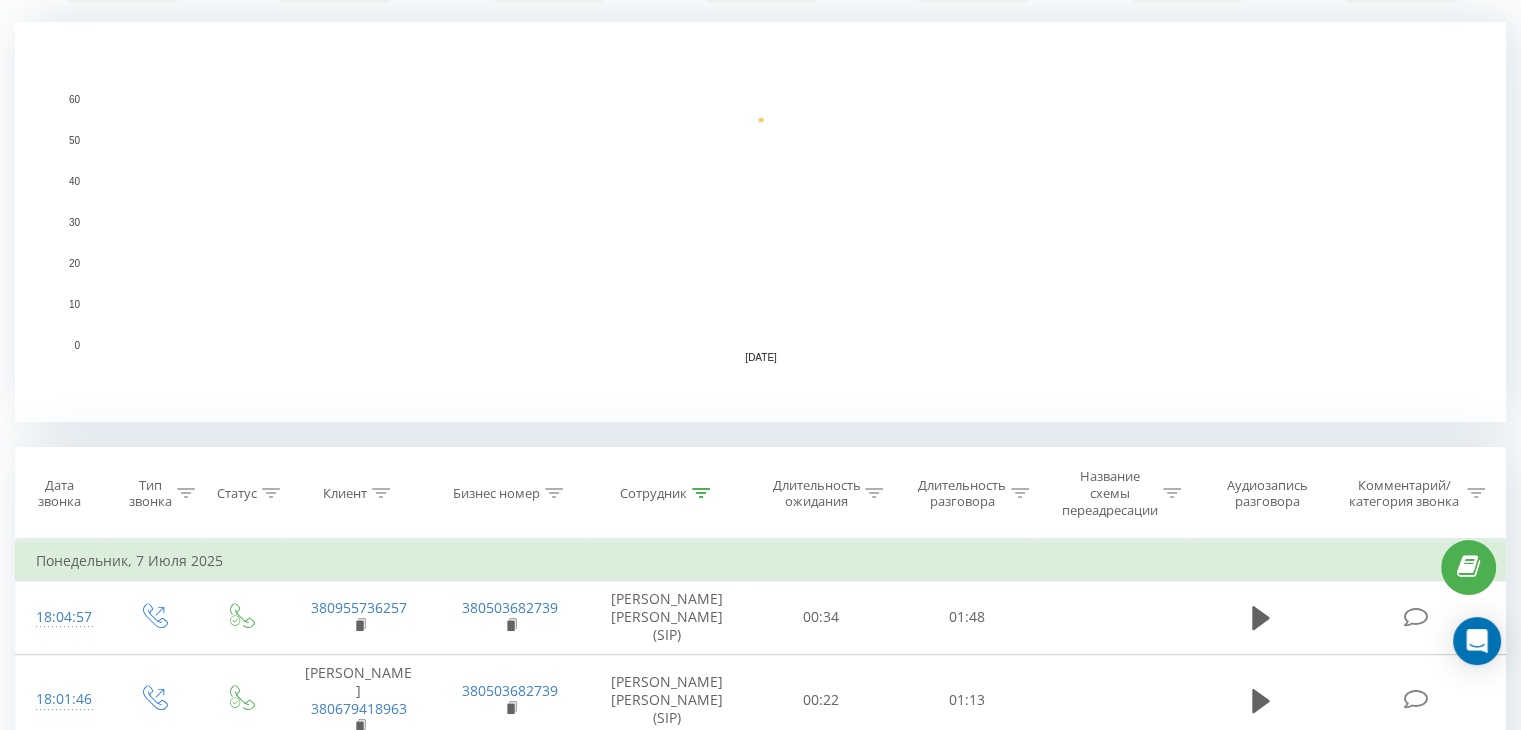 scroll, scrollTop: 500, scrollLeft: 0, axis: vertical 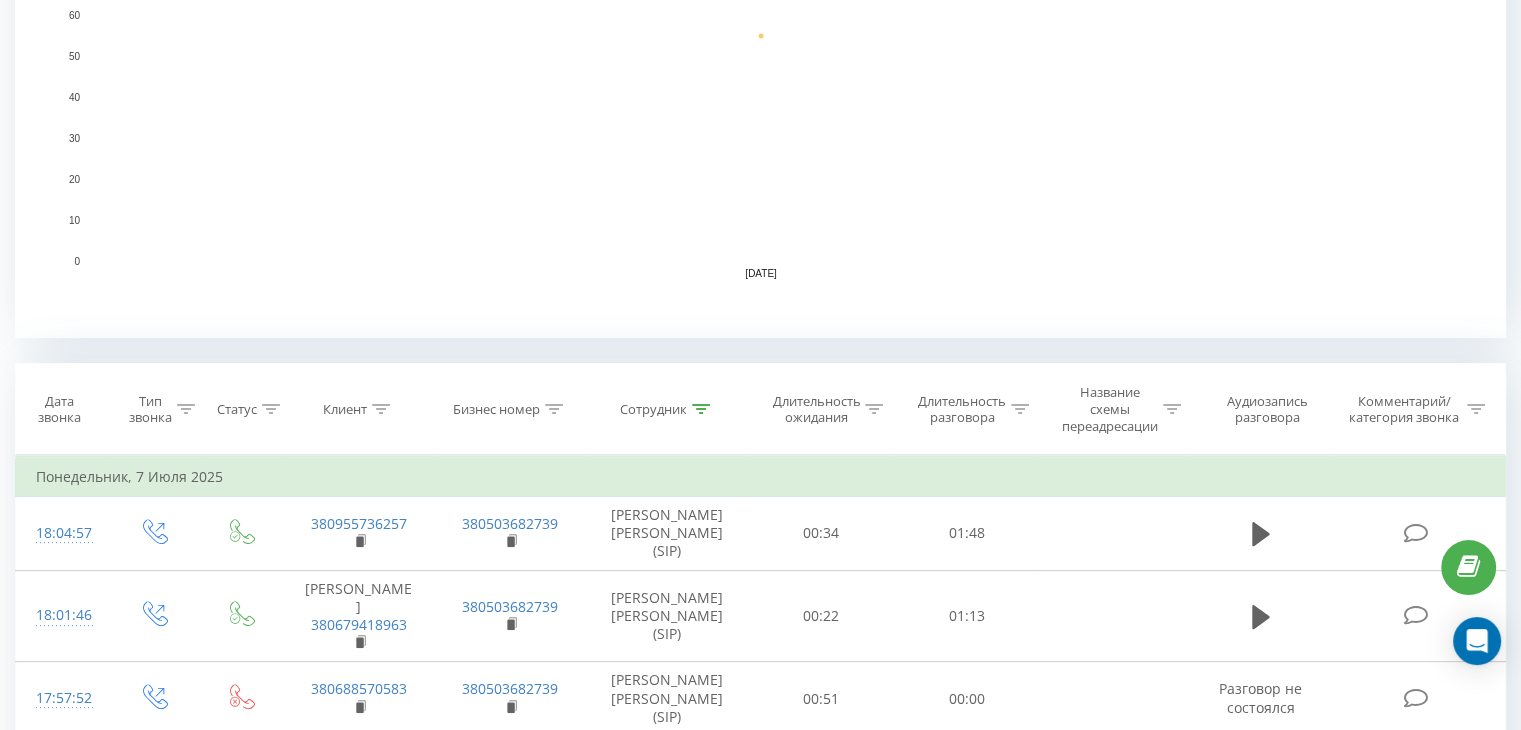 click 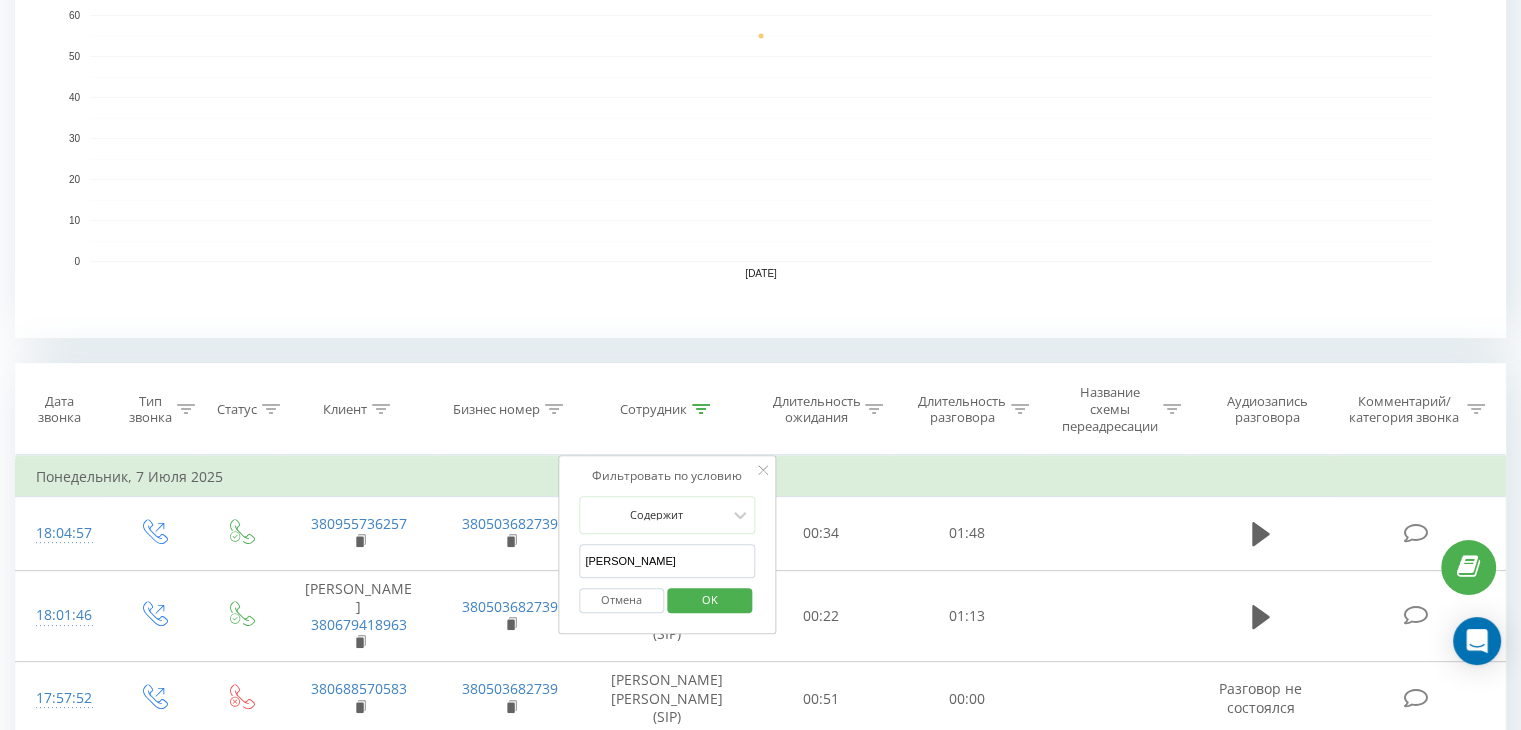 click on "Шинкарьова" at bounding box center [667, 561] 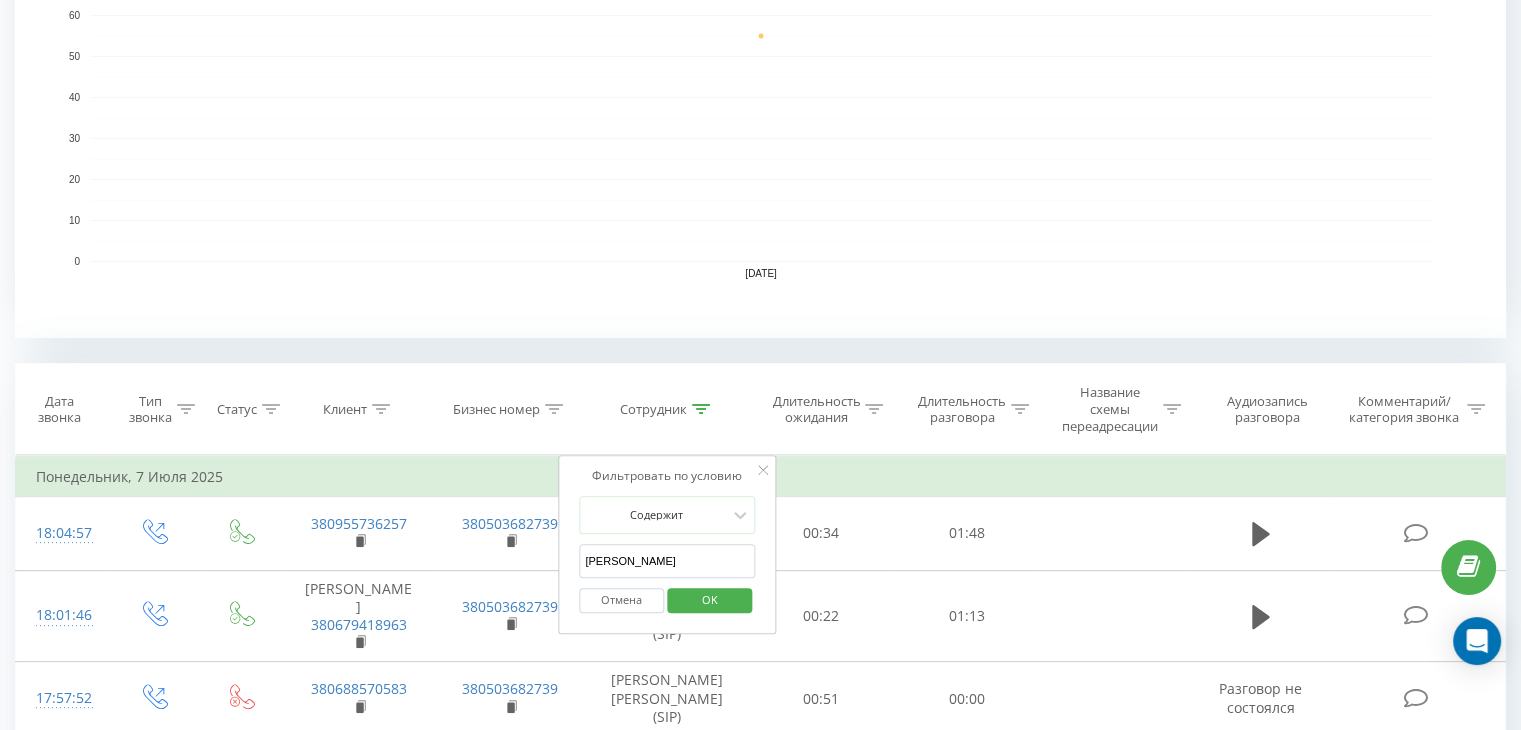 type on "[PERSON_NAME] [PERSON_NAME]" 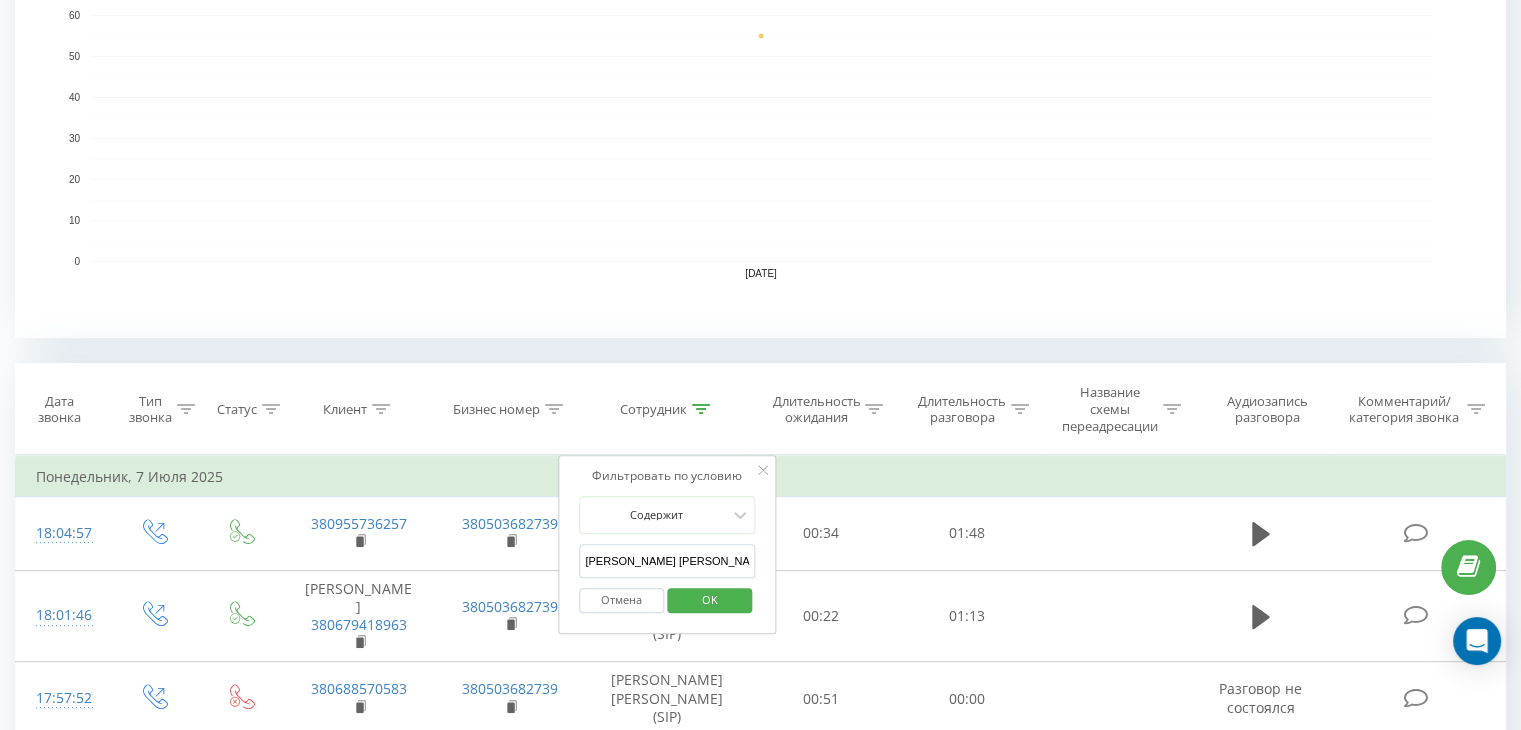 click on "OK" at bounding box center (710, 599) 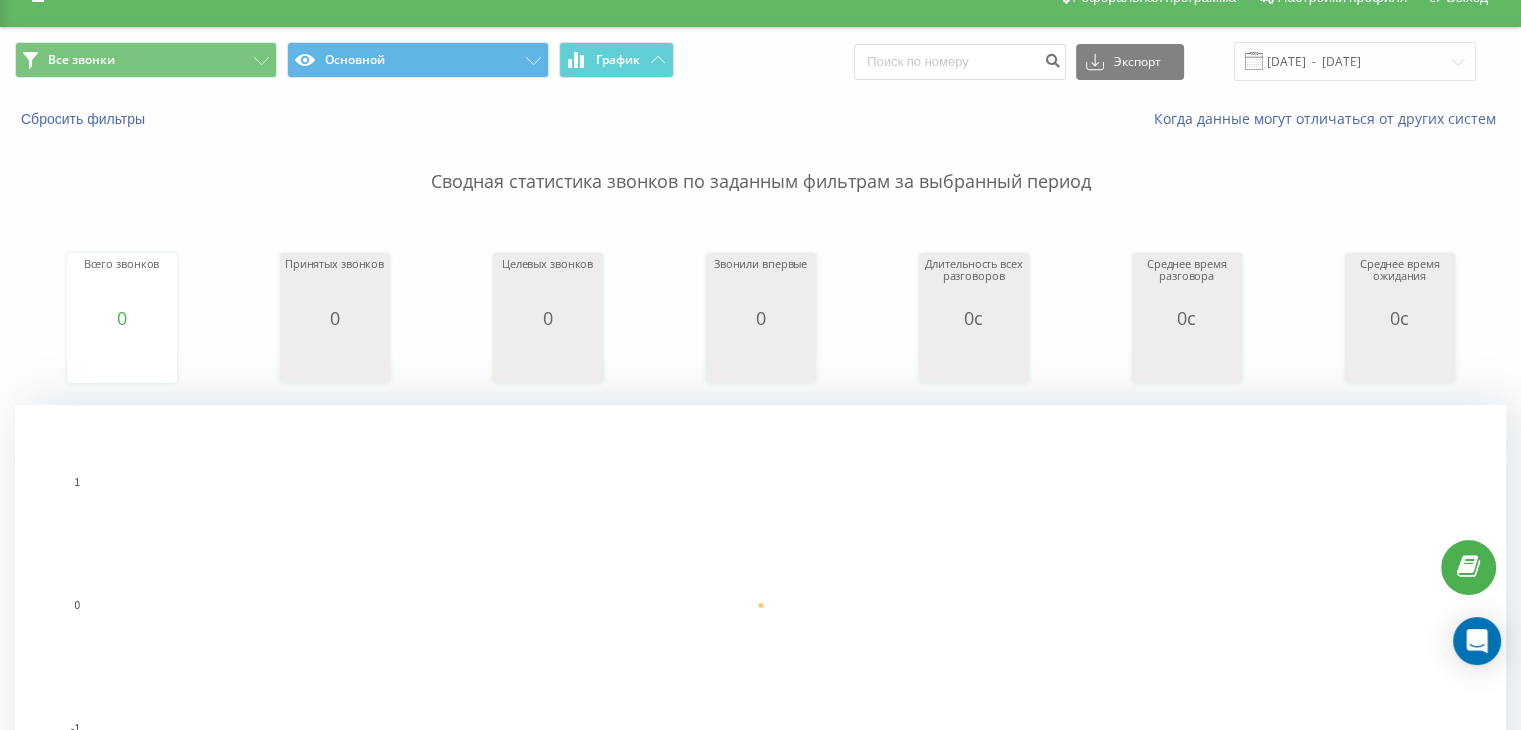 scroll, scrollTop: 0, scrollLeft: 0, axis: both 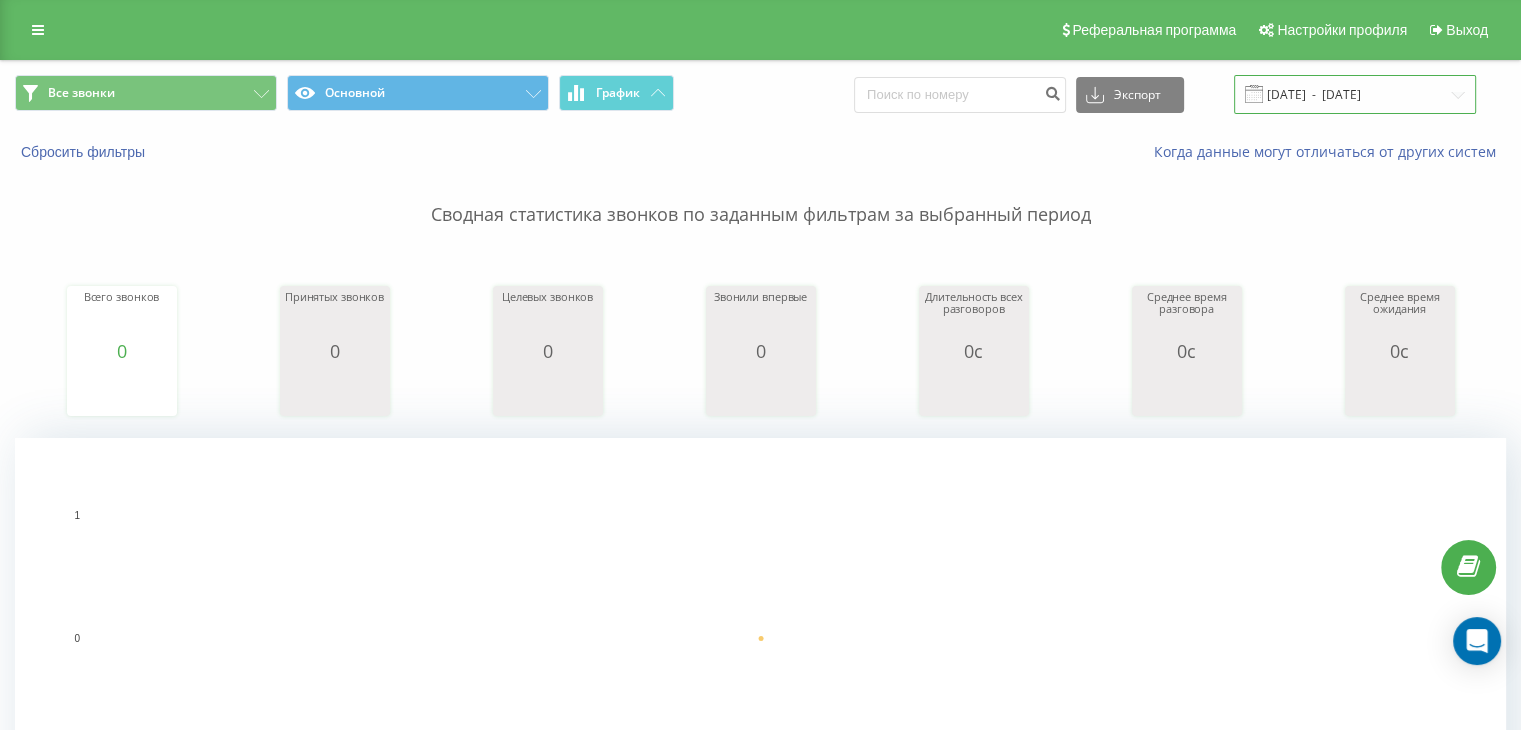 click on "07.07.2025  -  07.07.2025" at bounding box center [1355, 94] 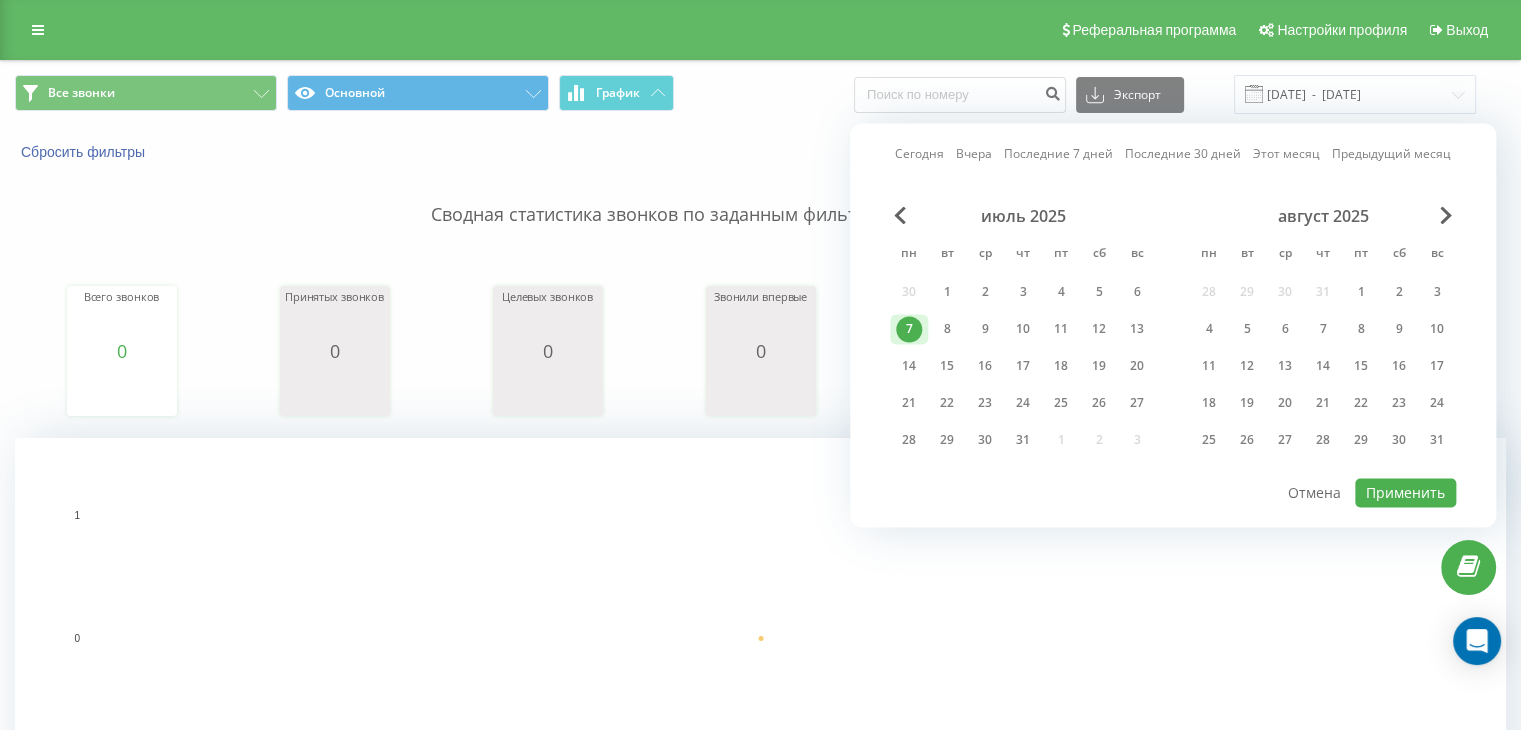 click on "Сегодня Вчера Последние 7 дней Последние 30 дней Этот месяц Предыдущий месяц июль 2025 пн вт ср чт пт сб вс 30 1 2 3 4 5 6 7 8 9 10 11 12 13 14 15 16 17 18 19 20 21 22 23 24 25 26 27 28 29 30 31 1 2 3 август 2025 пн вт ср чт пт сб вс 28 29 30 31 1 2 3 4 5 6 7 8 9 10 11 12 13 14 15 16 17 18 19 20 21 22 23 24 25 26 27 28 29 30 31 Применить Отмена" at bounding box center (1173, 325) 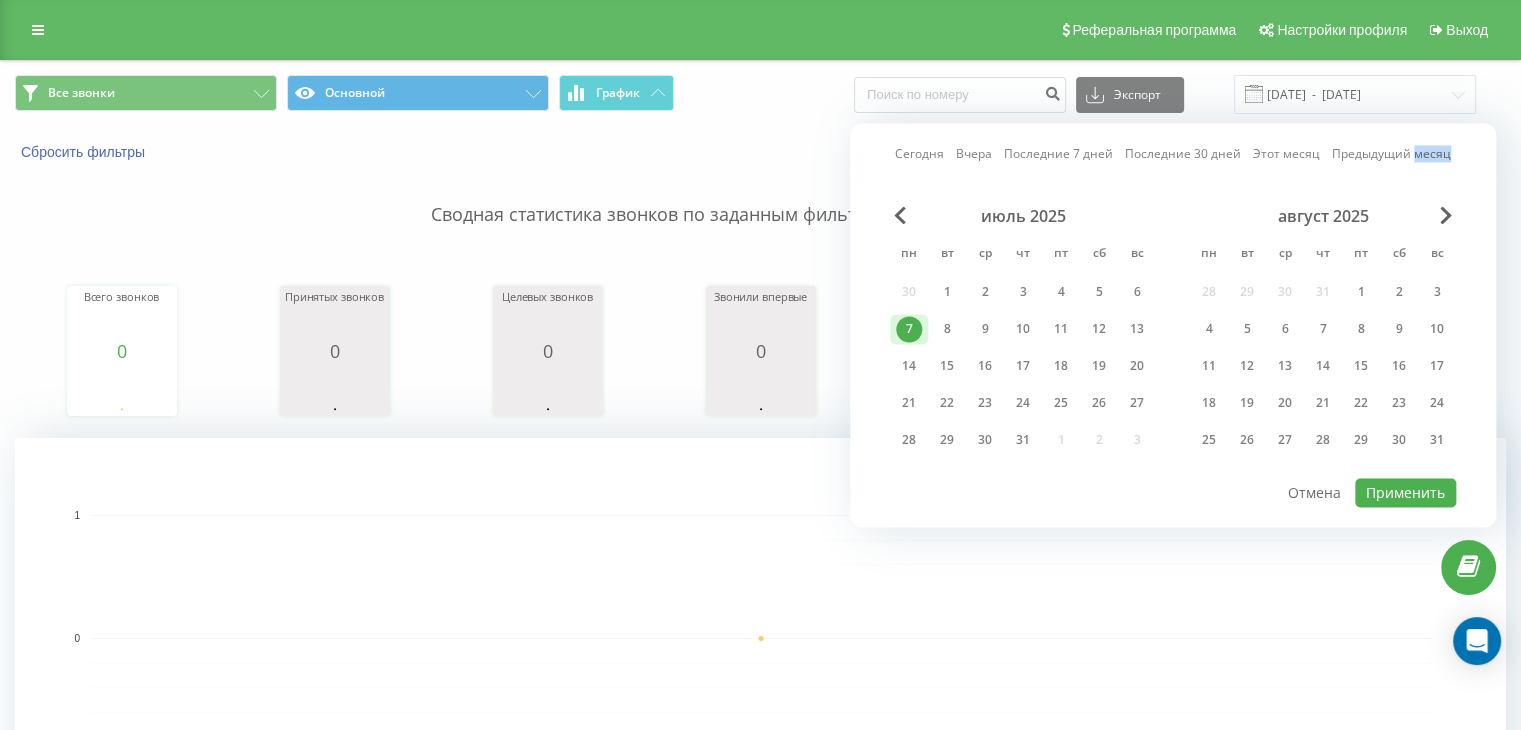 click on "Сегодня Вчера Последние 7 дней Последние 30 дней Этот месяц Предыдущий месяц июль 2025 пн вт ср чт пт сб вс 30 1 2 3 4 5 6 7 8 9 10 11 12 13 14 15 16 17 18 19 20 21 22 23 24 25 26 27 28 29 30 31 1 2 3 август 2025 пн вт ср чт пт сб вс 28 29 30 31 1 2 3 4 5 6 7 8 9 10 11 12 13 14 15 16 17 18 19 20 21 22 23 24 25 26 27 28 29 30 31 Применить Отмена" at bounding box center (1173, 325) 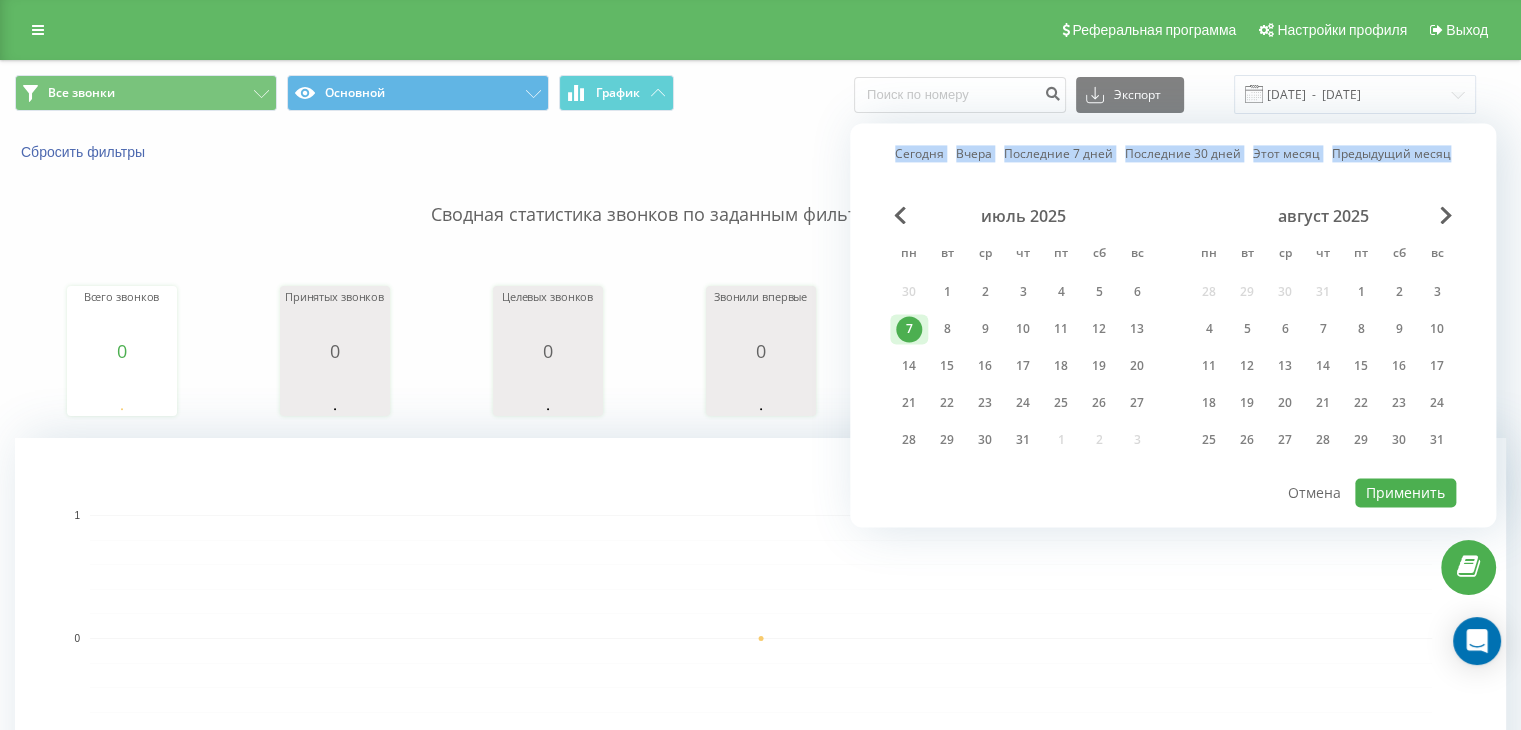 click on "Сегодня Вчера Последние 7 дней Последние 30 дней Этот месяц Предыдущий месяц июль 2025 пн вт ср чт пт сб вс 30 1 2 3 4 5 6 7 8 9 10 11 12 13 14 15 16 17 18 19 20 21 22 23 24 25 26 27 28 29 30 31 1 2 3 август 2025 пн вт ср чт пт сб вс 28 29 30 31 1 2 3 4 5 6 7 8 9 10 11 12 13 14 15 16 17 18 19 20 21 22 23 24 25 26 27 28 29 30 31 Применить Отмена" at bounding box center (1173, 325) 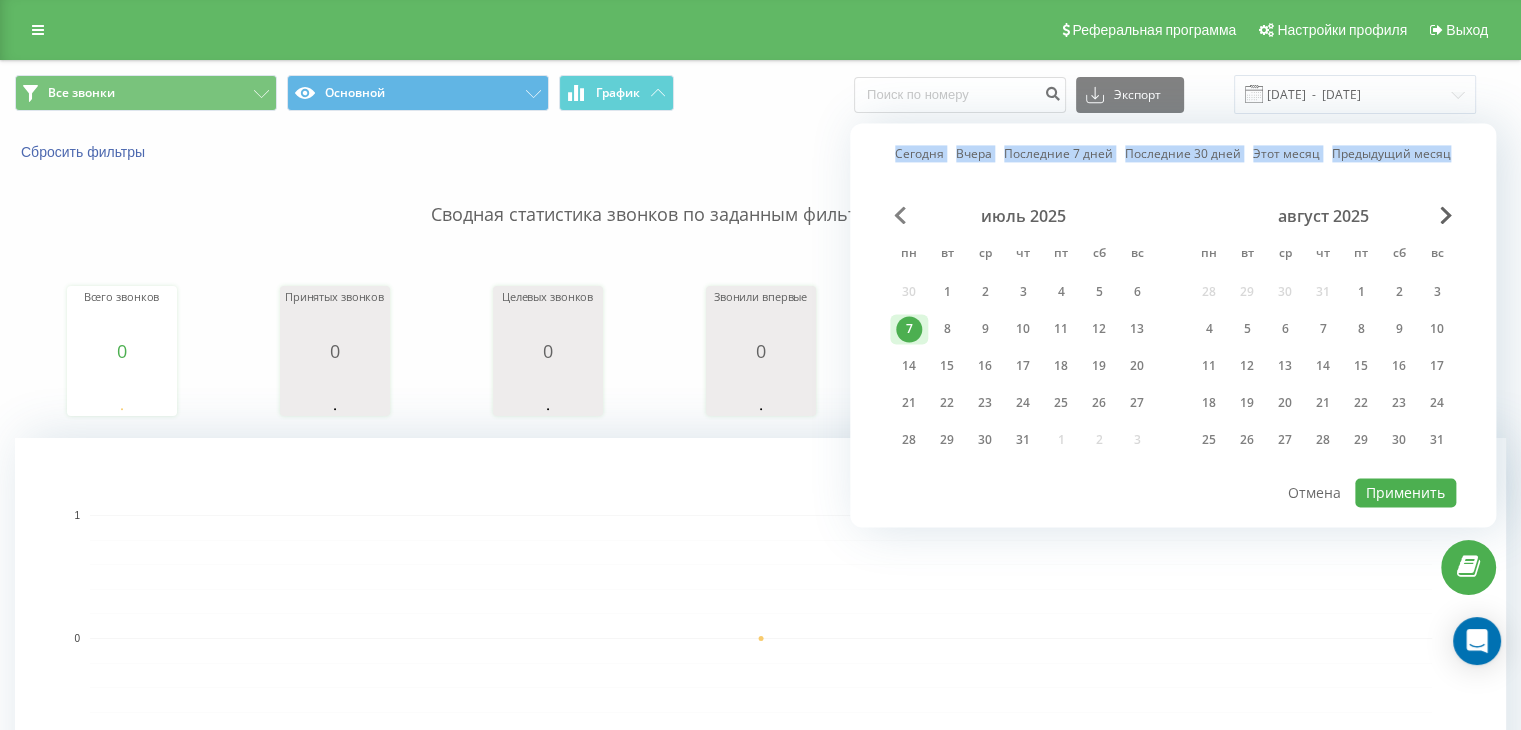 click at bounding box center [900, 215] 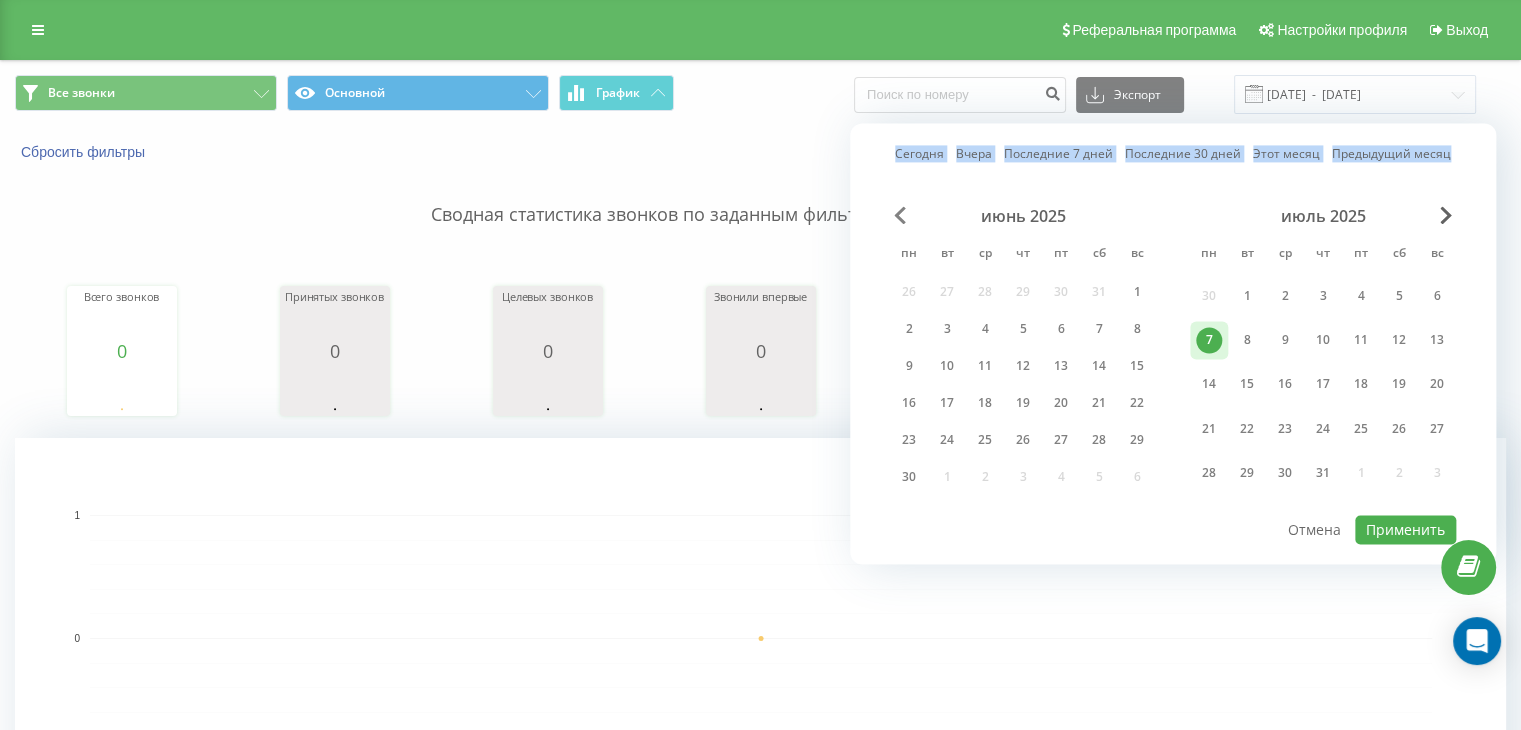 click at bounding box center [900, 215] 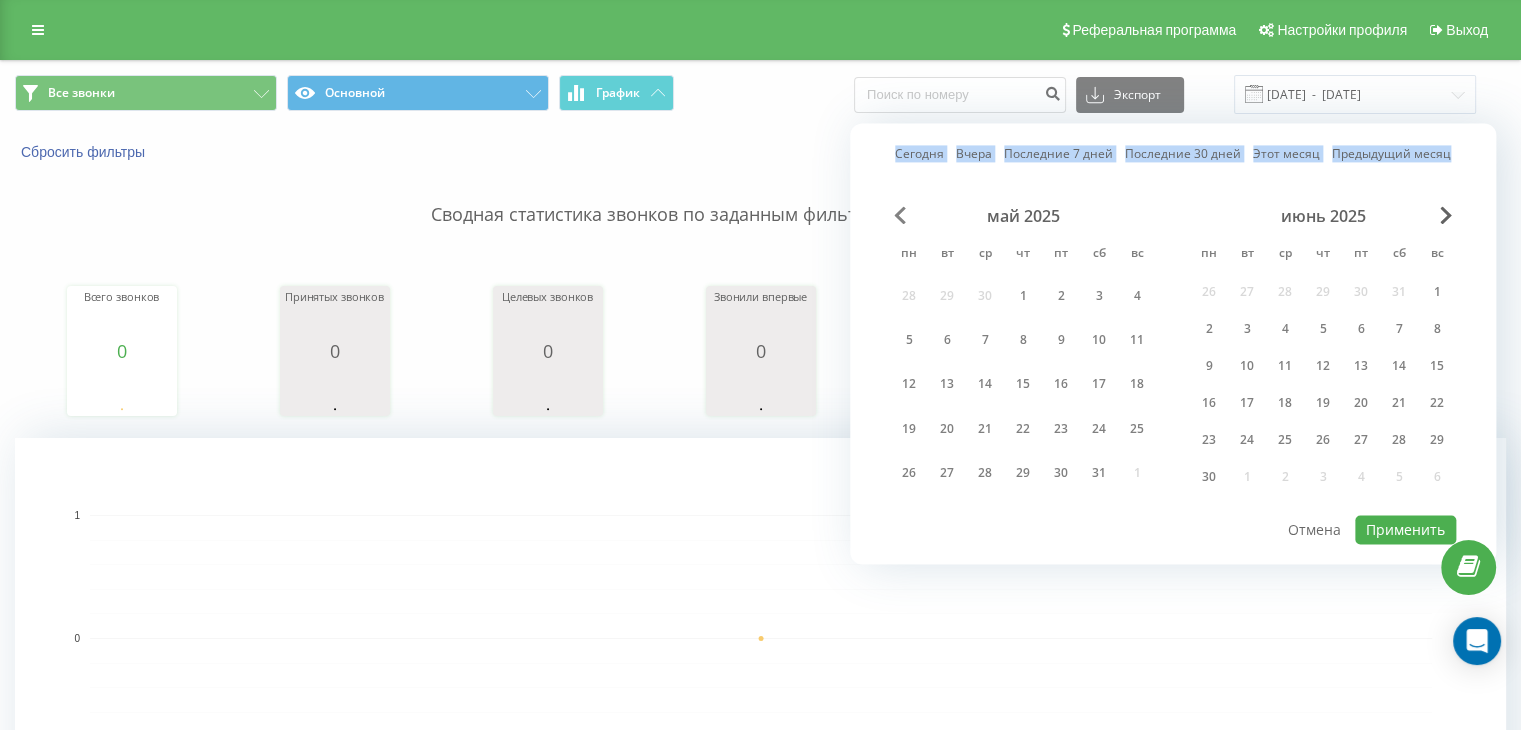 click at bounding box center (900, 215) 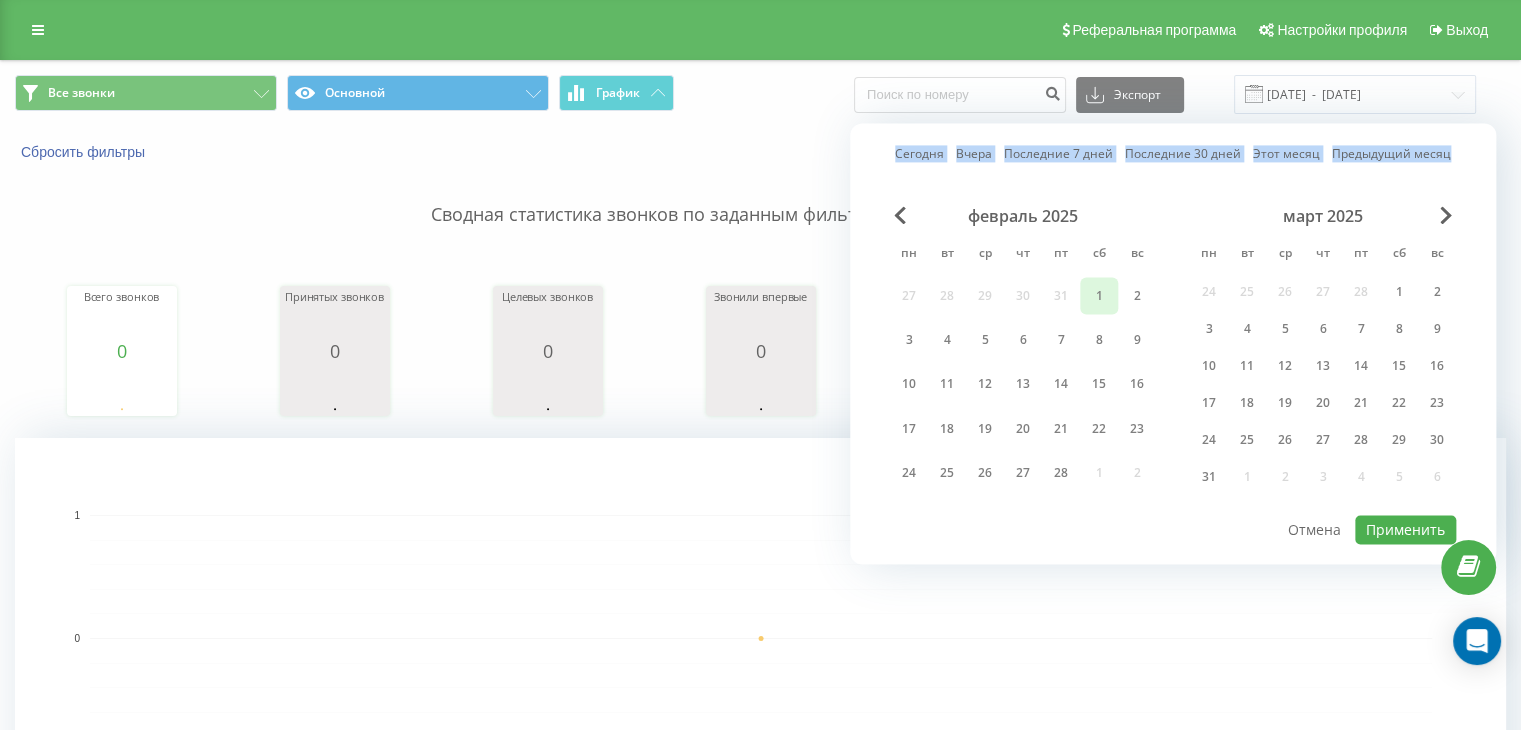 click on "1" at bounding box center (1099, 296) 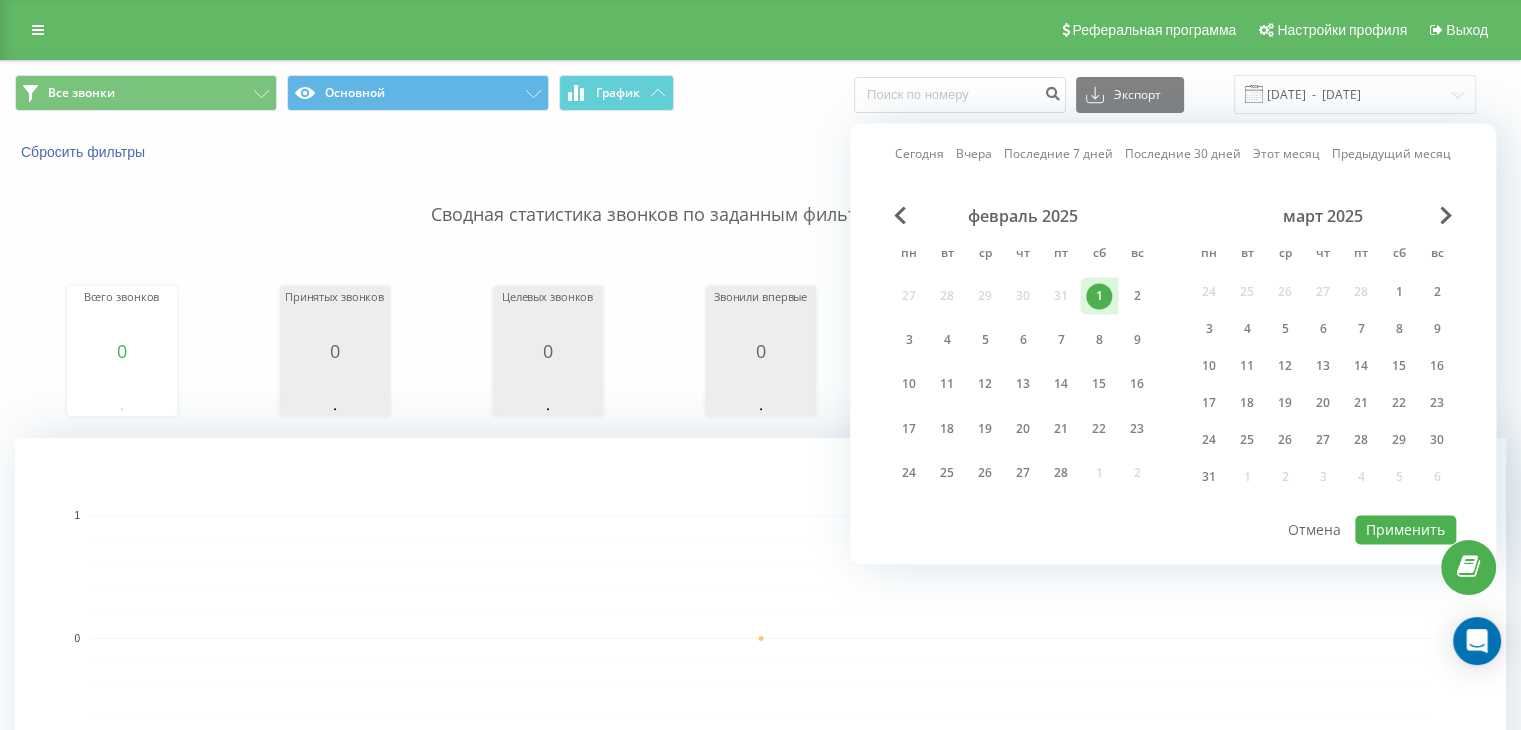 click on "Сегодня Вчера Последние 7 дней Последние 30 дней Этот месяц Предыдущий месяц февраль 2025 пн вт ср чт пт сб вс 27 28 29 30 31 1 2 3 4 5 6 7 8 9 10 11 12 13 14 15 16 17 18 19 20 21 22 23 24 25 26 27 28 1 2 март 2025 пн вт ср чт пт сб вс 24 25 26 27 28 1 2 3 4 5 6 7 8 9 10 11 12 13 14 15 16 17 18 19 20 21 22 23 24 25 26 27 28 29 30 31 1 2 3 4 5 6 Применить Отмена" at bounding box center [1173, 343] 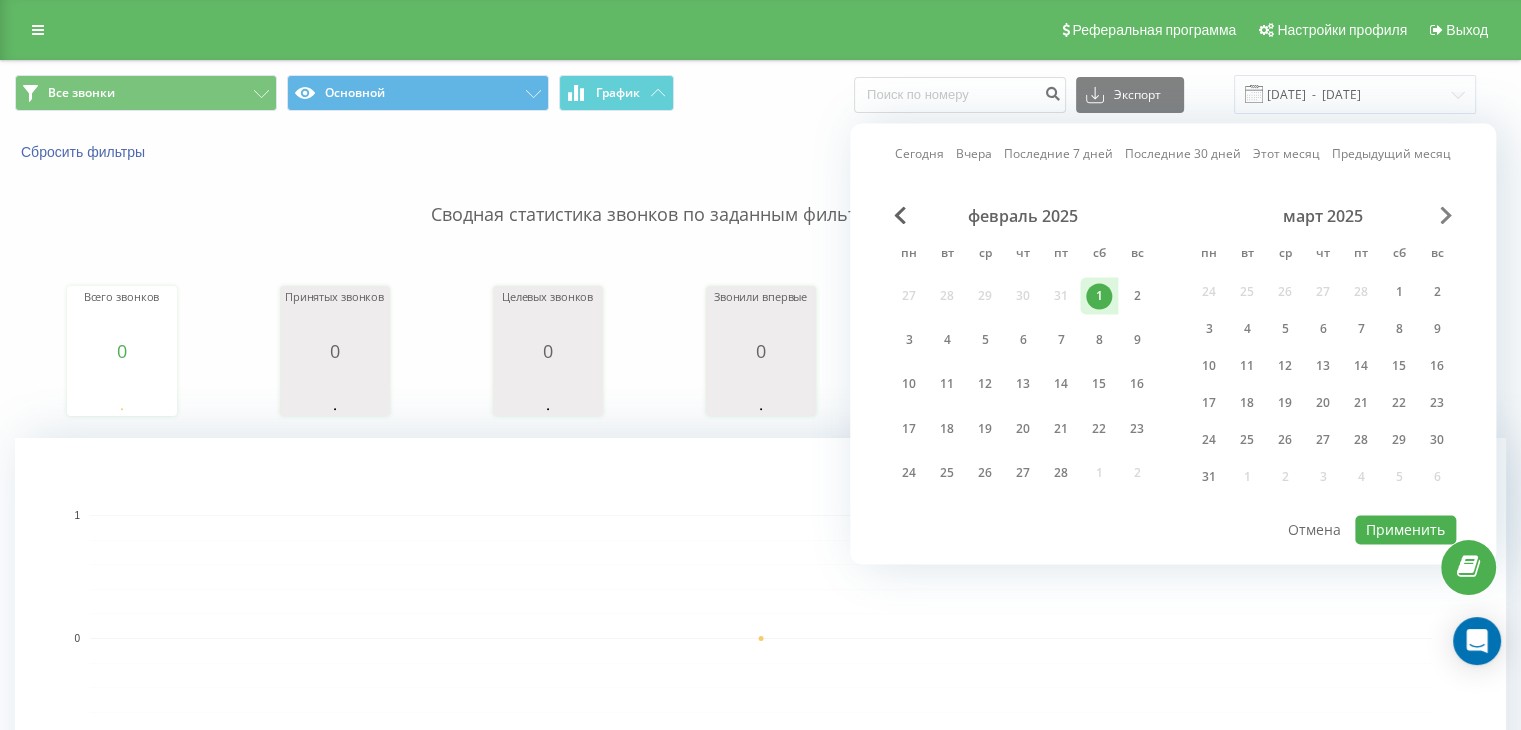 click at bounding box center (1446, 215) 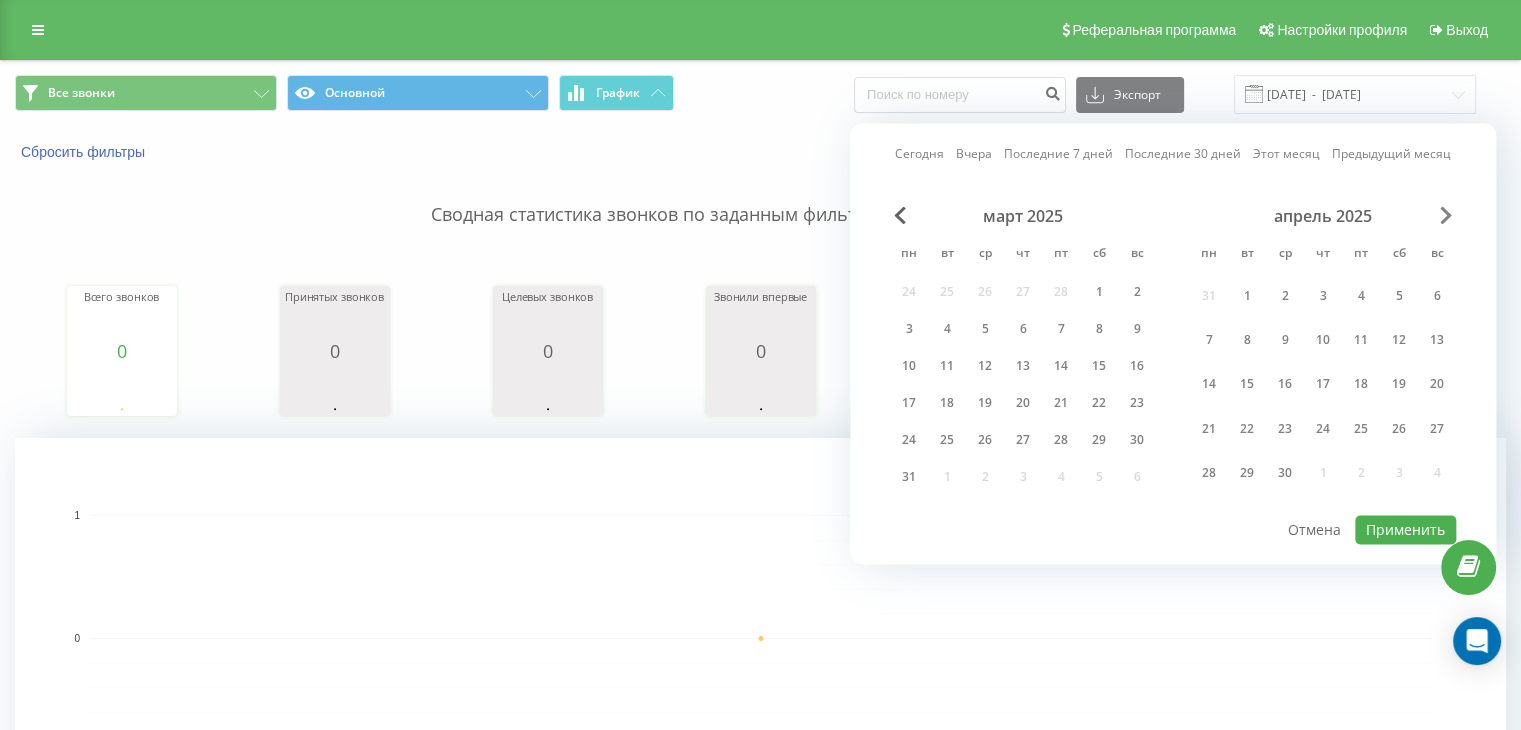 click at bounding box center [1446, 215] 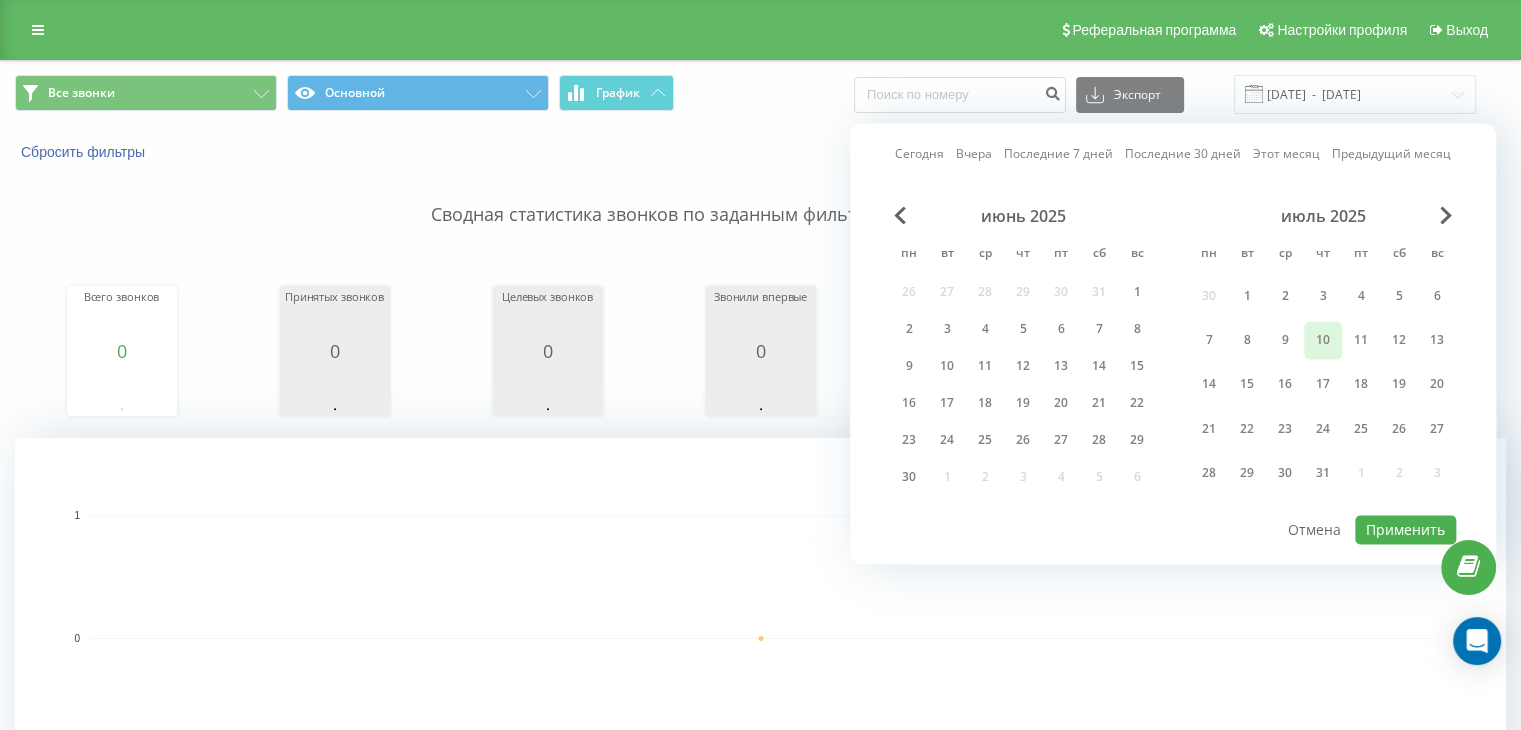 click on "10" at bounding box center (1323, 340) 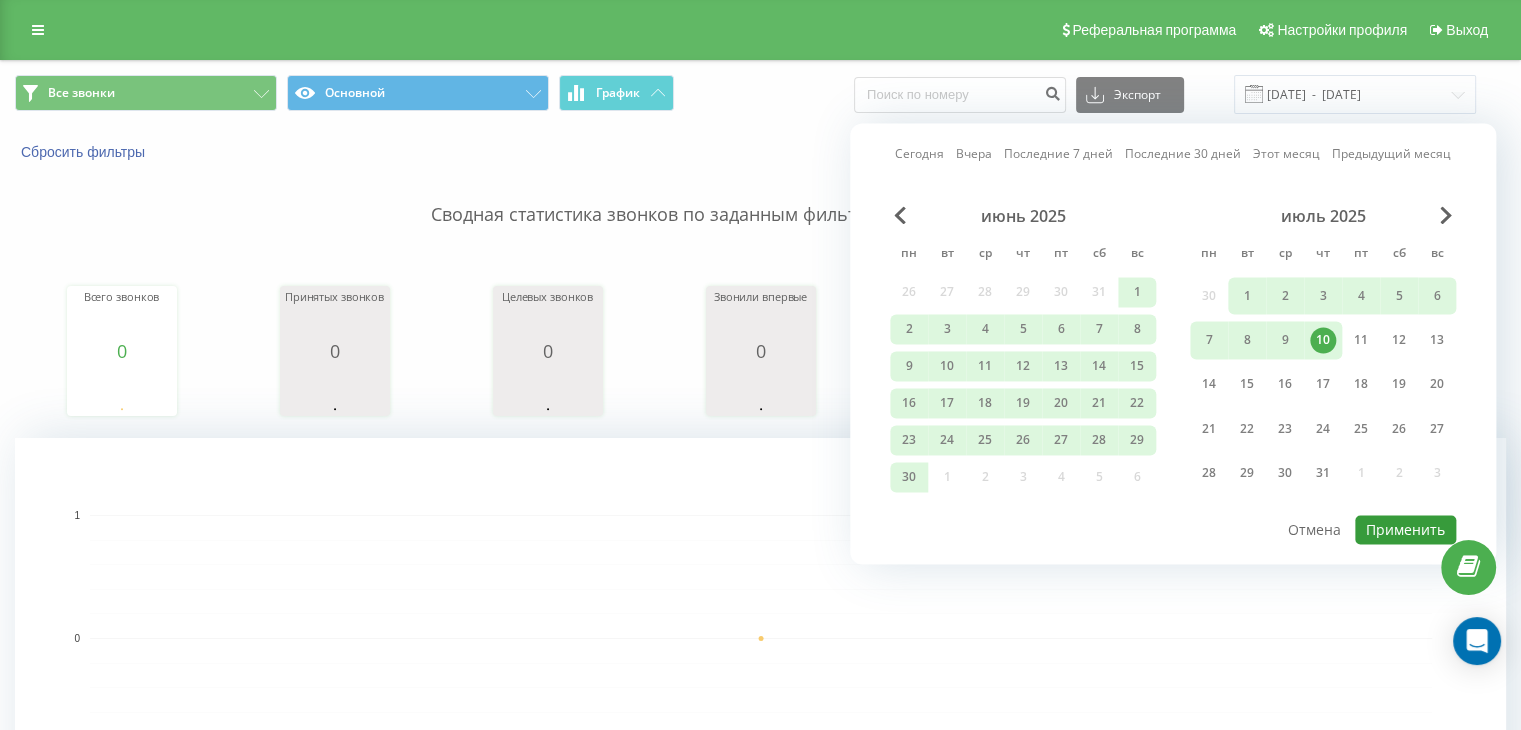 click on "Применить" at bounding box center (1405, 529) 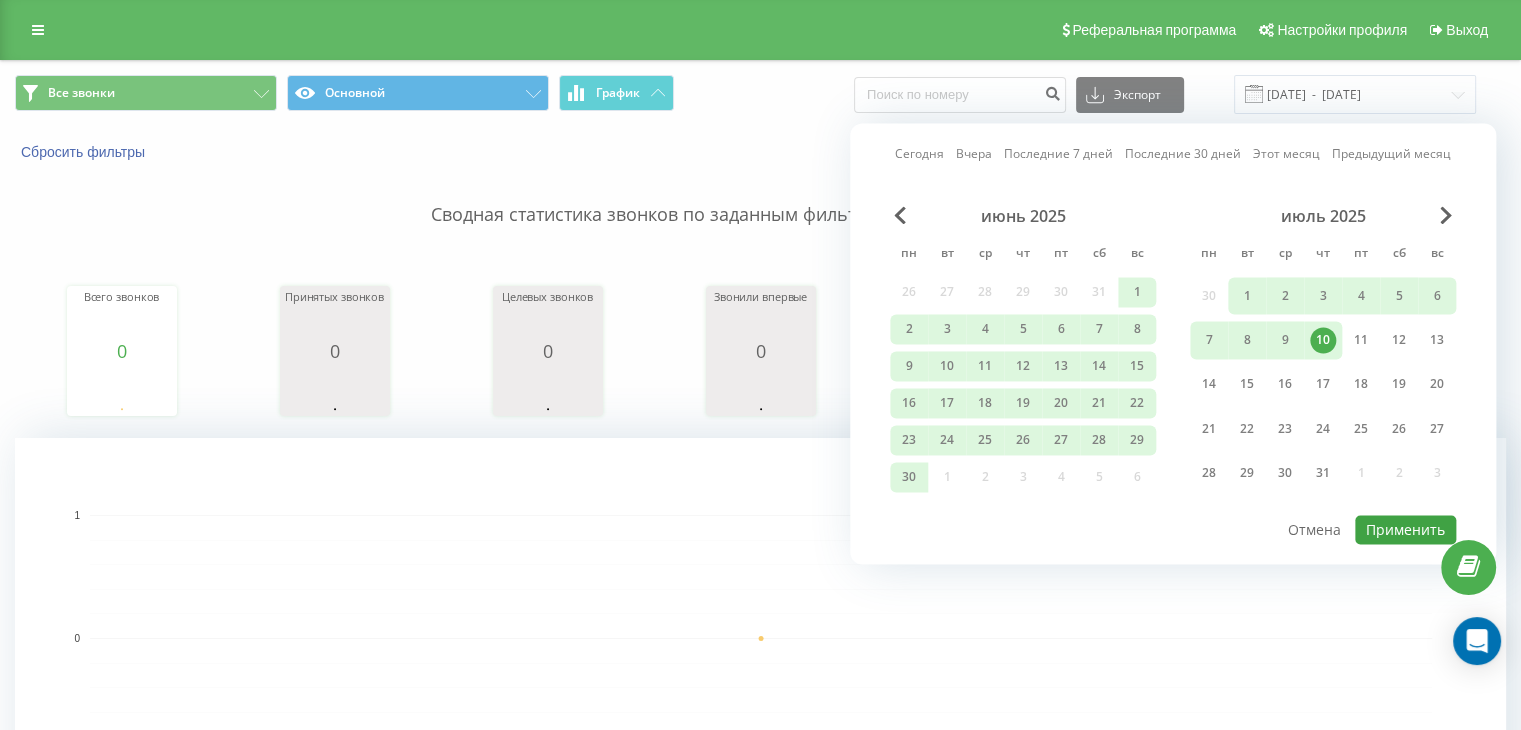 type on "[DATE]  -  [DATE]" 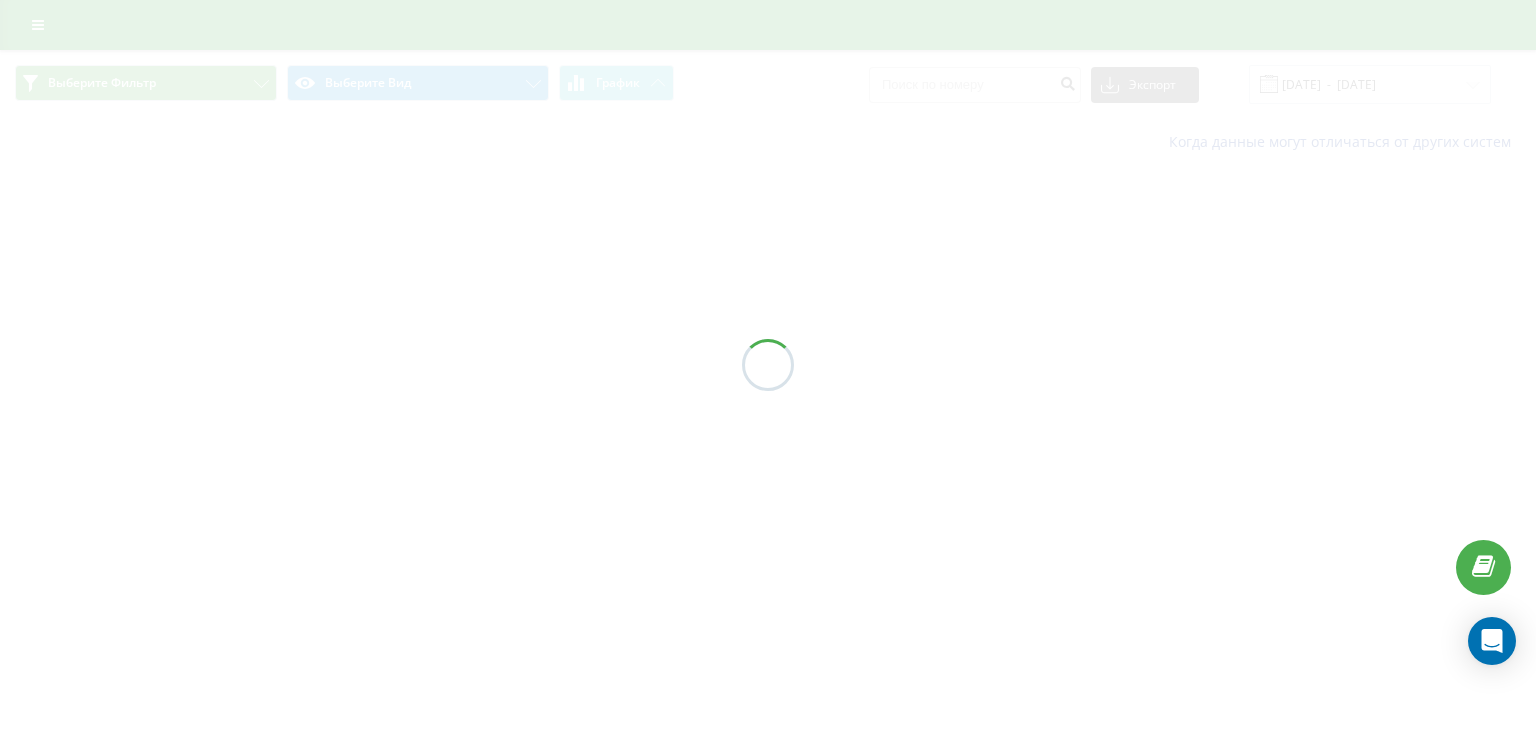 scroll, scrollTop: 0, scrollLeft: 0, axis: both 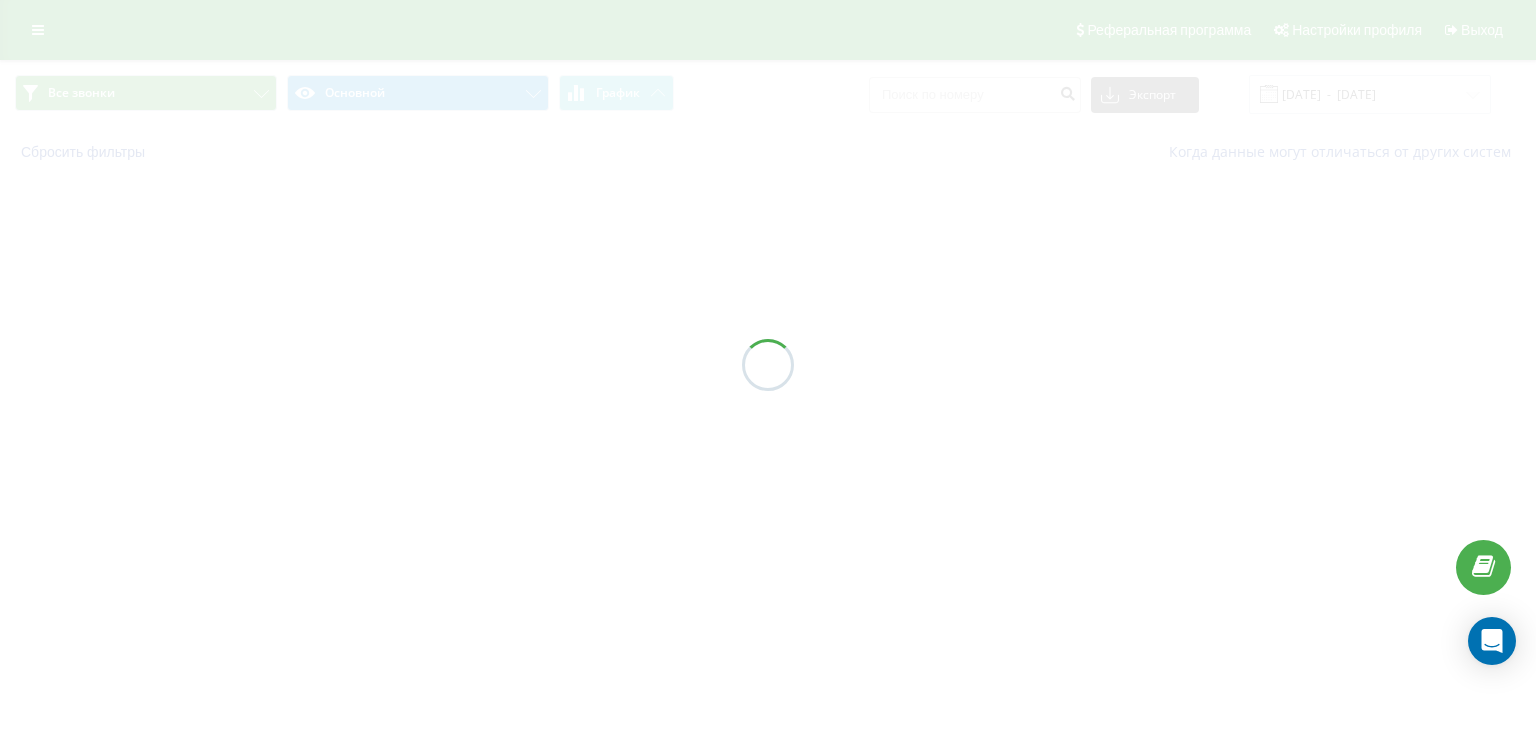click at bounding box center [768, 365] 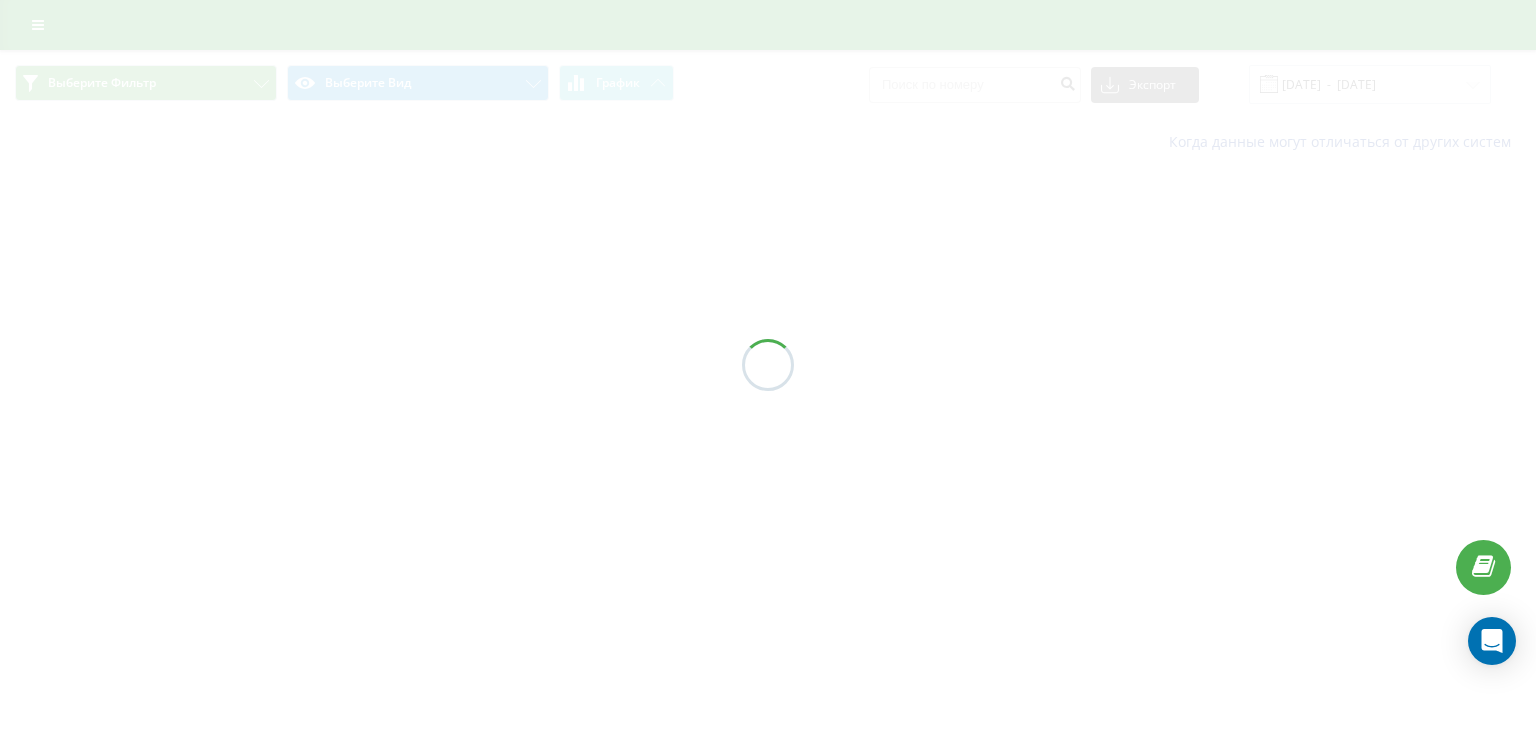 scroll, scrollTop: 0, scrollLeft: 0, axis: both 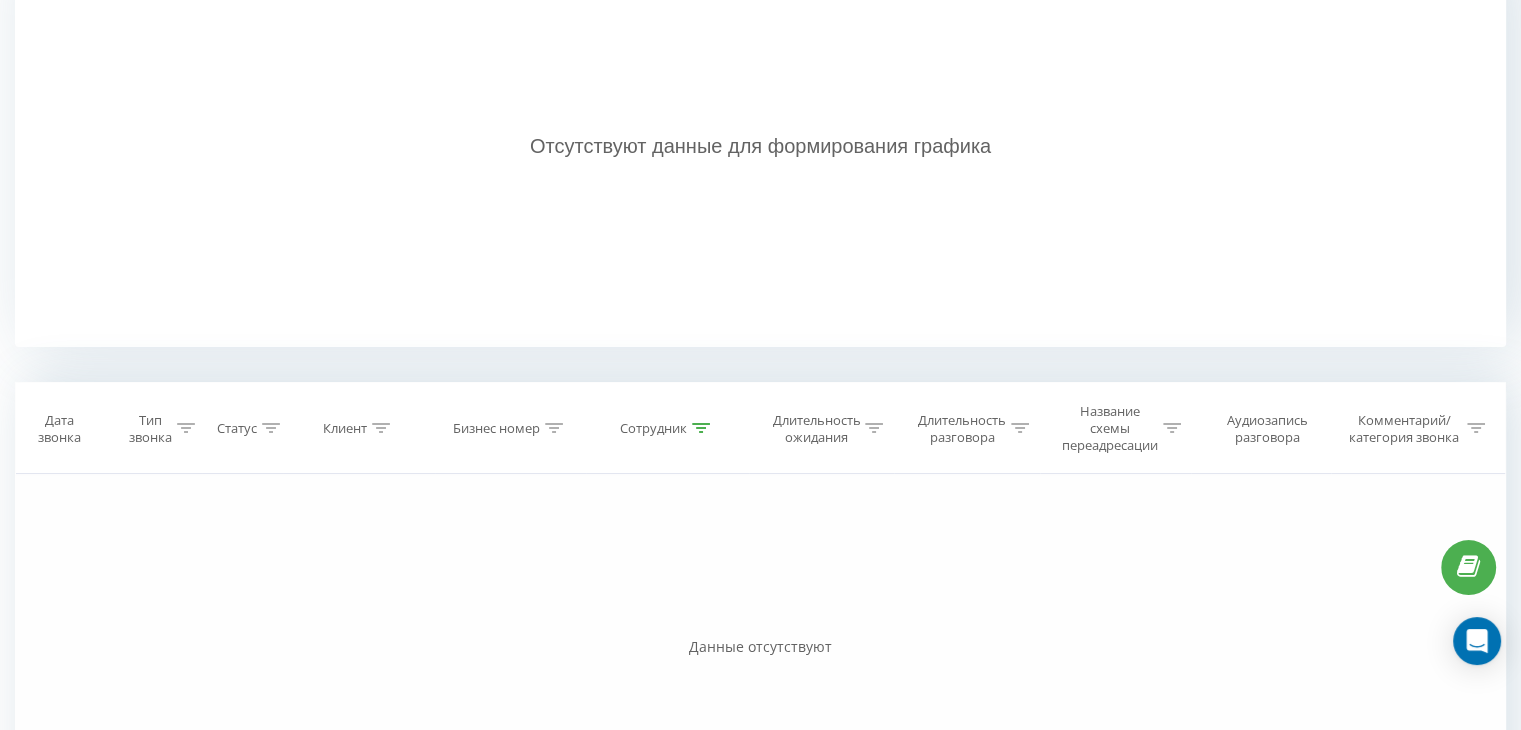 click 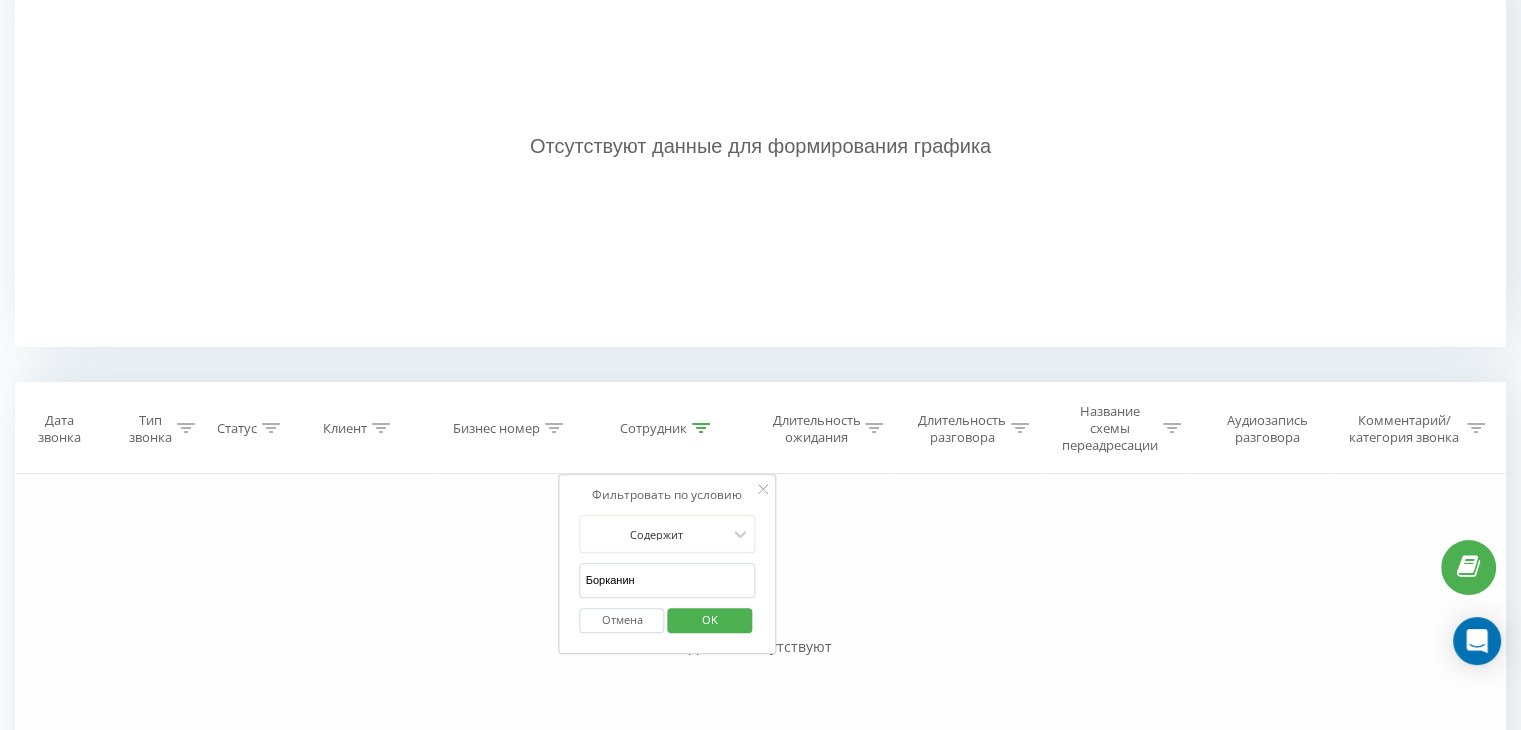 click on "Борканин" at bounding box center [668, 580] 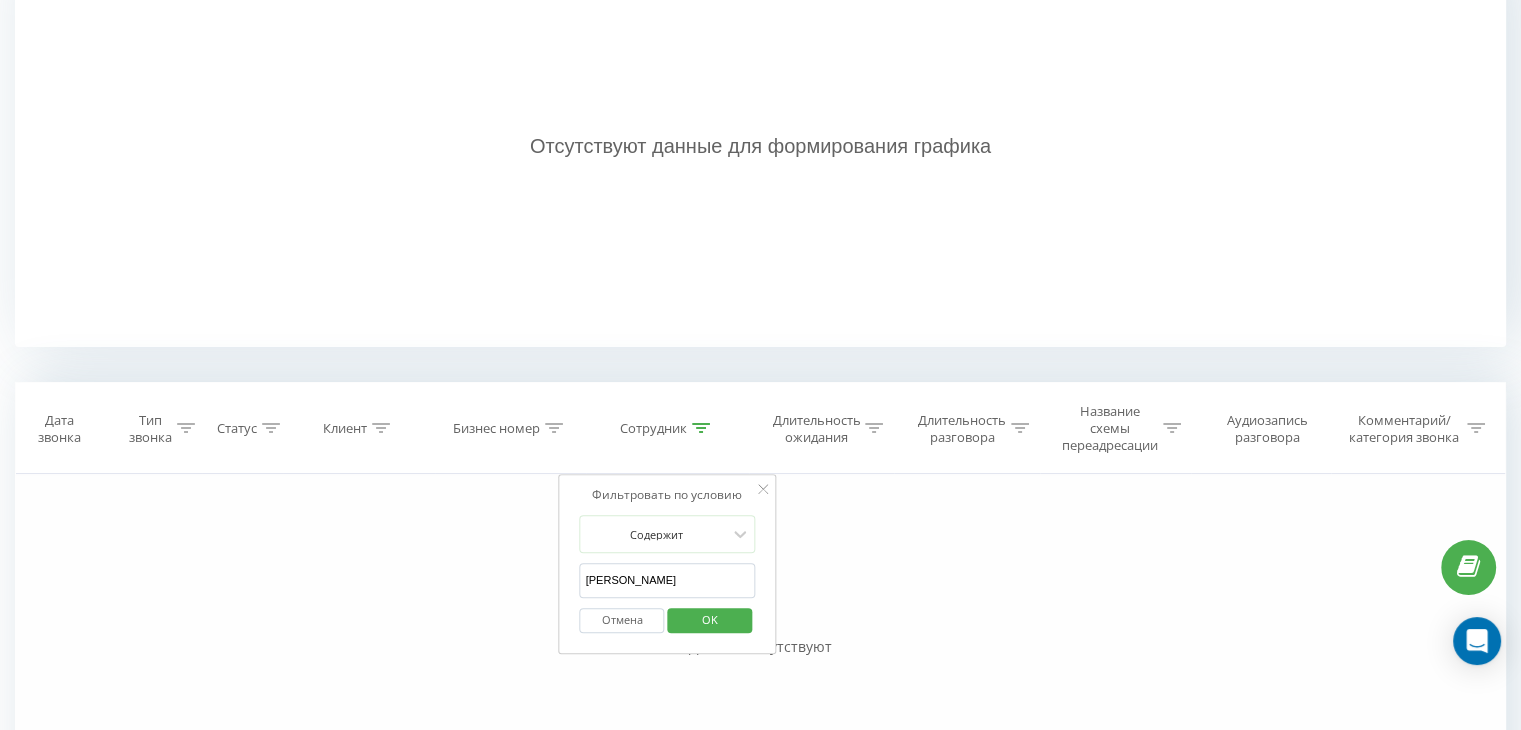 type on "[PERSON_NAME] [PERSON_NAME]" 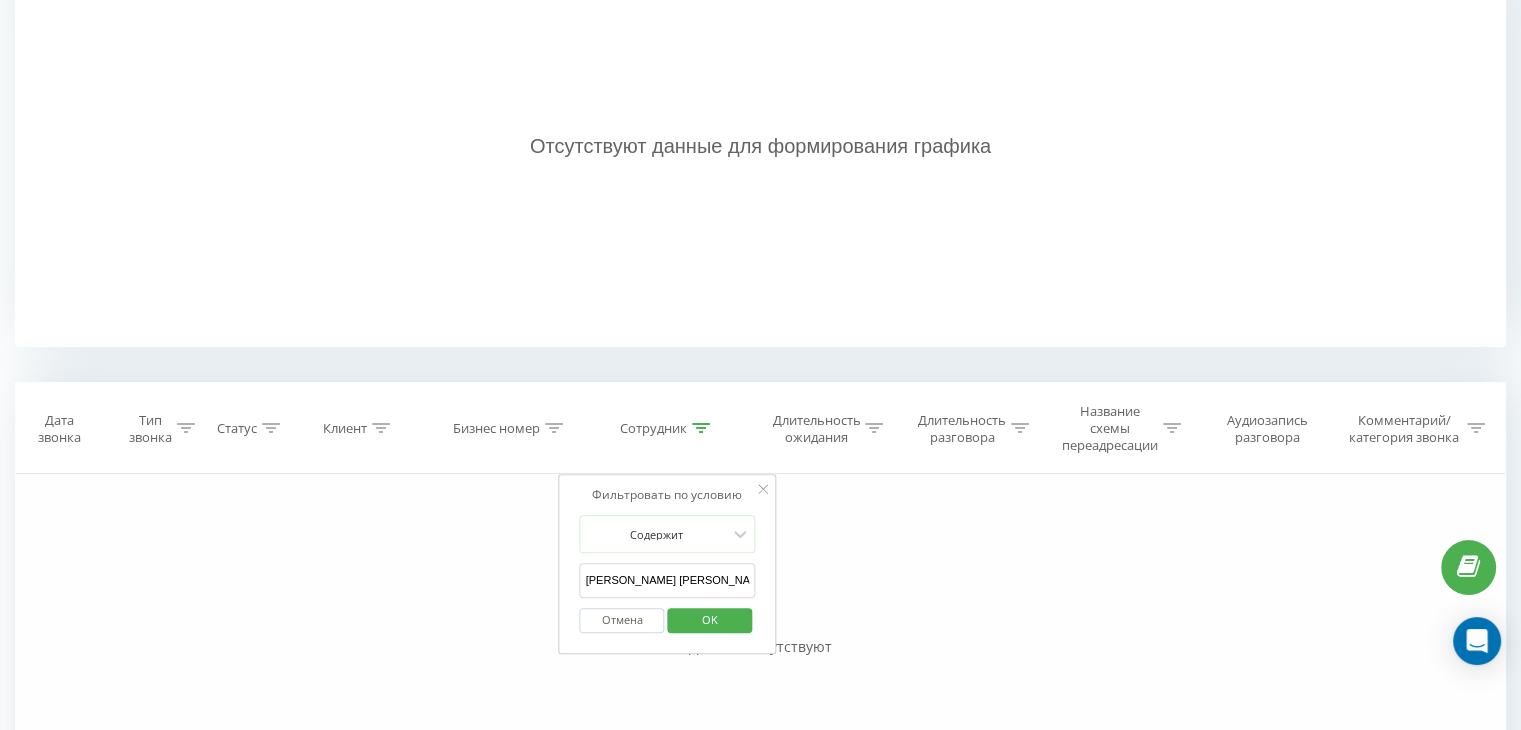 scroll, scrollTop: 0, scrollLeft: 0, axis: both 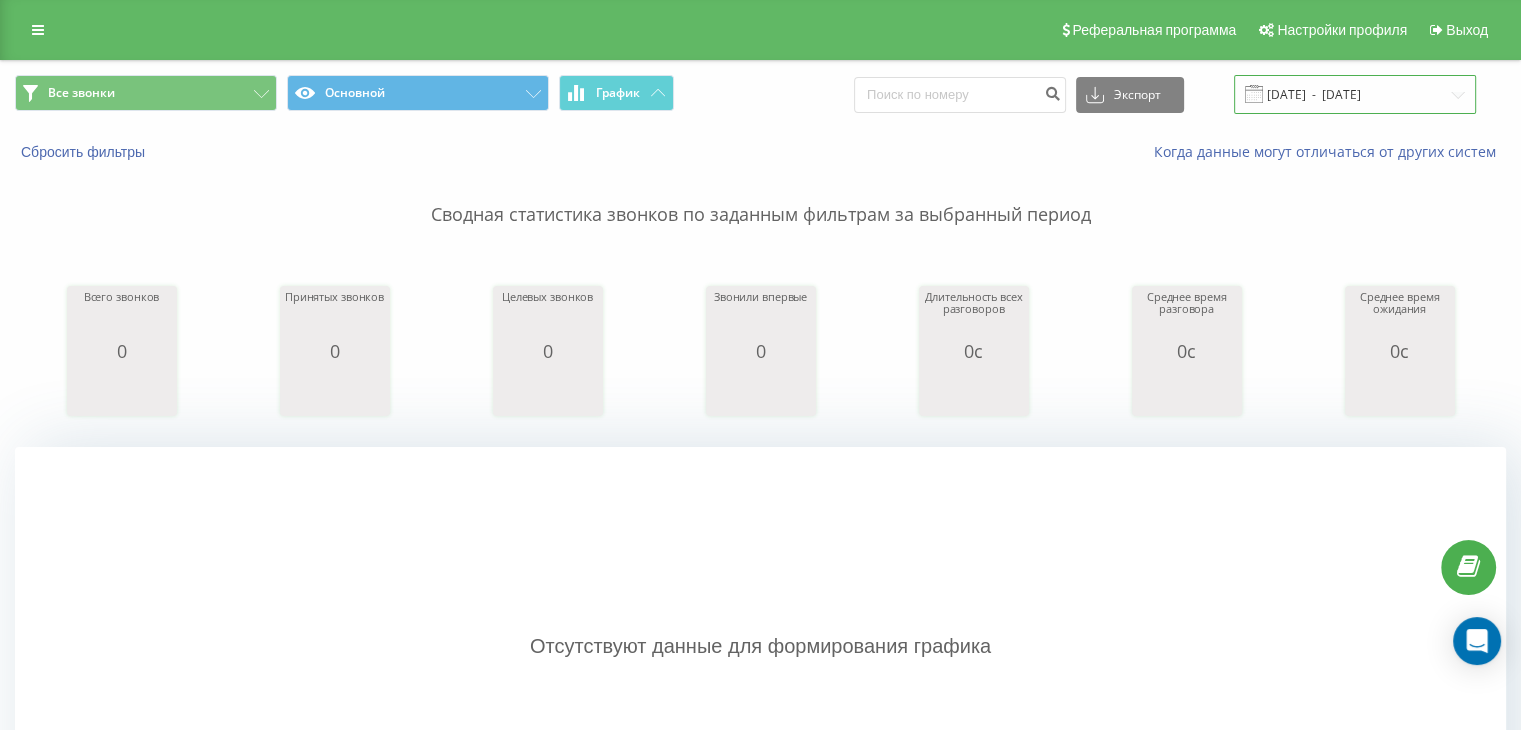 click on "09.07.2025  -  08.07.2025" at bounding box center [1355, 94] 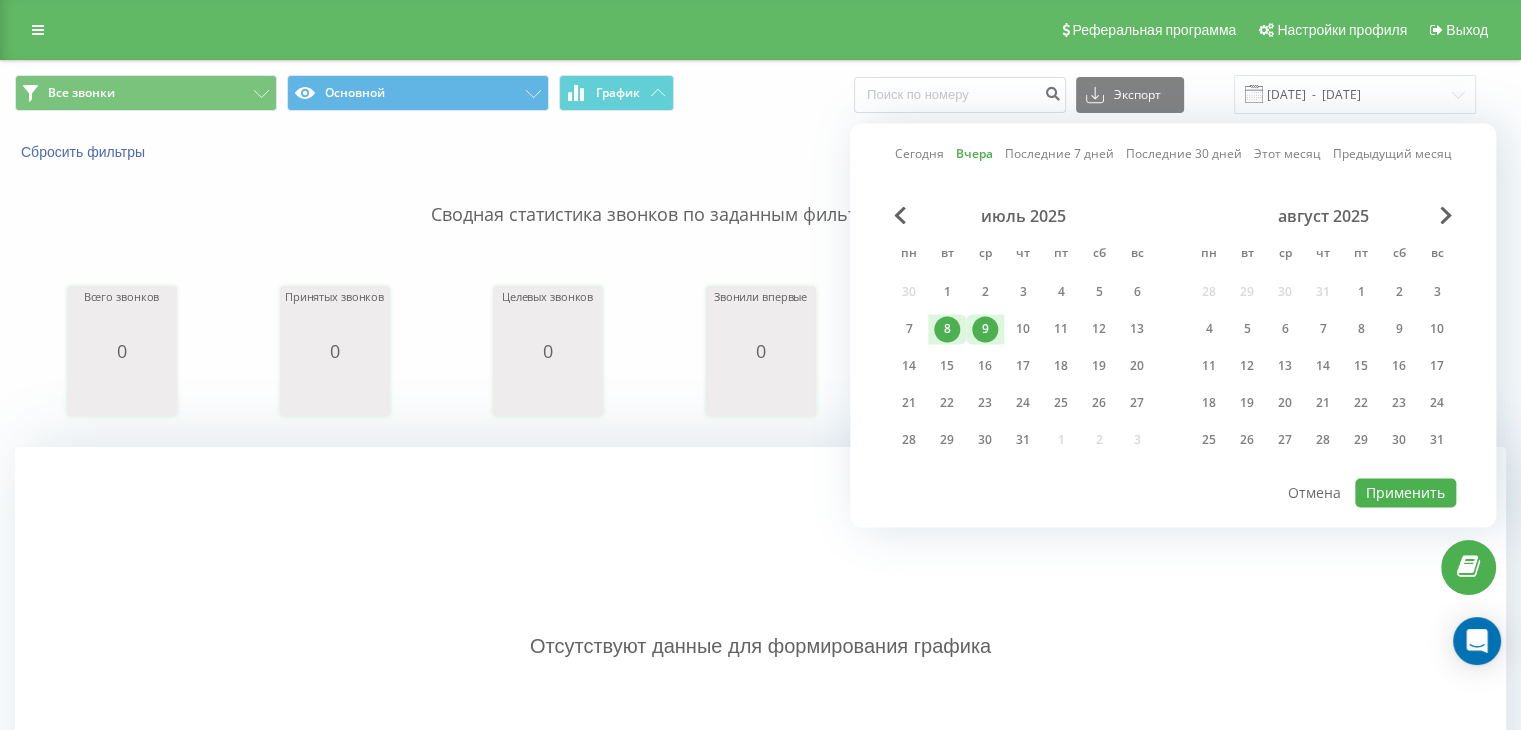 click on "июль 2025" at bounding box center [1023, 216] 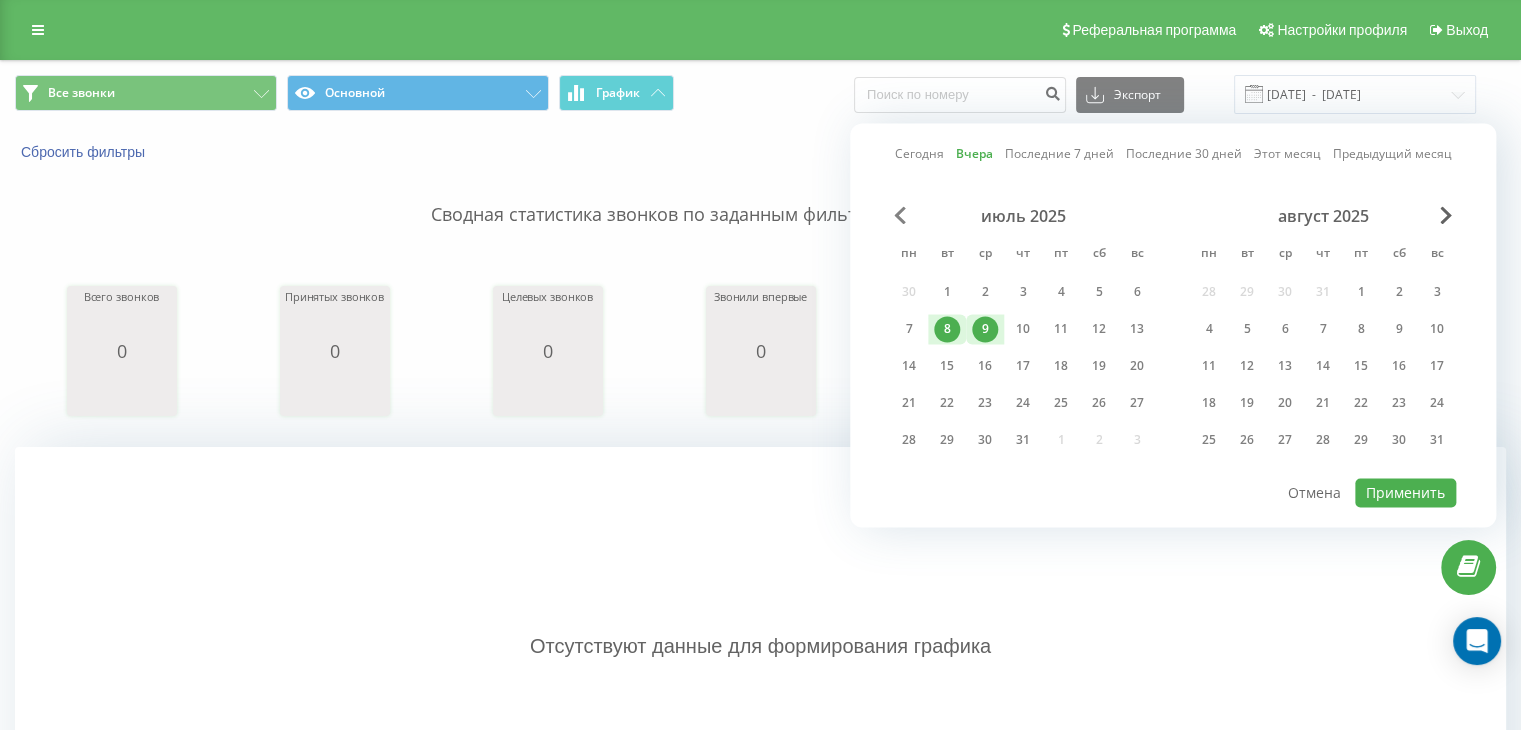 click at bounding box center [900, 215] 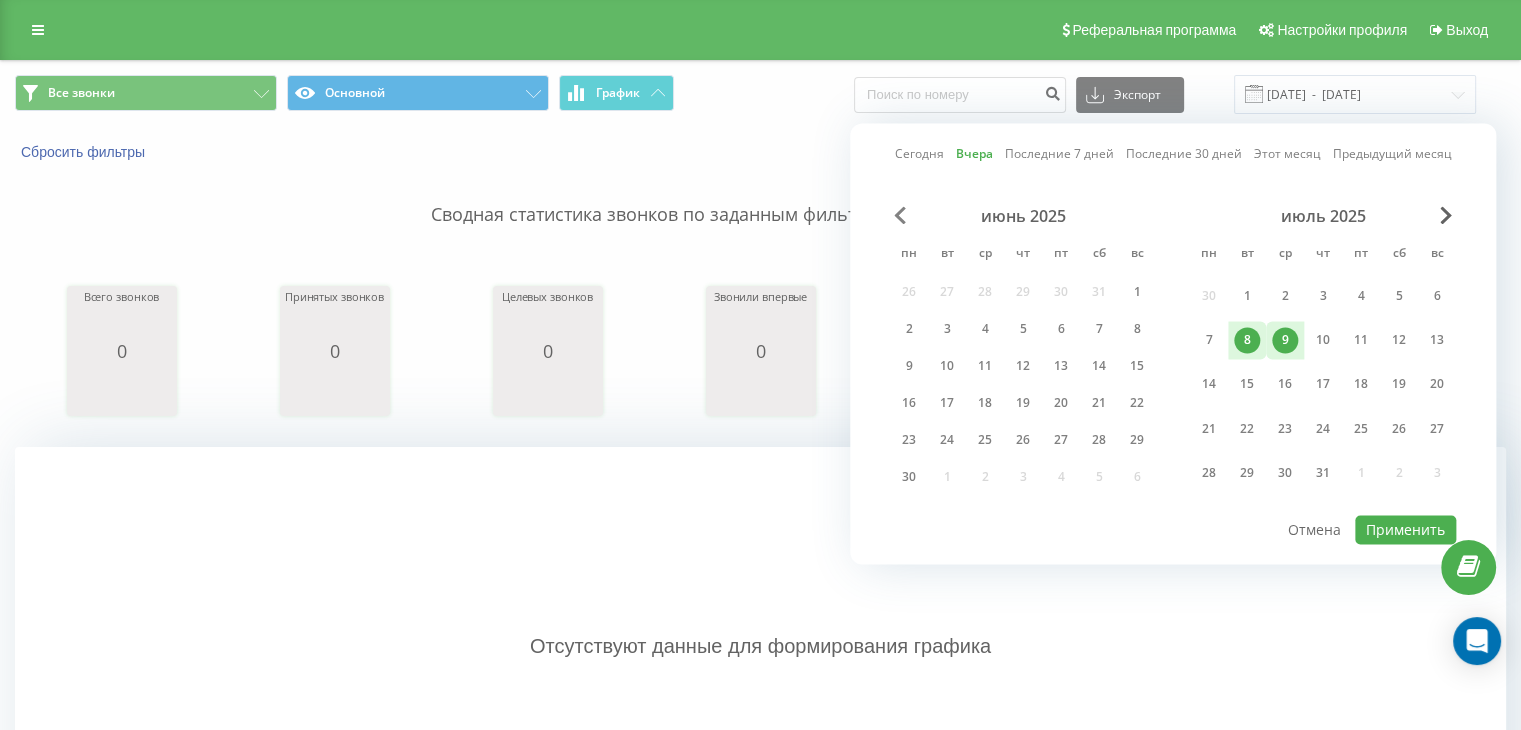 click at bounding box center (900, 215) 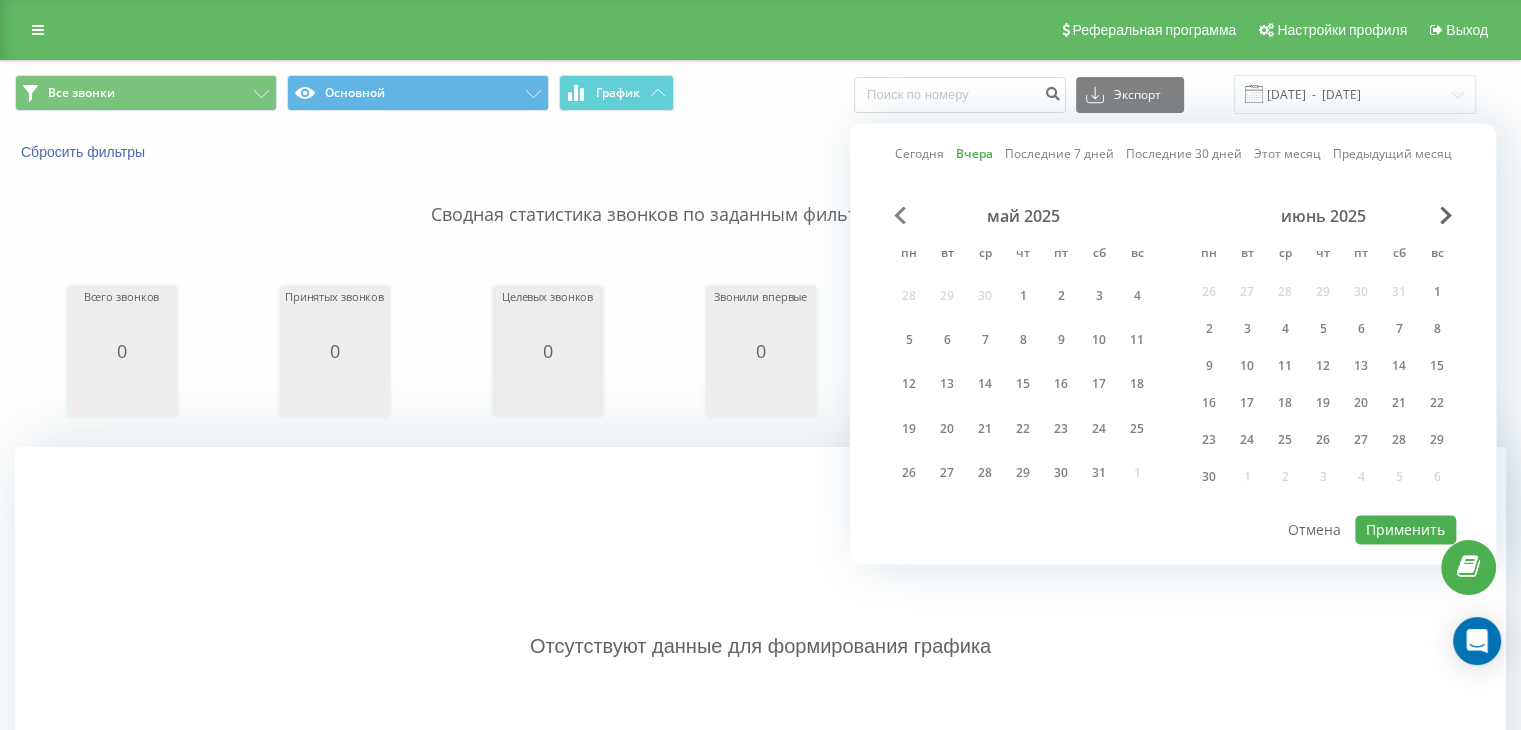 click at bounding box center [900, 215] 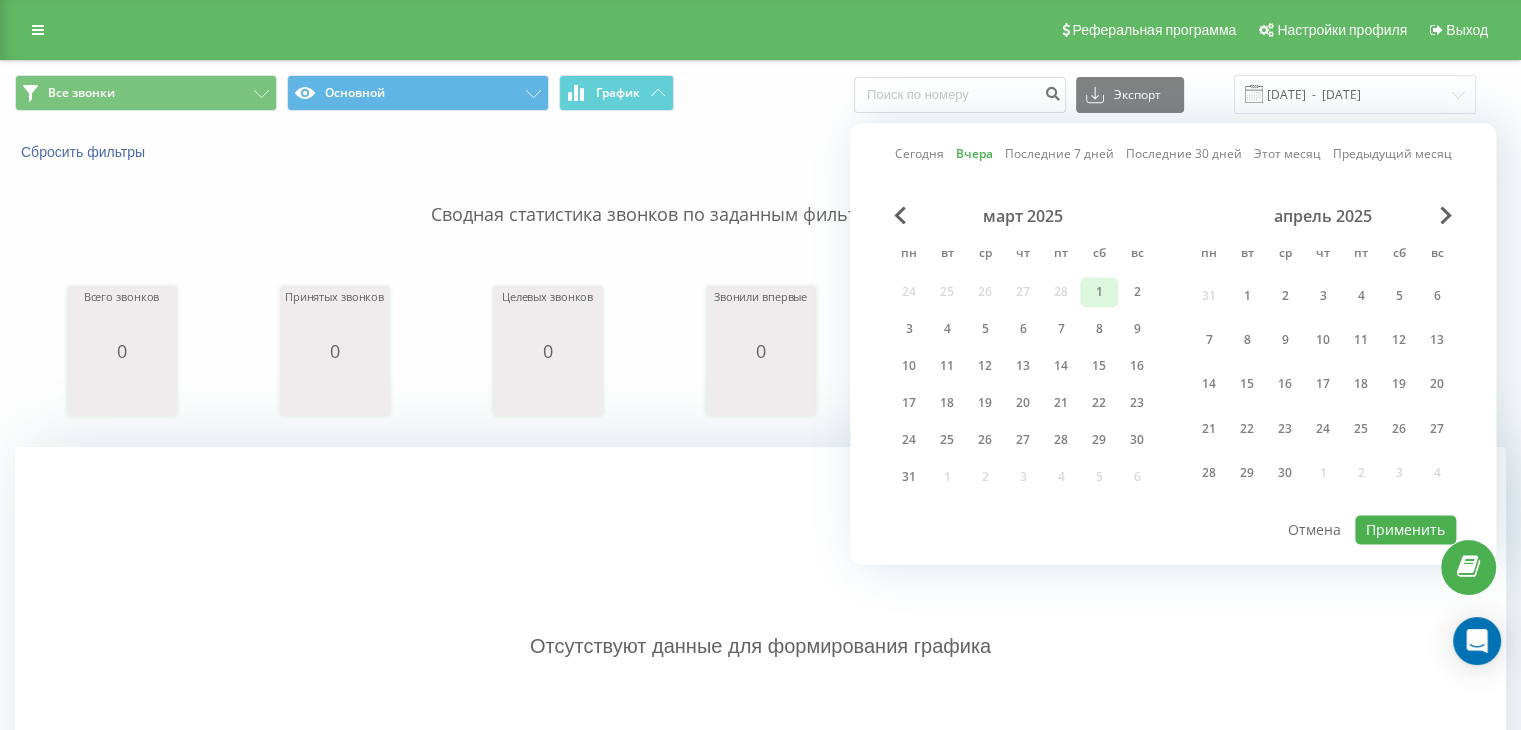 click on "1" at bounding box center (1099, 292) 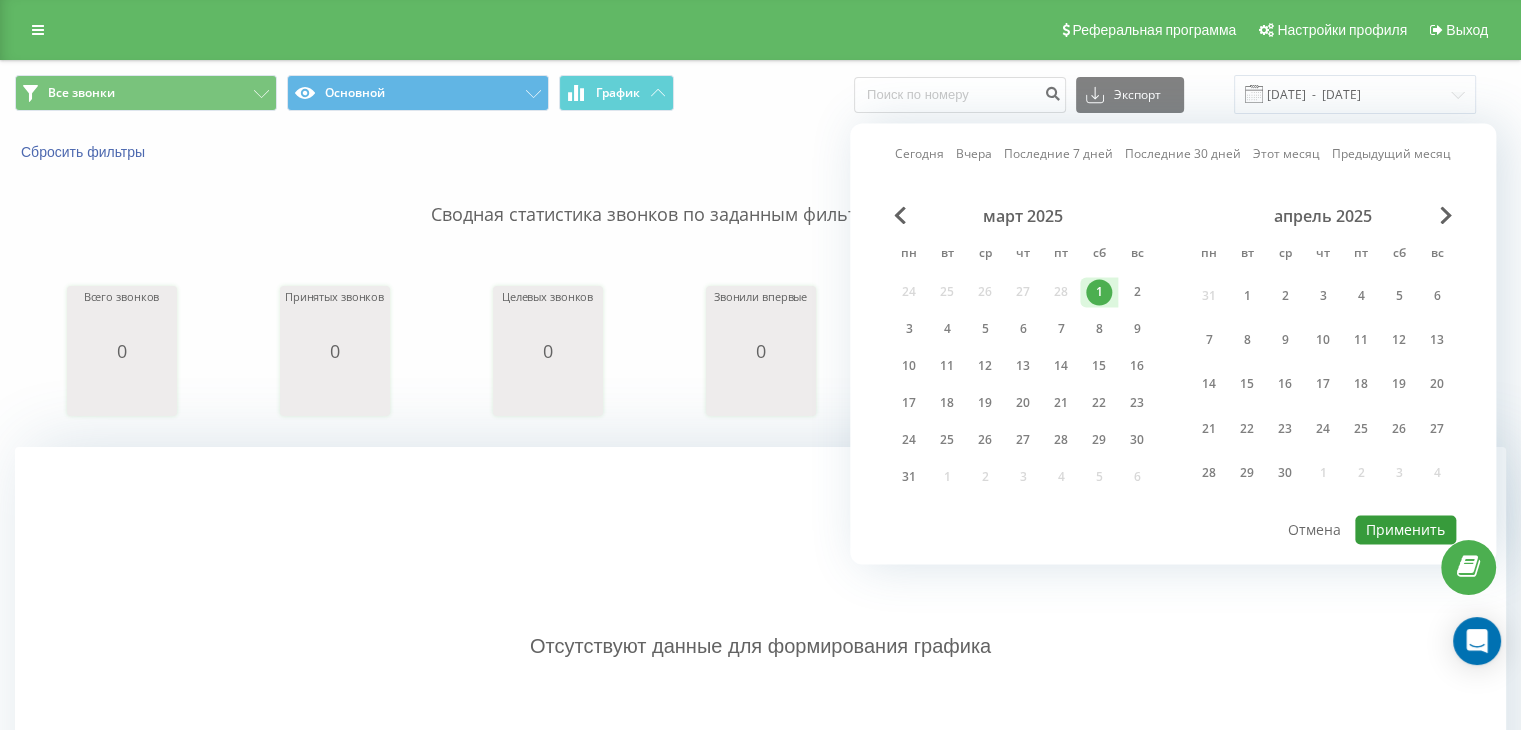 click on "Применить" at bounding box center [1405, 529] 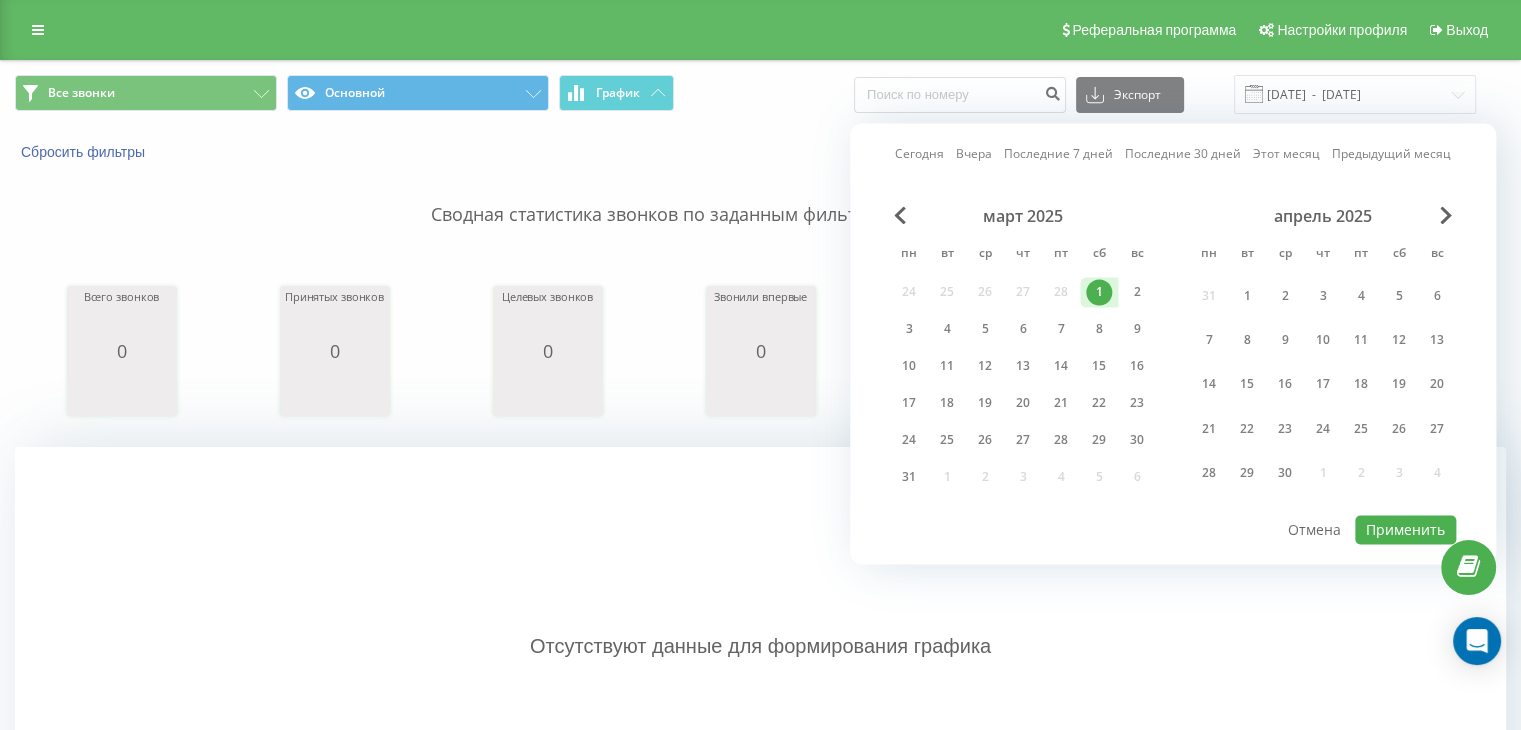 type on "01.03.2025  -  01.03.2025" 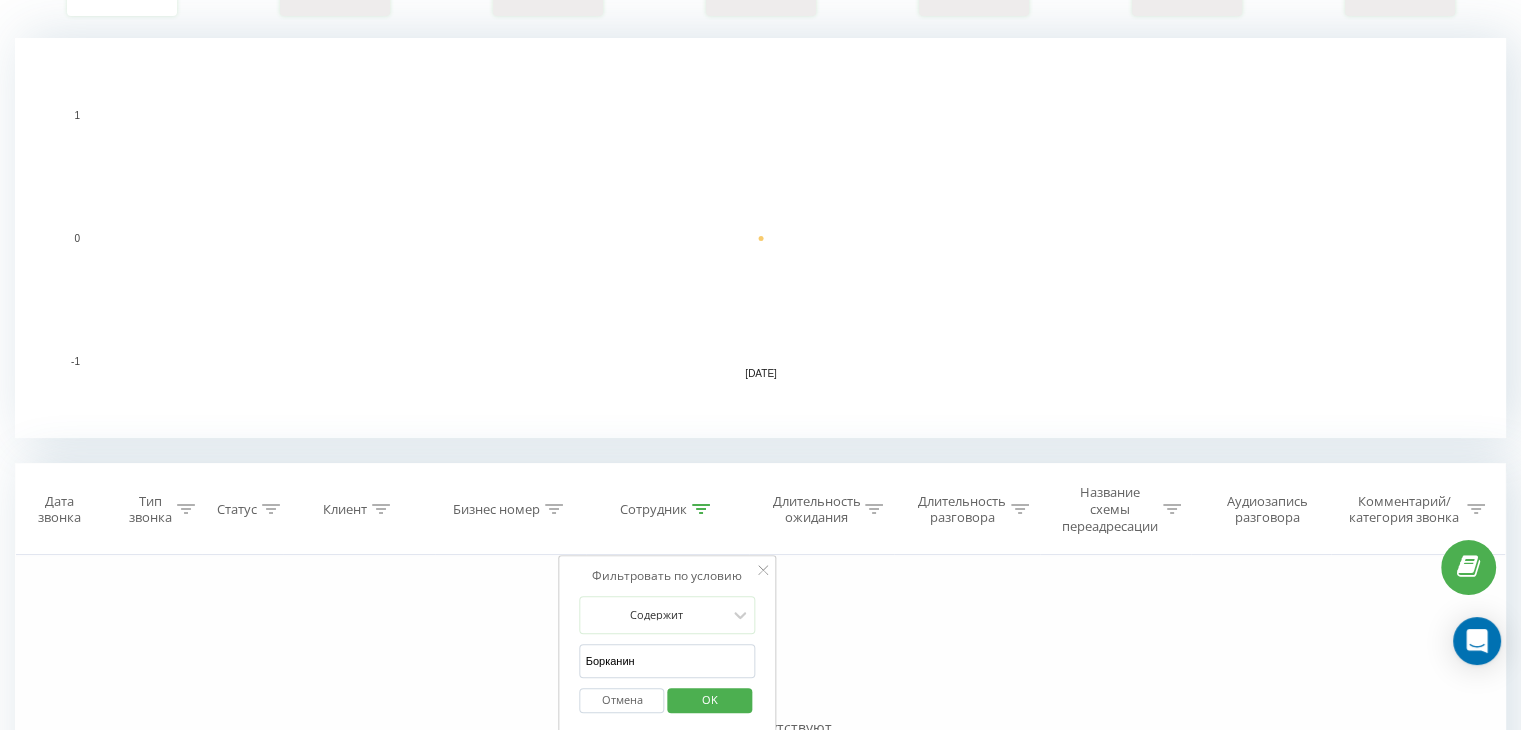scroll, scrollTop: 500, scrollLeft: 0, axis: vertical 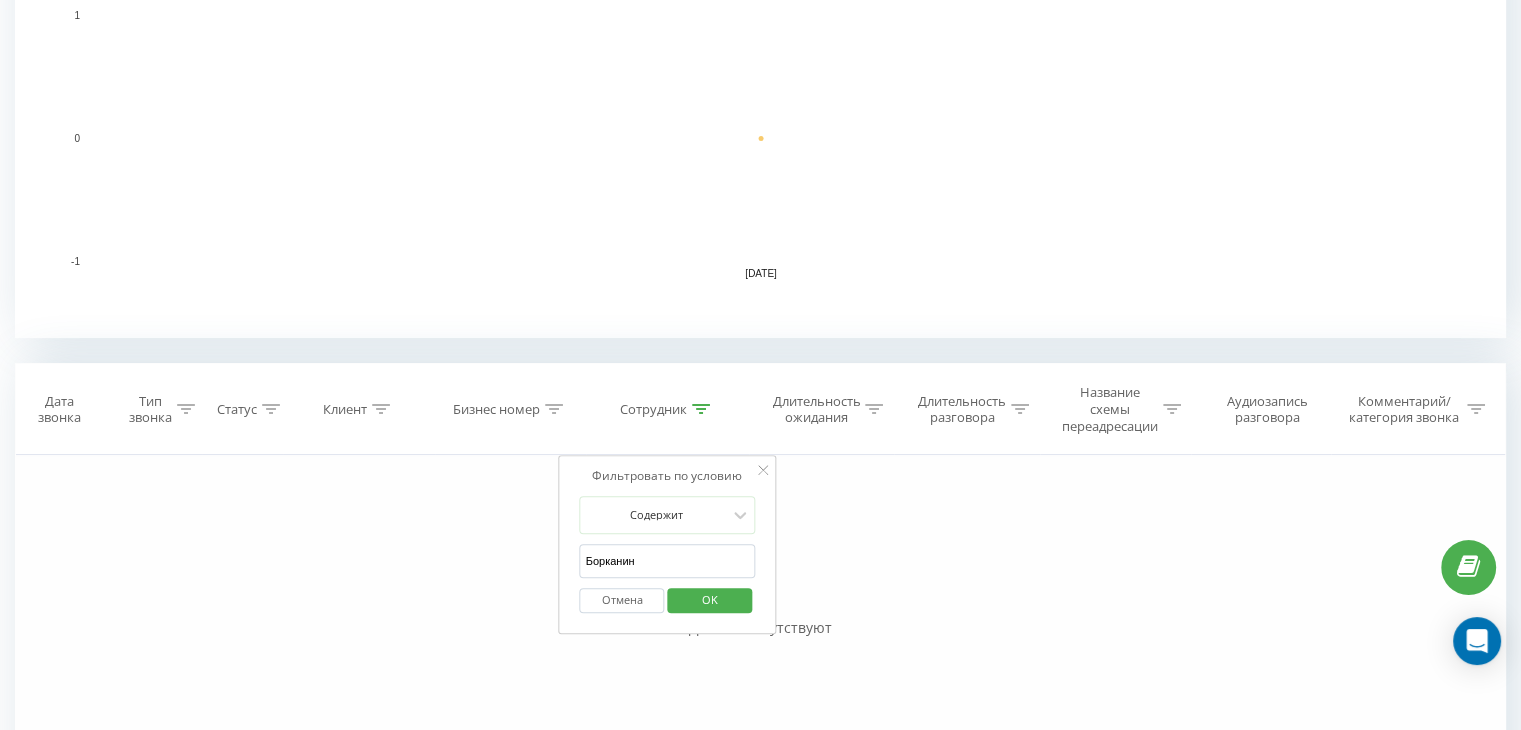 click on "Борканин" at bounding box center (668, 561) 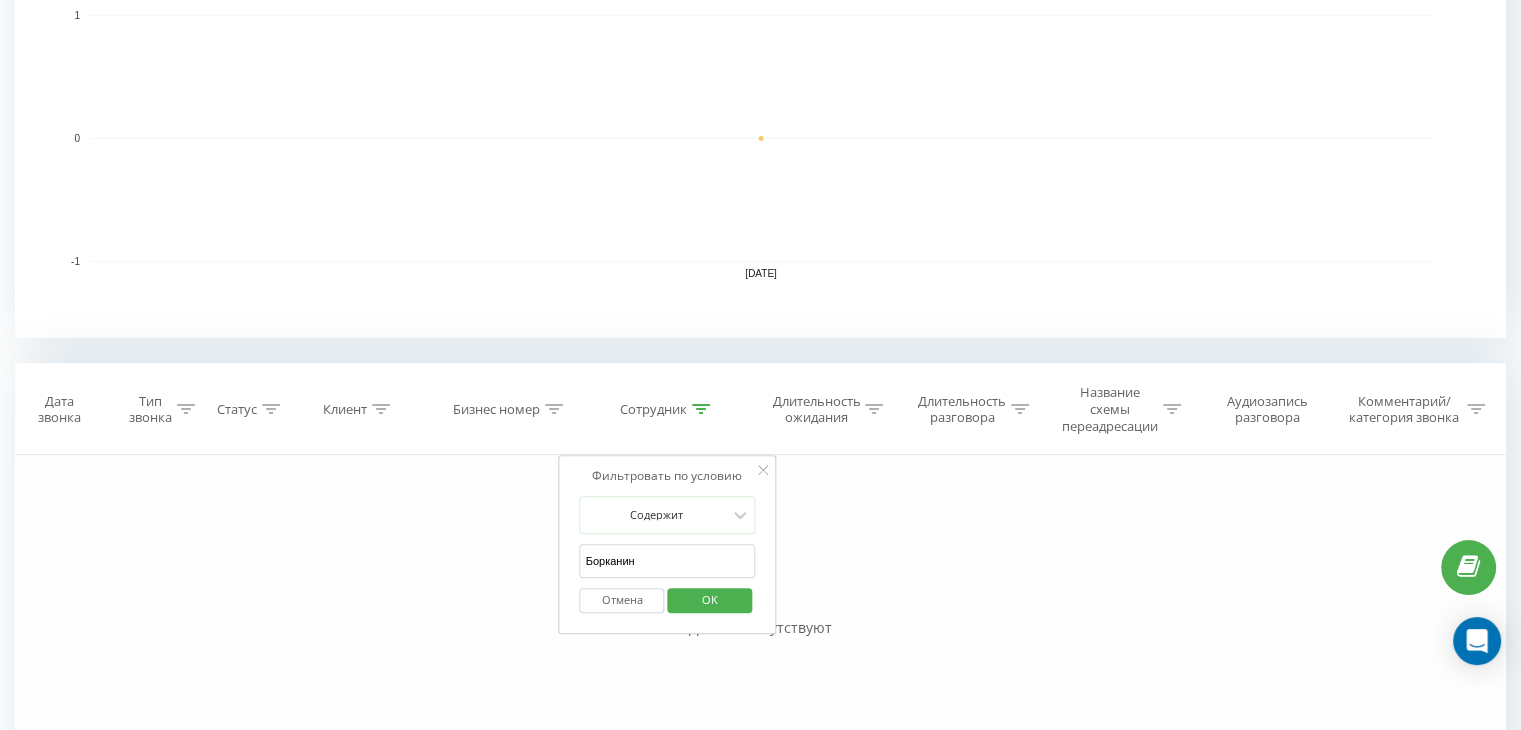 click on "Борканин" at bounding box center [668, 561] 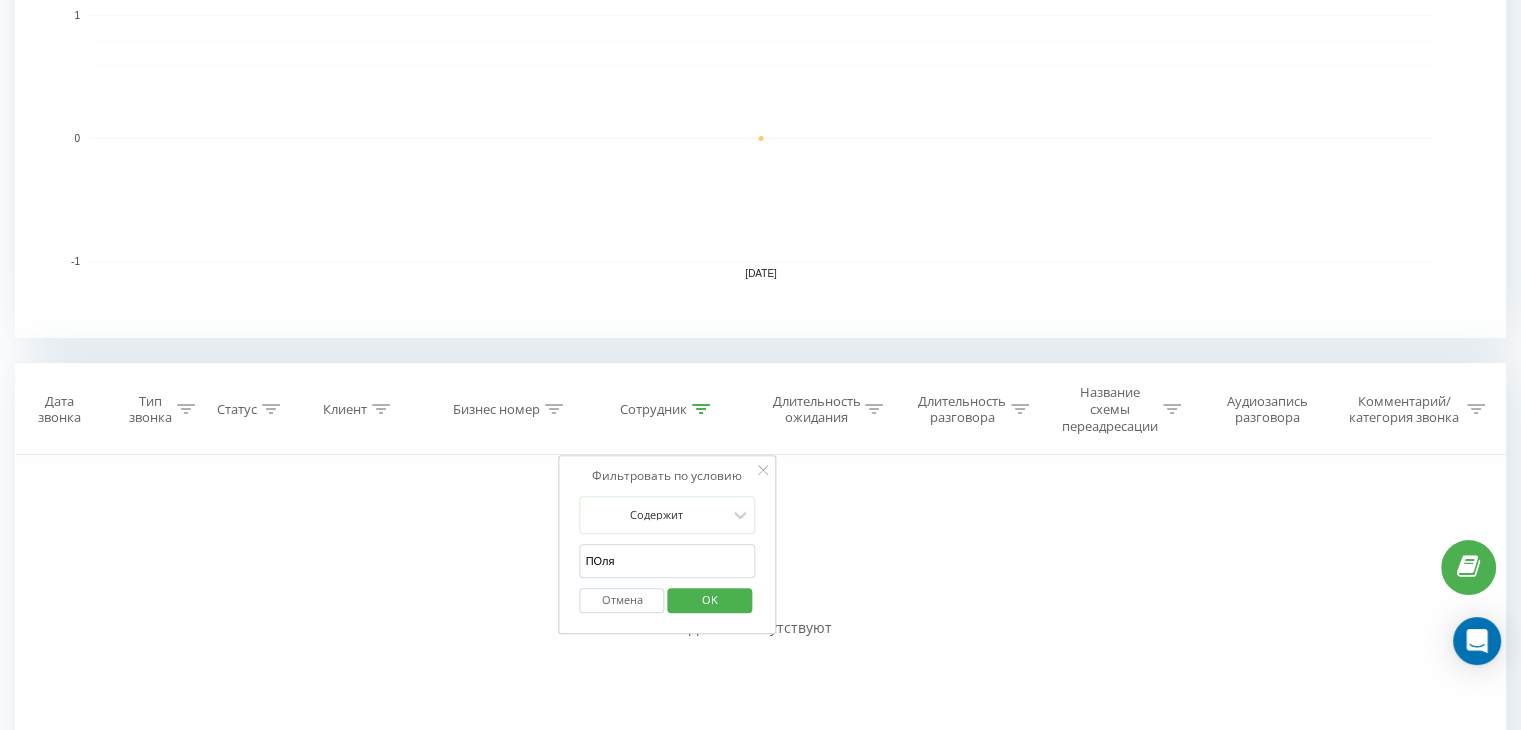 type on "[PERSON_NAME] [PERSON_NAME]" 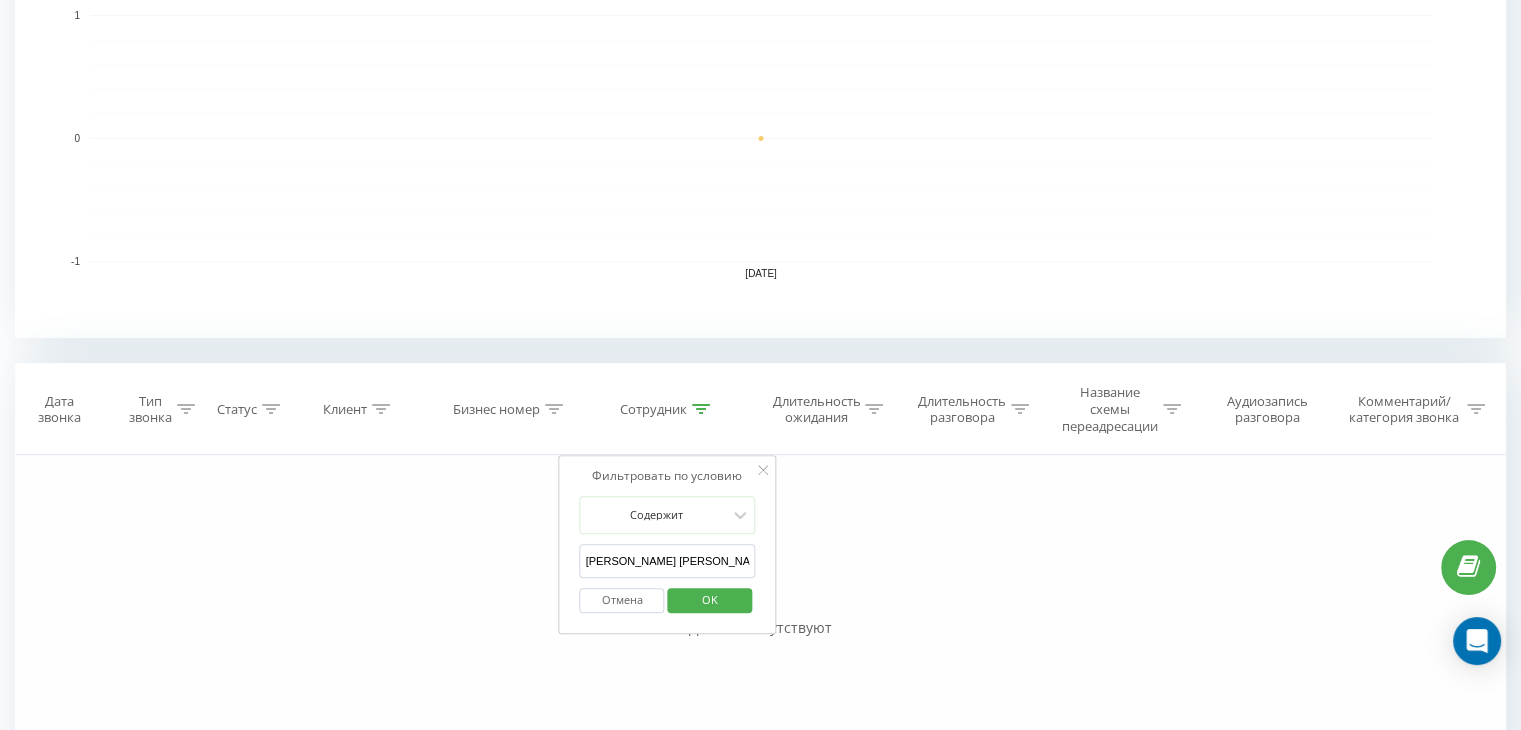 click on "OK" at bounding box center (710, 599) 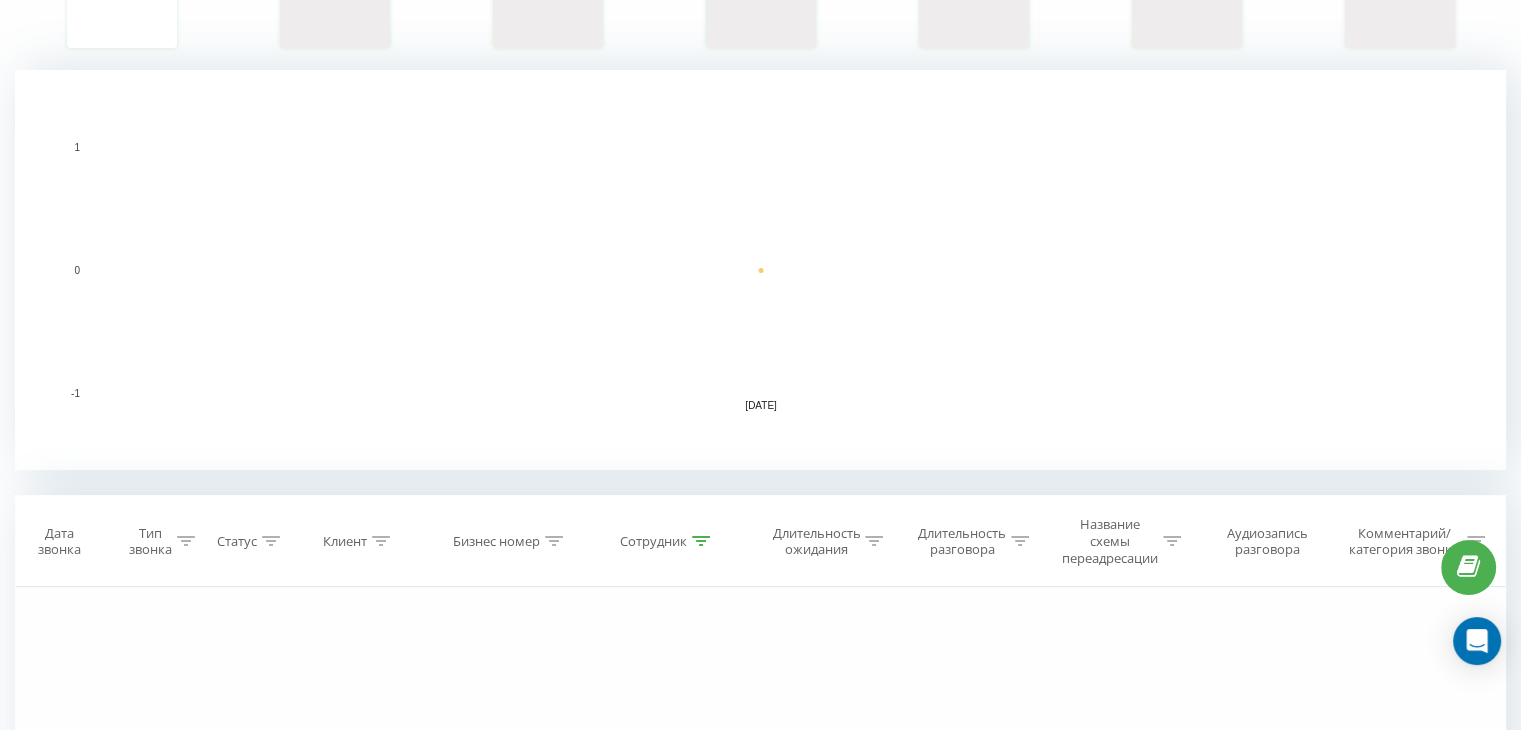 scroll, scrollTop: 500, scrollLeft: 0, axis: vertical 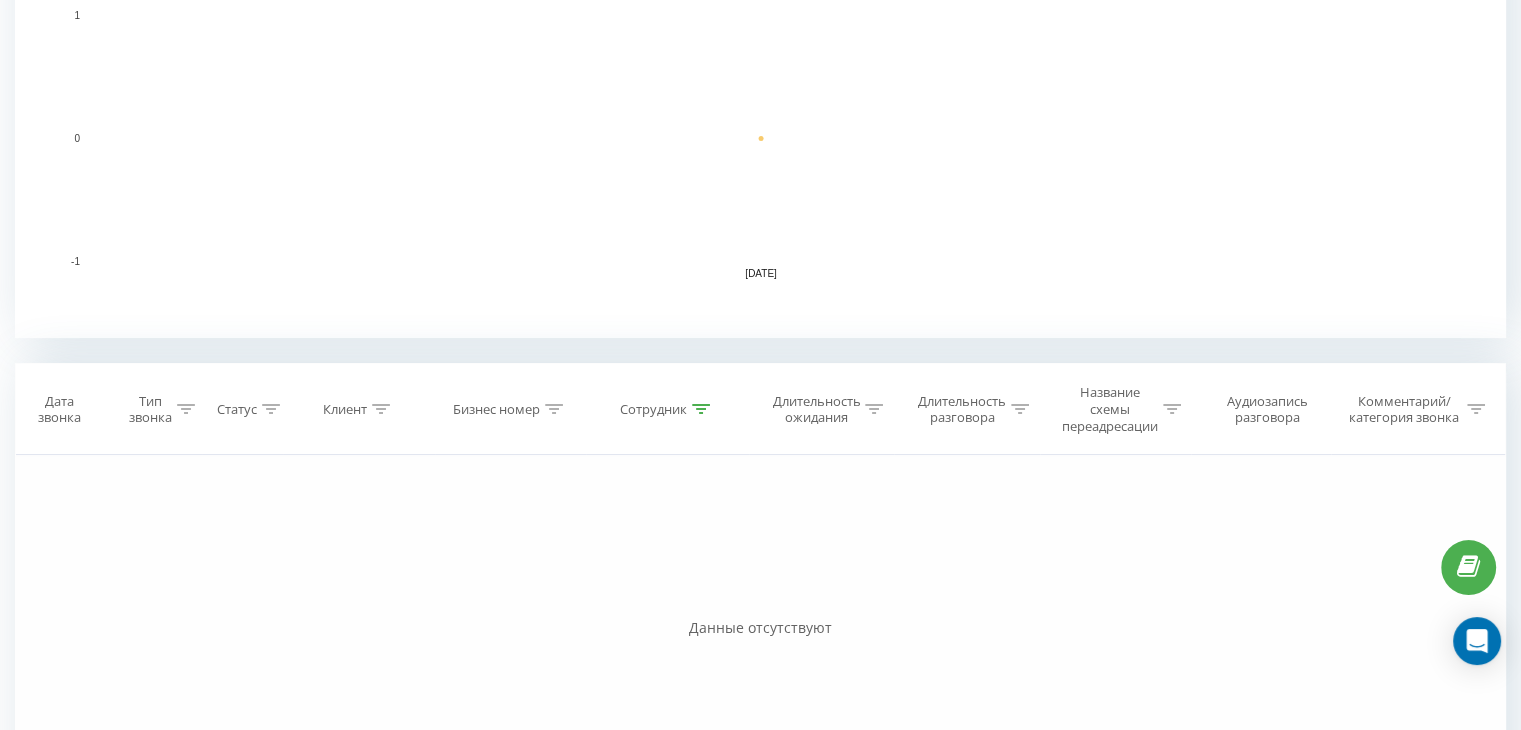 click on "Сотрудник" at bounding box center (653, 409) 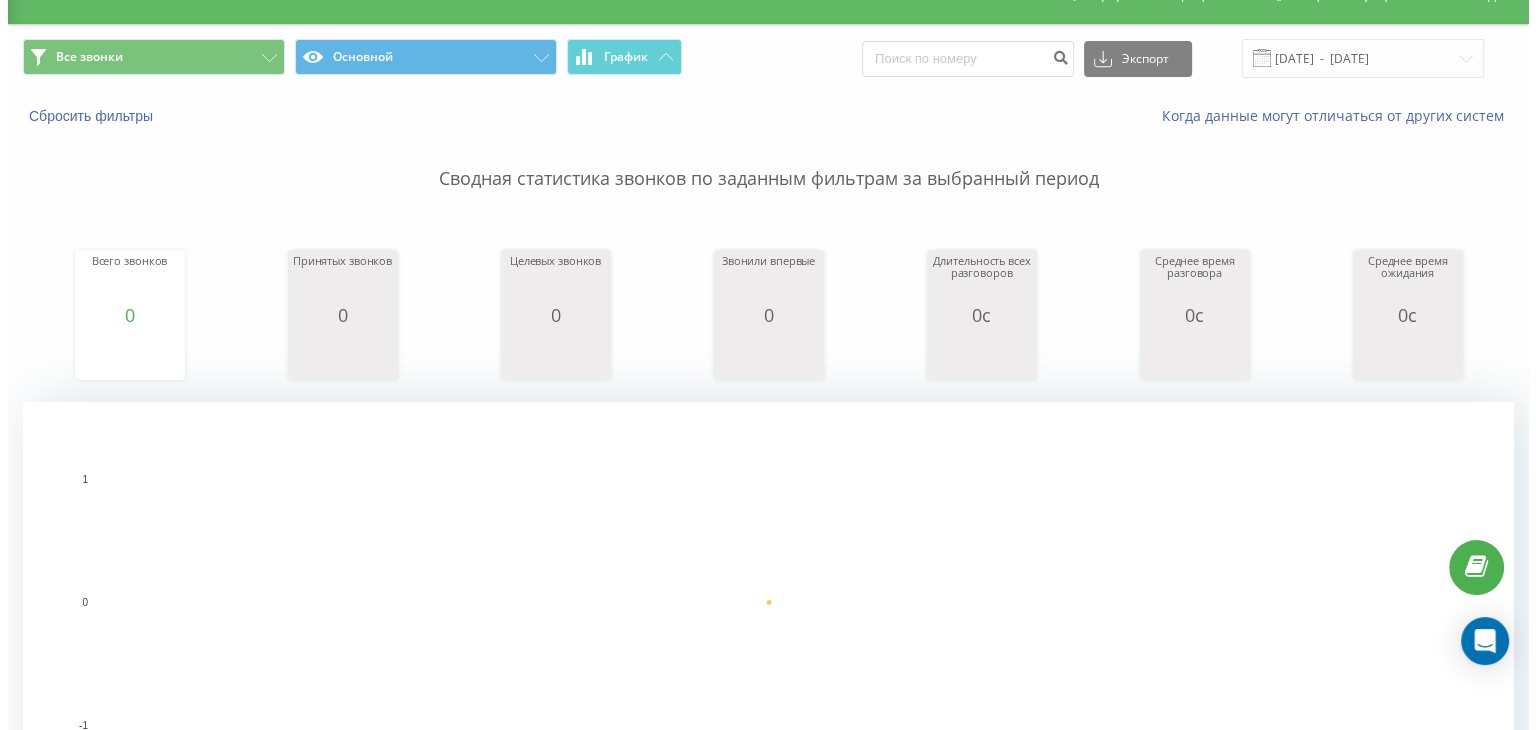 scroll, scrollTop: 0, scrollLeft: 0, axis: both 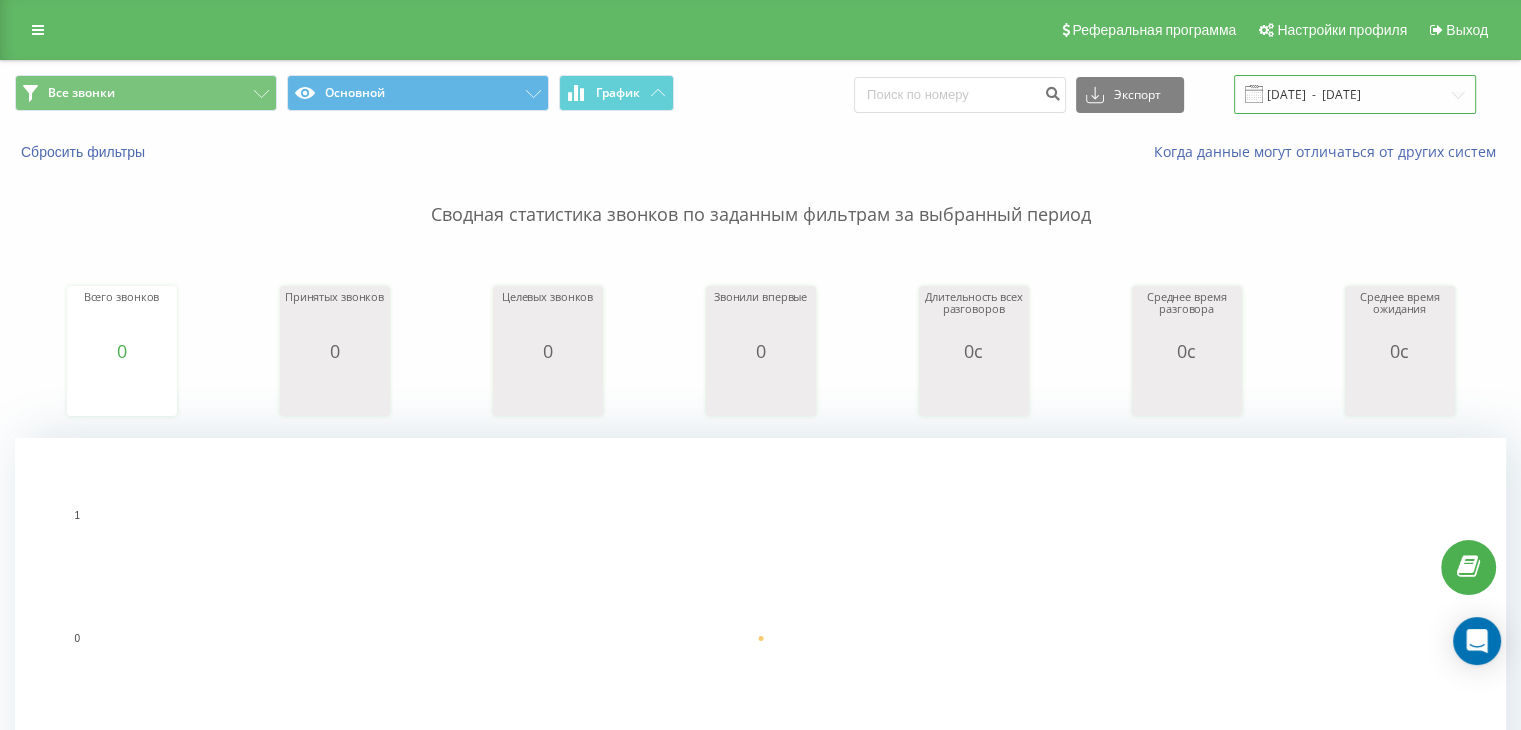 click on "01.03.2025  -  01.03.2025" at bounding box center [1355, 94] 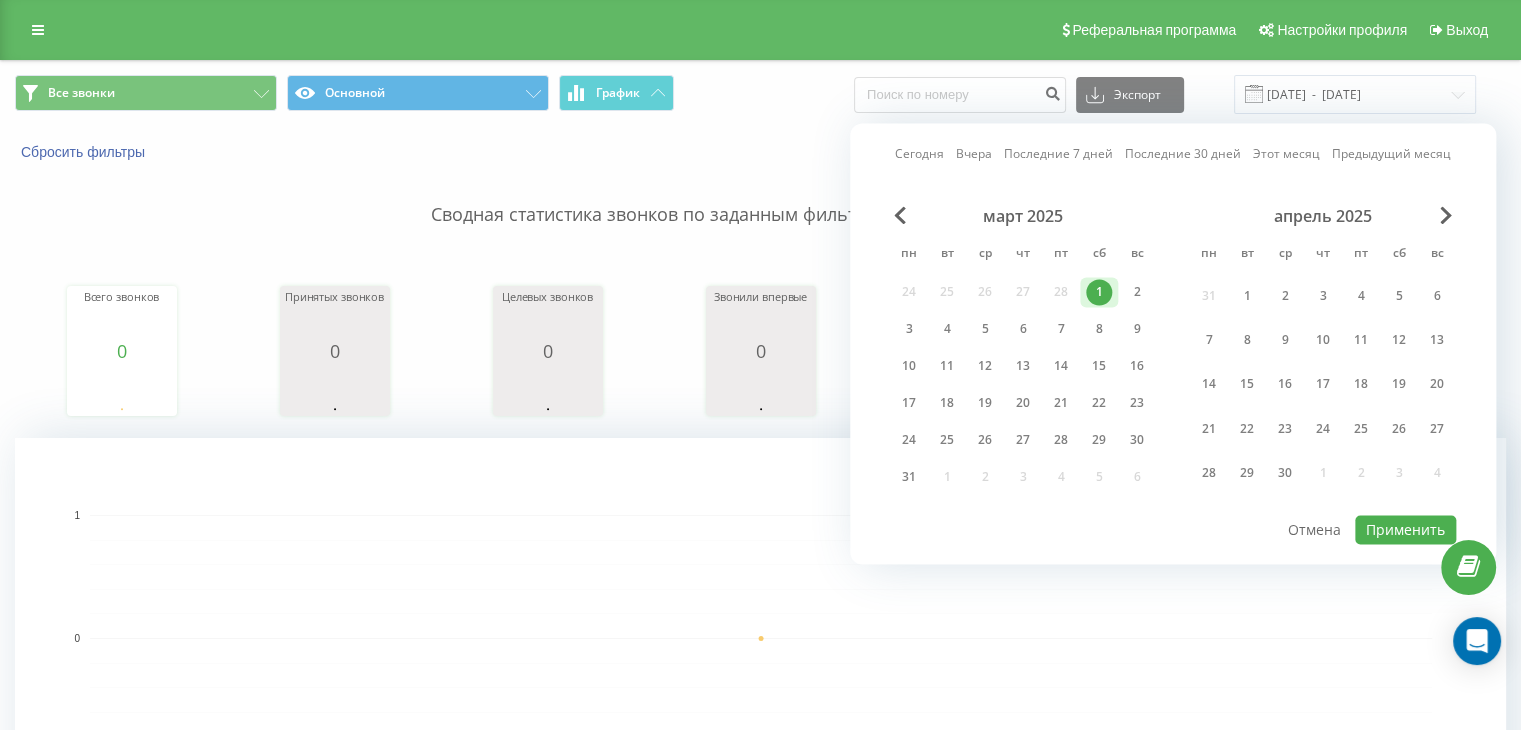 click on "Сегодня Вчера Последние 7 дней Последние 30 дней Этот месяц Предыдущий месяц март 2025 пн вт ср чт пт сб вс 24 25 26 27 28 1 2 3 4 5 6 7 8 9 10 11 12 13 14 15 16 17 18 19 20 21 22 23 24 25 26 27 28 29 30 31 1 2 3 4 5 6 апрель 2025 пн вт ср чт пт сб вс 31 1 2 3 4 5 6 7 8 9 10 11 12 13 14 15 16 17 18 19 20 21 22 23 24 25 26 27 28 29 30 1 2 3 4 Применить Отмена" at bounding box center (1173, 343) 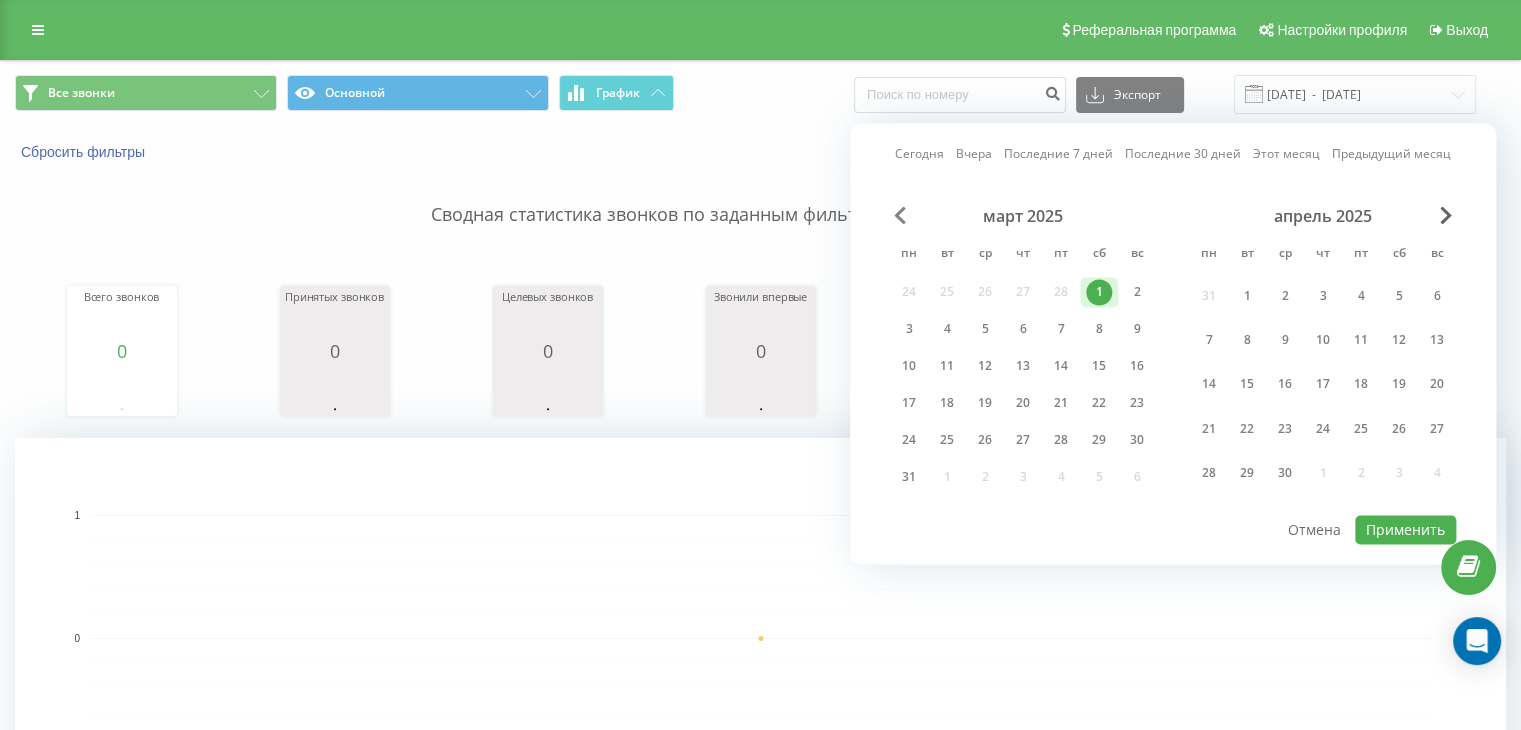 click at bounding box center (900, 215) 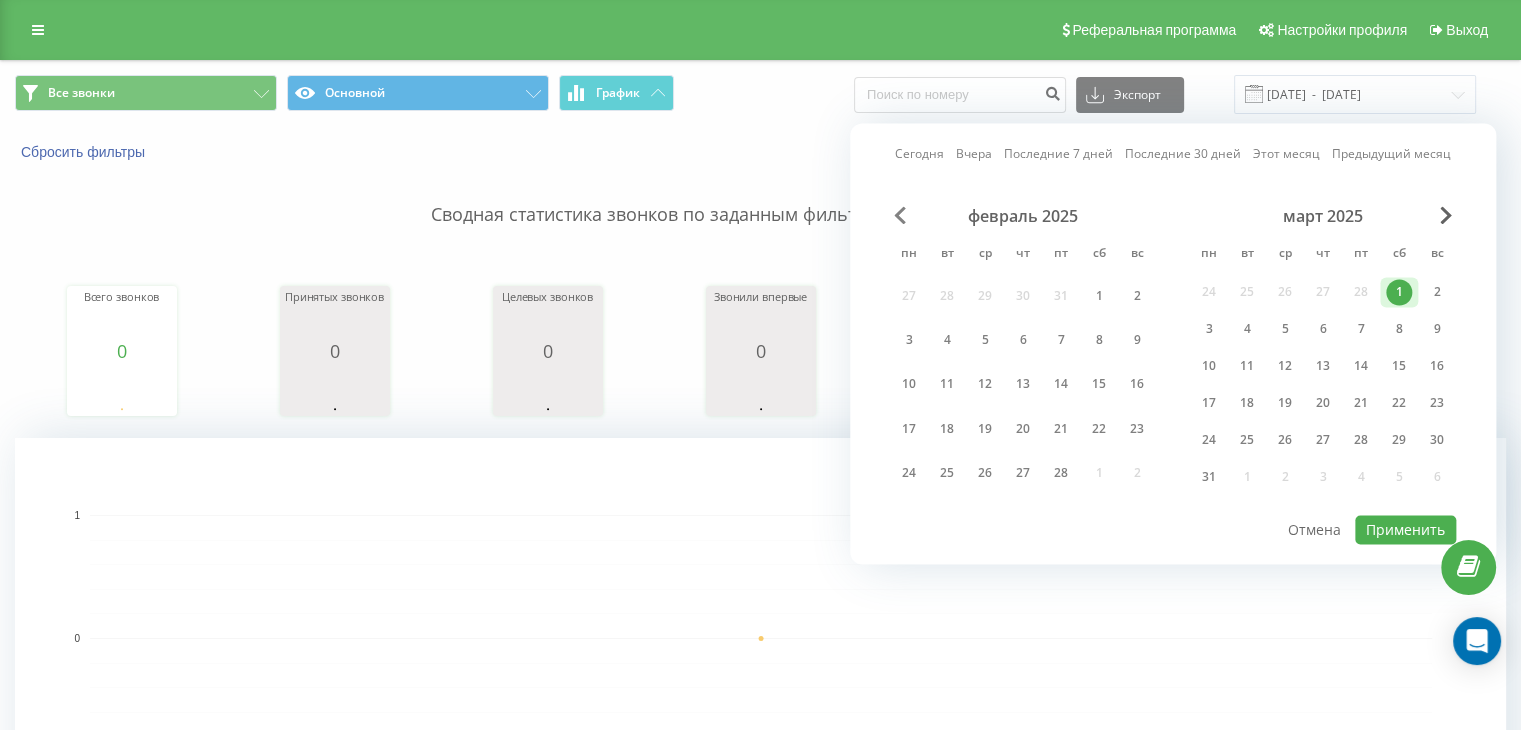 click at bounding box center [900, 215] 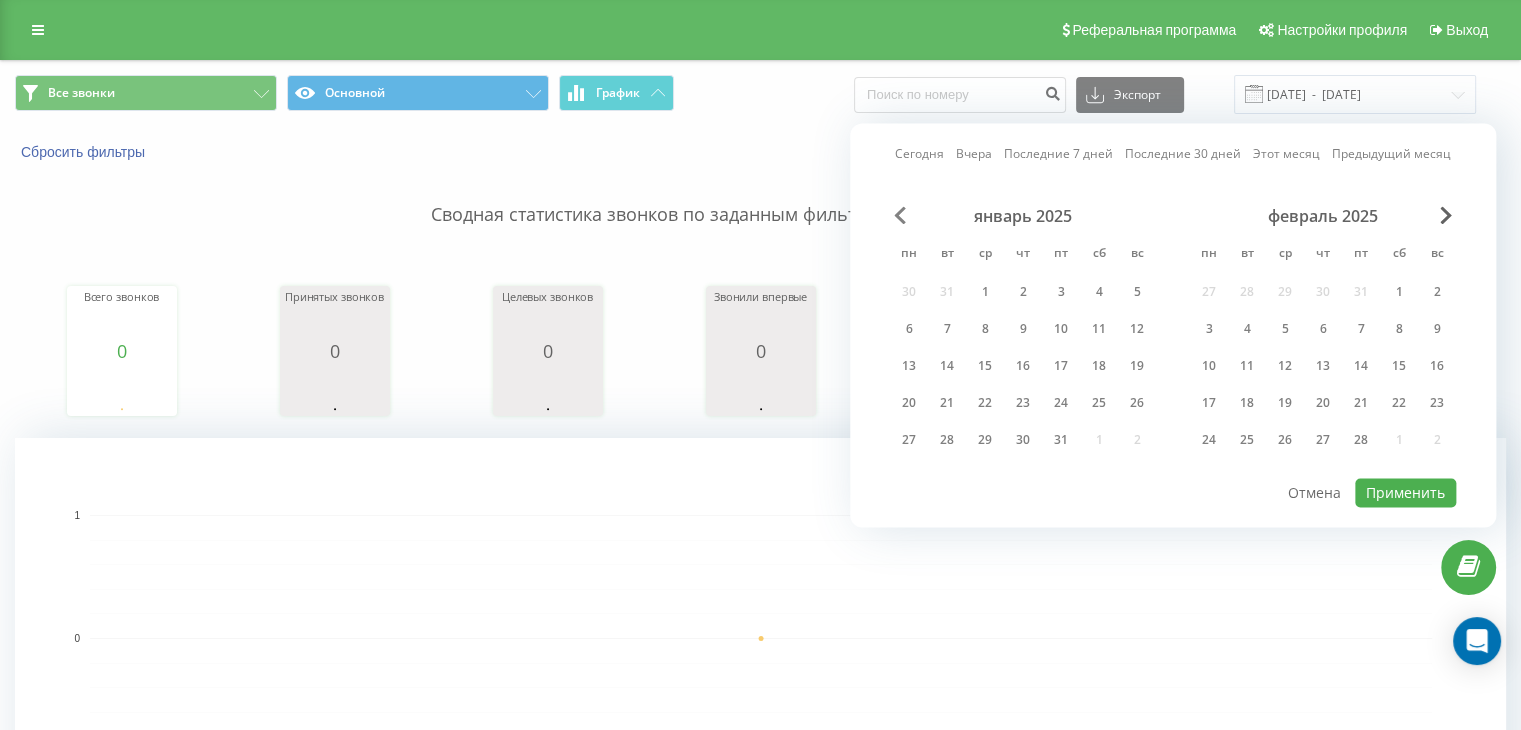 click at bounding box center [900, 215] 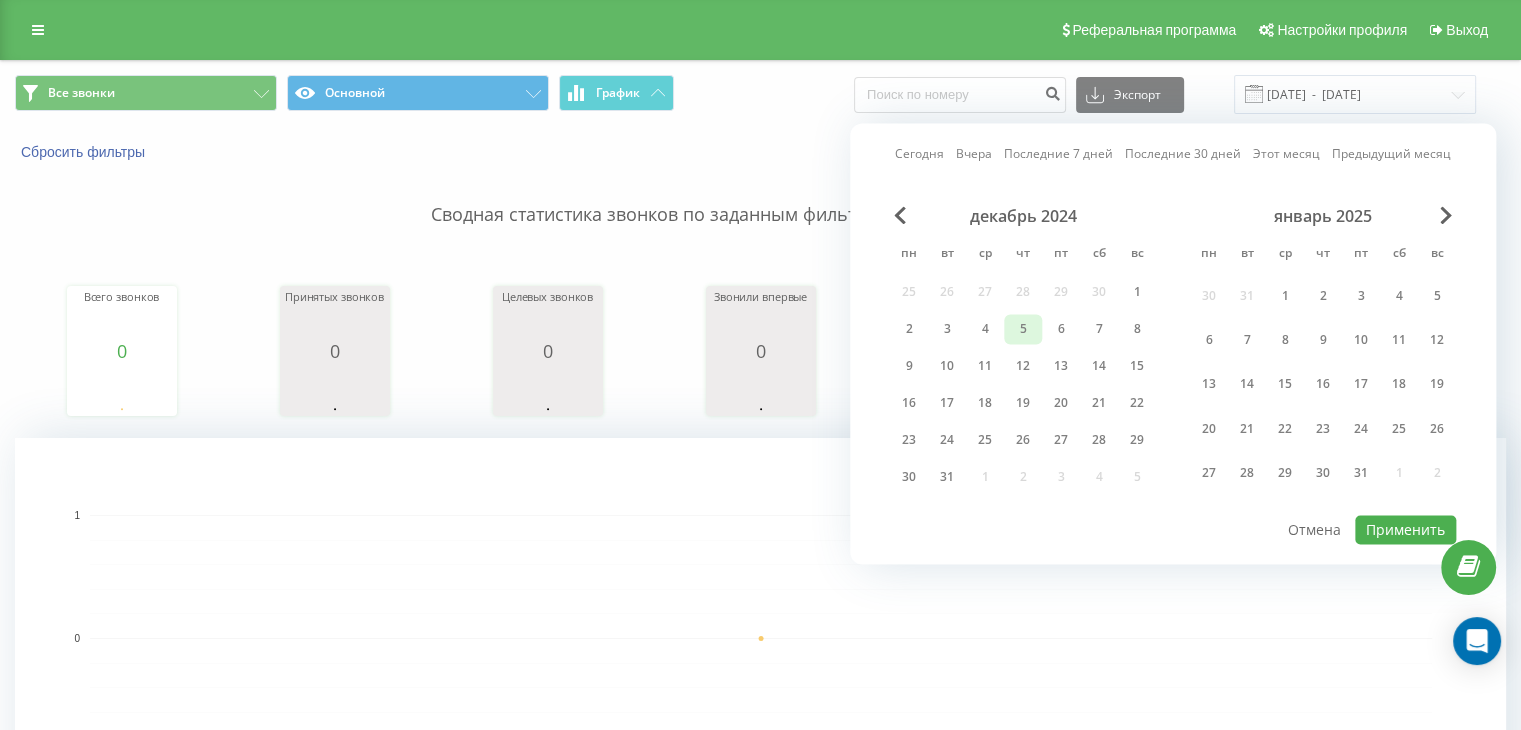 click on "5" at bounding box center (1023, 329) 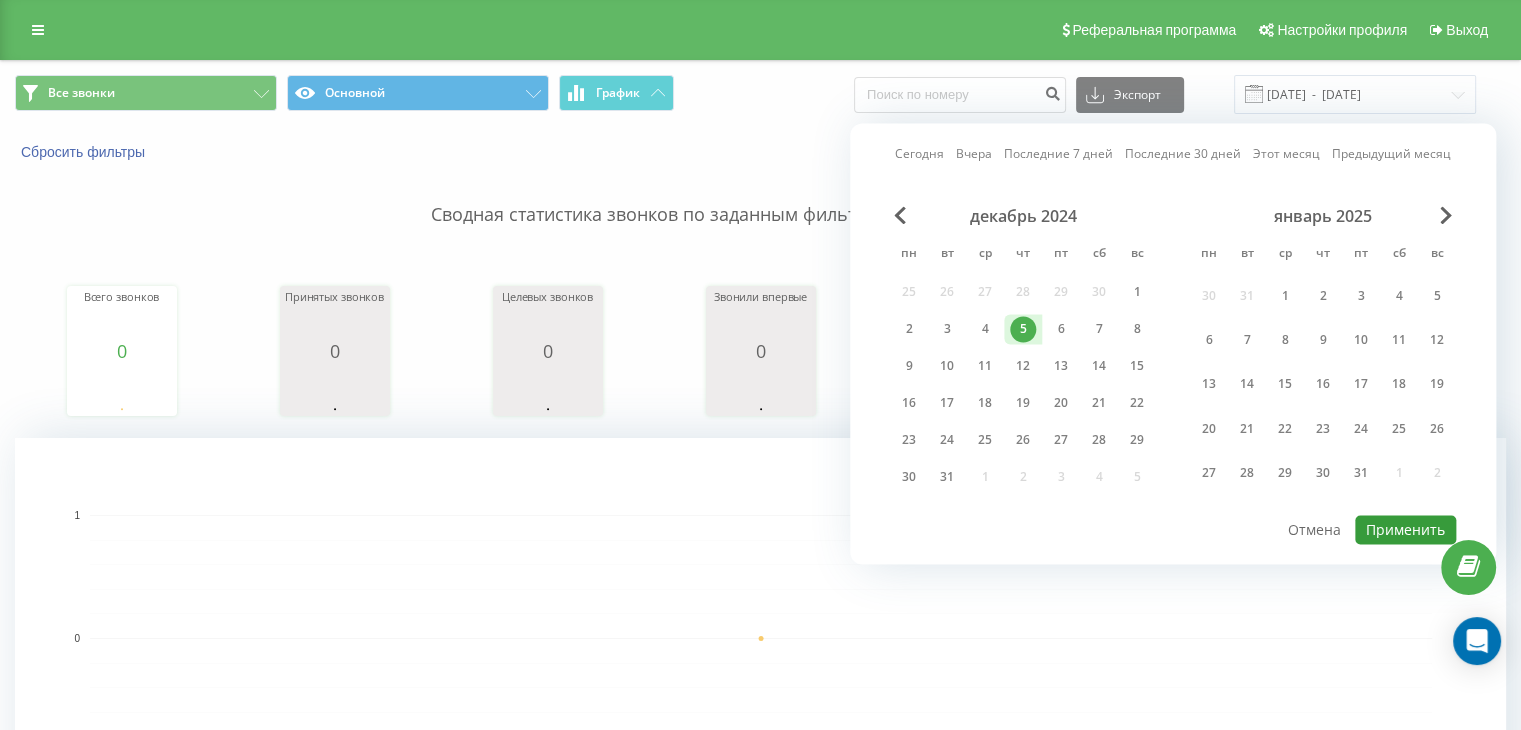 click on "Применить" at bounding box center (1405, 529) 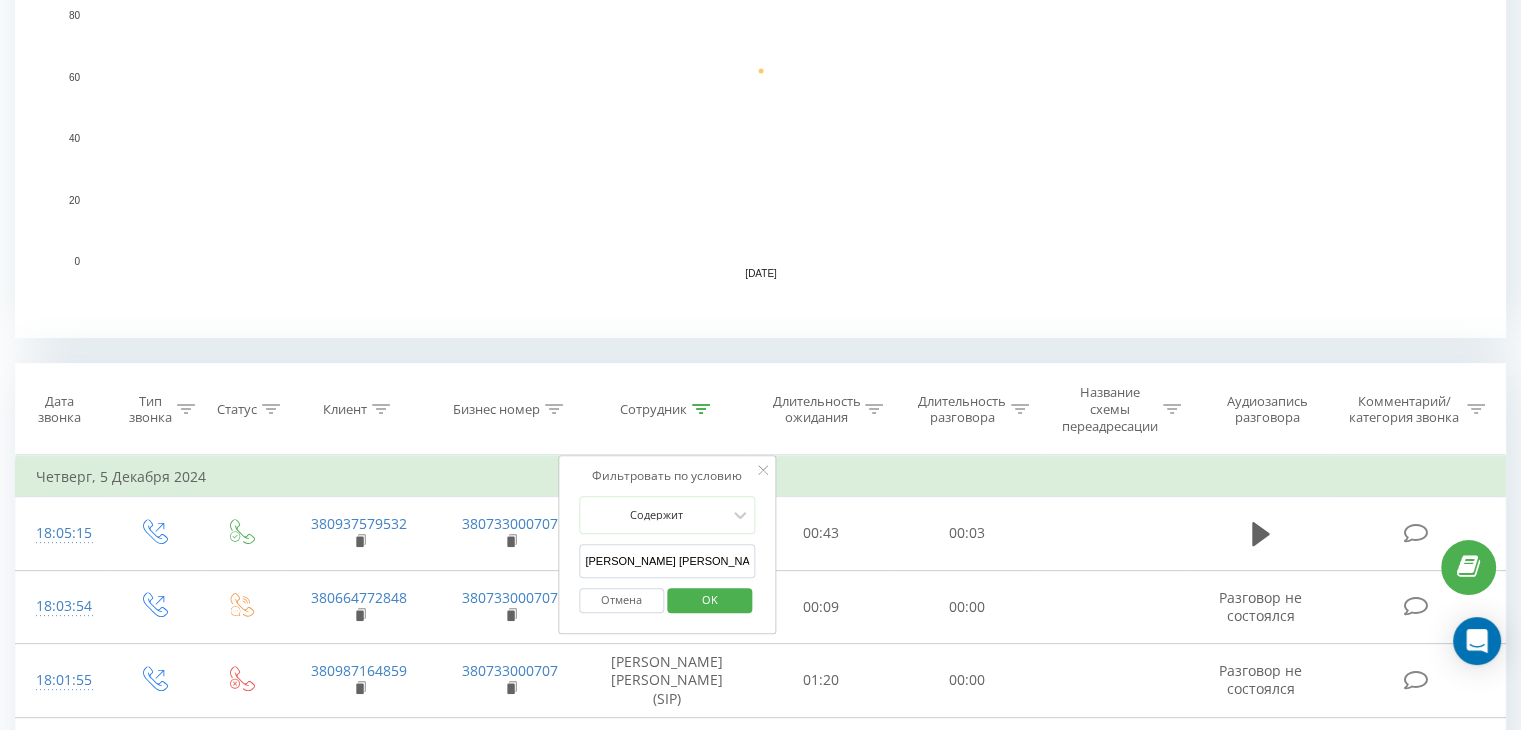 scroll, scrollTop: 700, scrollLeft: 0, axis: vertical 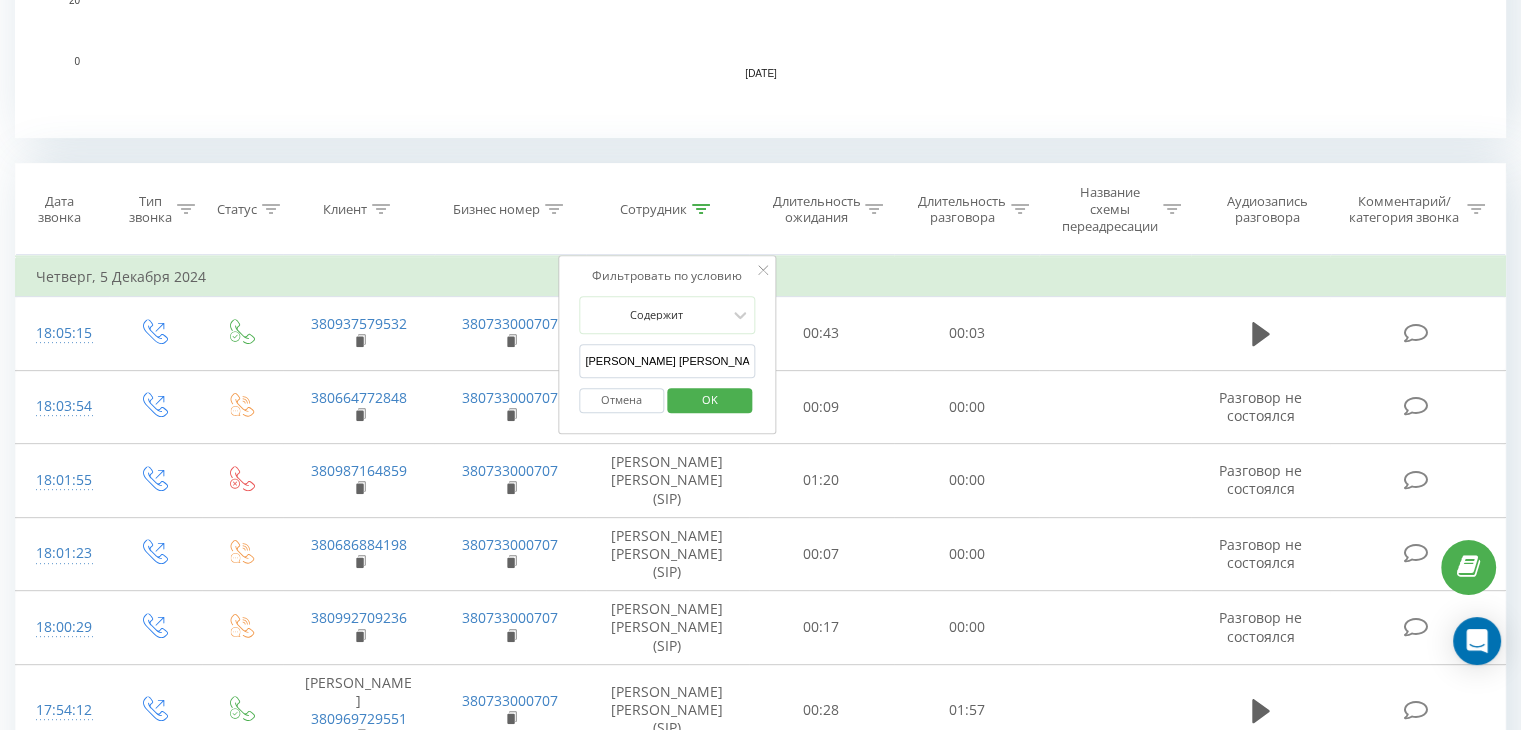 click 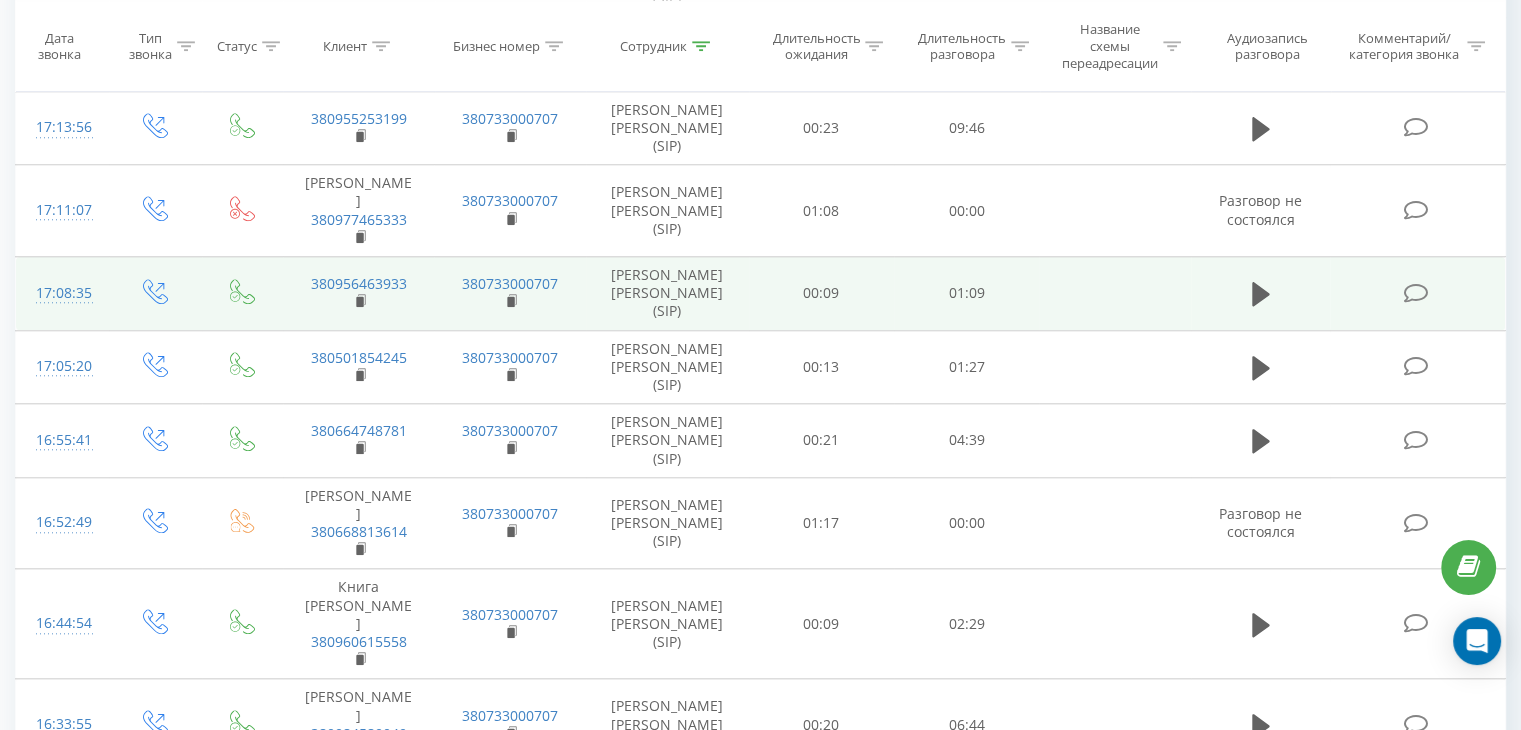scroll, scrollTop: 2100, scrollLeft: 0, axis: vertical 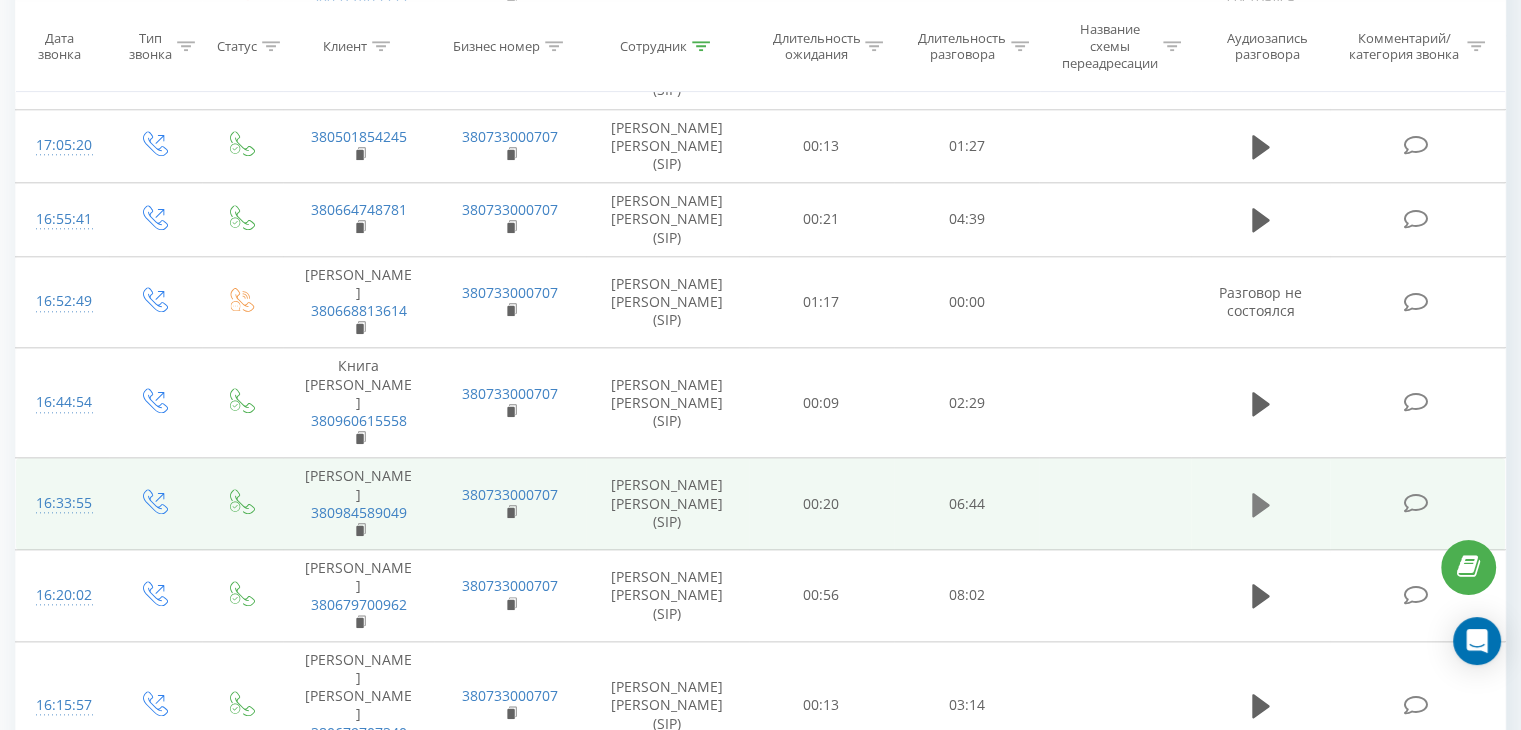 click 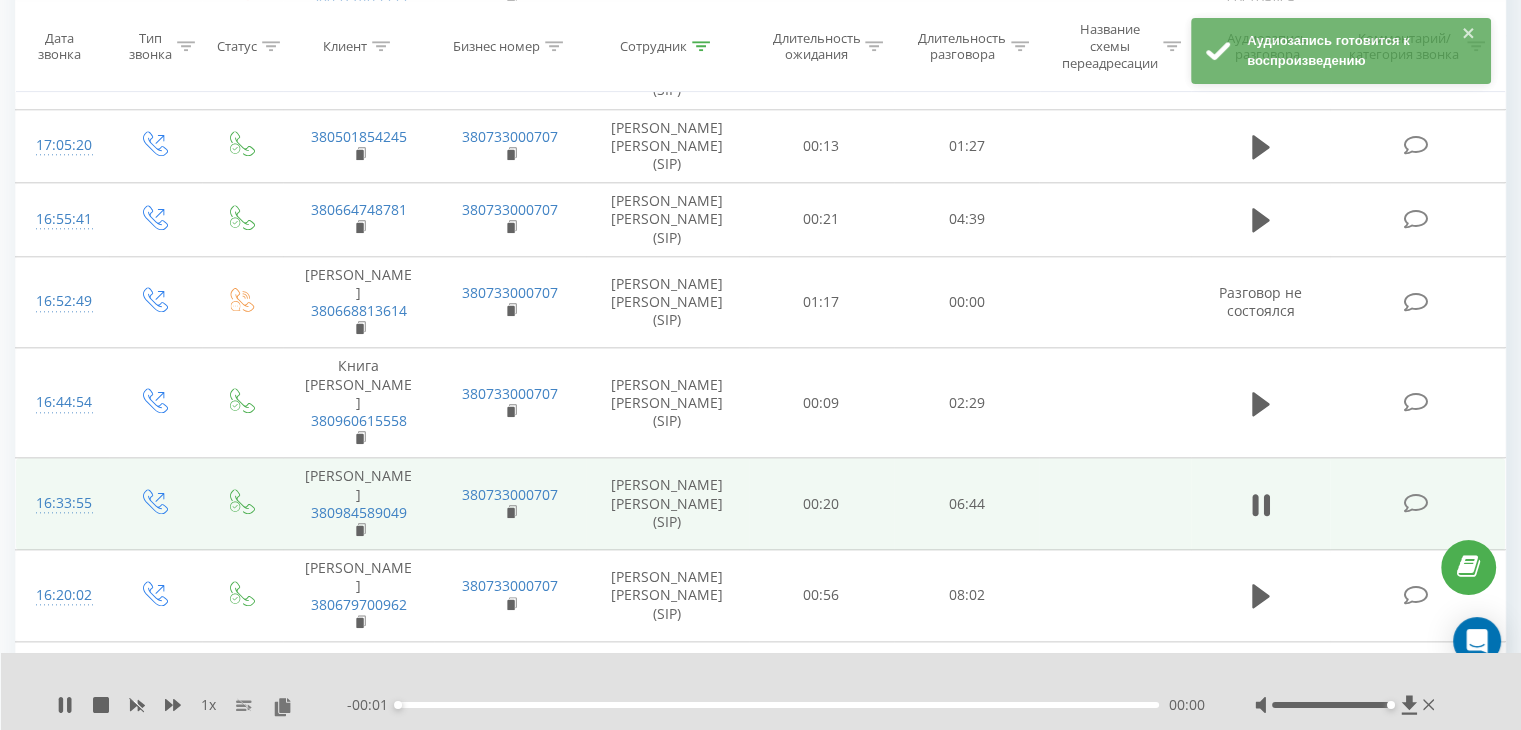 drag, startPoint x: 1330, startPoint y: 705, endPoint x: 1388, endPoint y: 703, distance: 58.034473 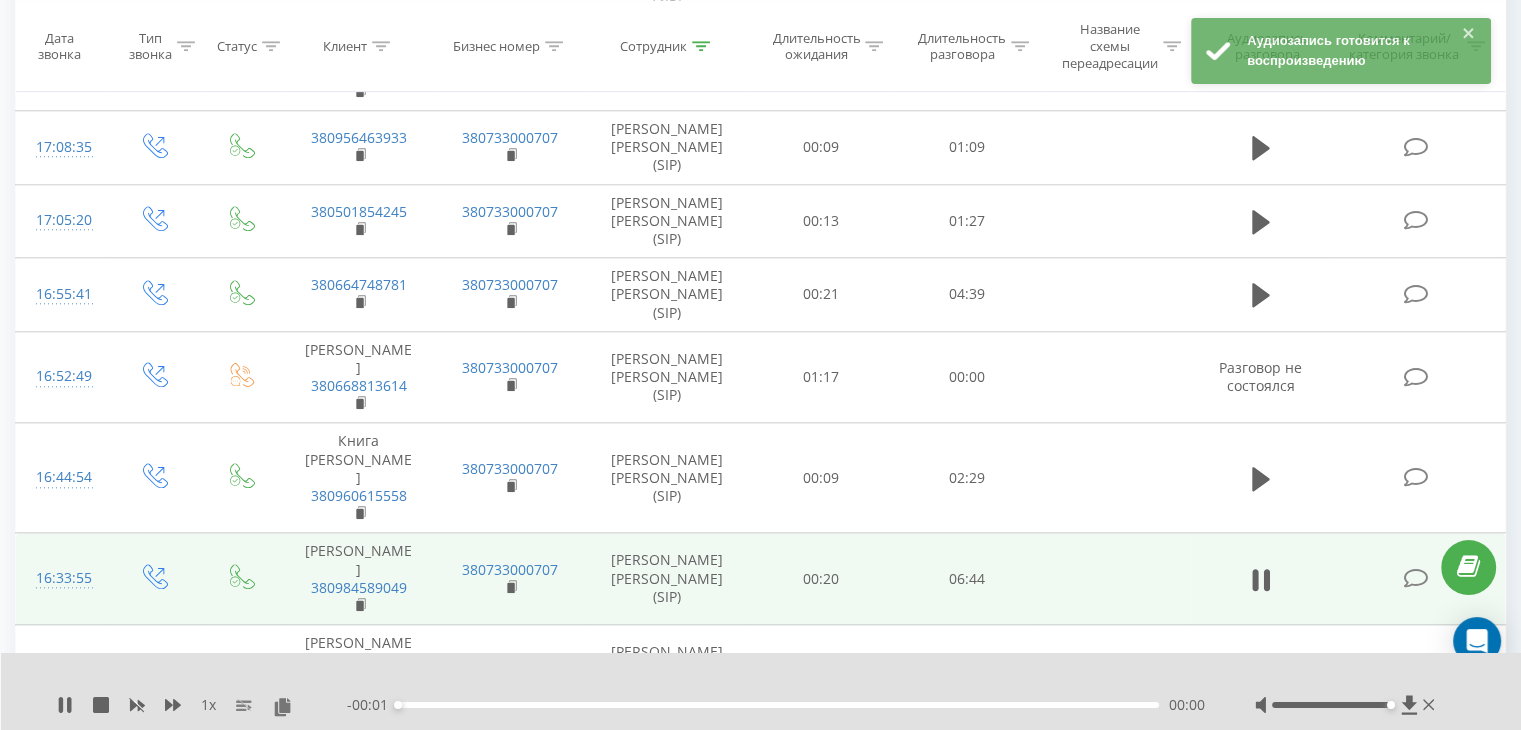 scroll, scrollTop: 2000, scrollLeft: 0, axis: vertical 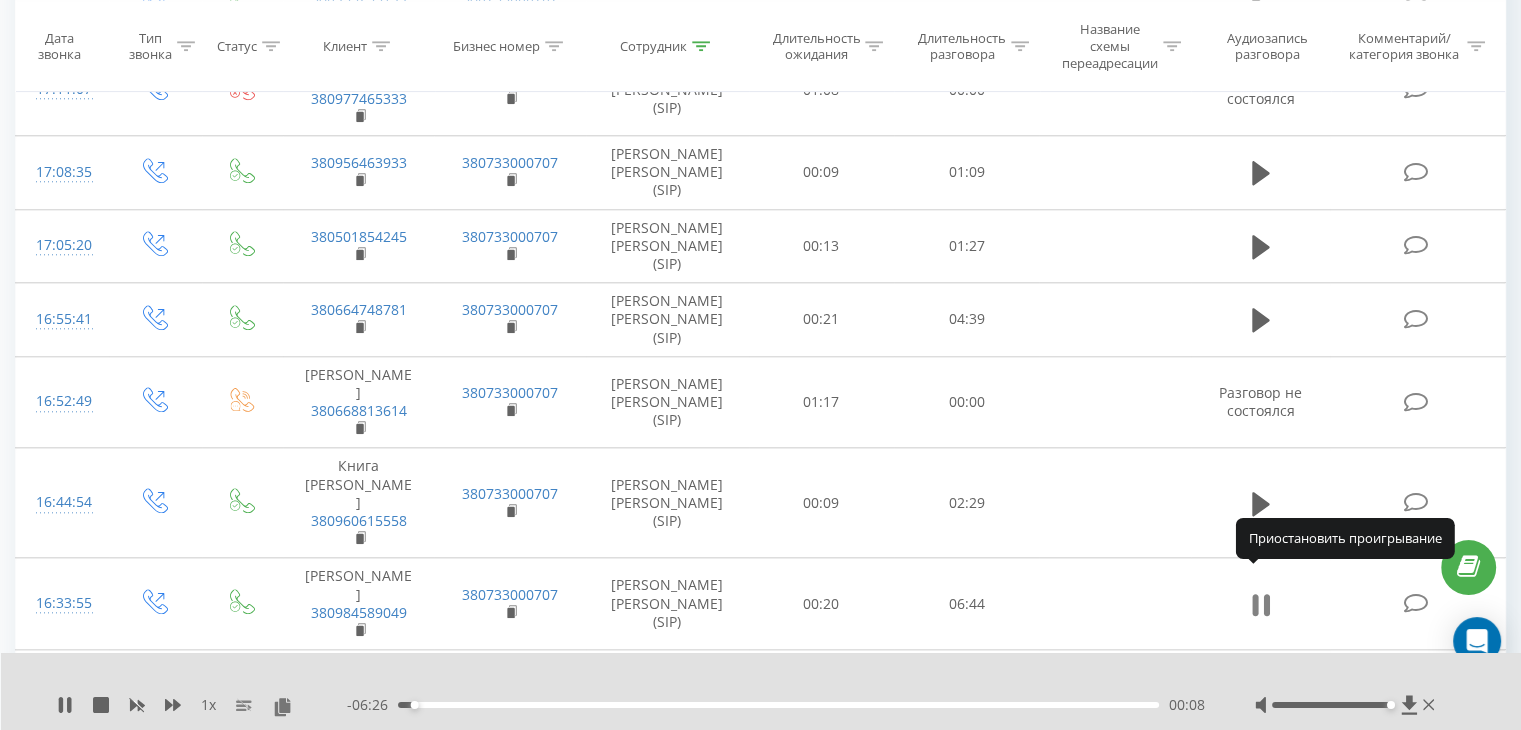click 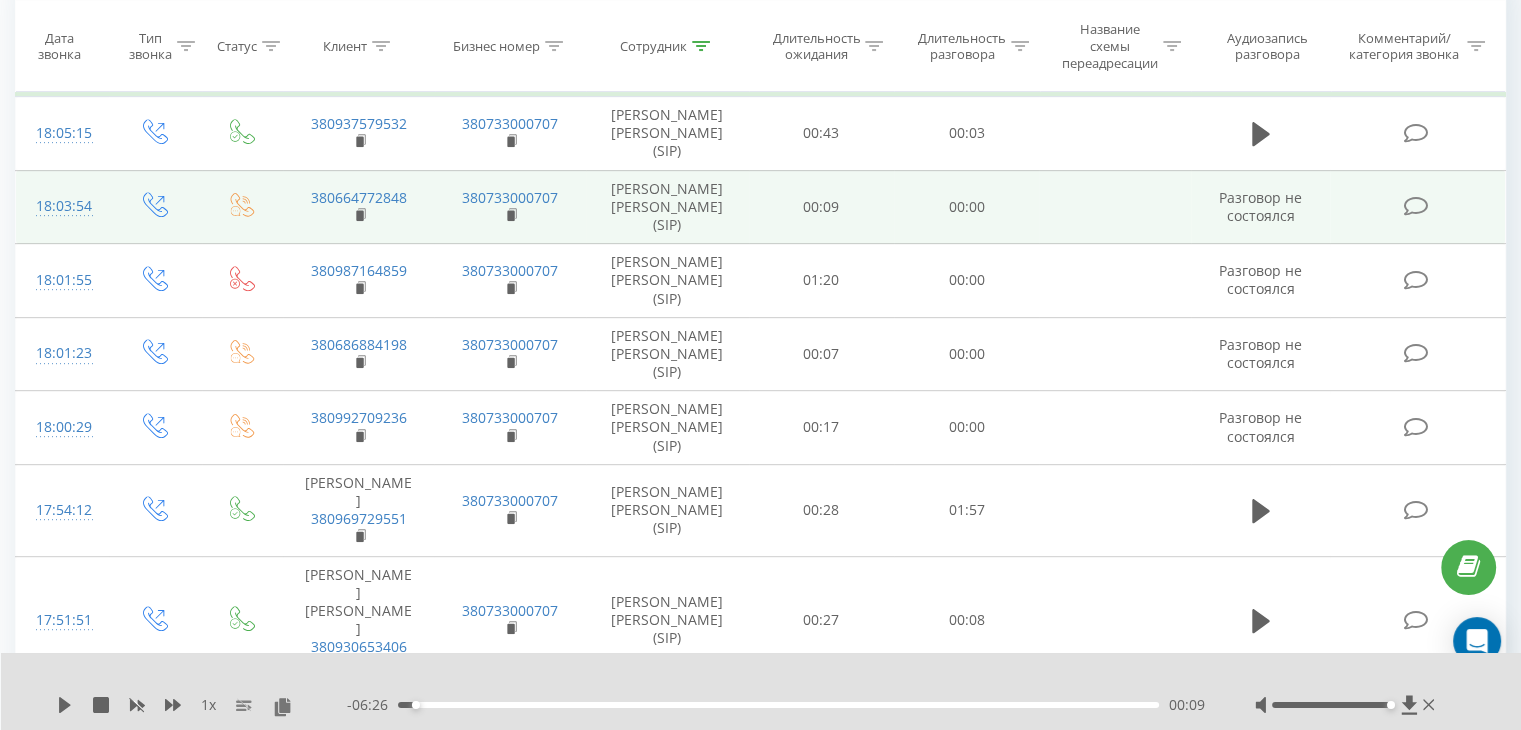 scroll, scrollTop: 1000, scrollLeft: 0, axis: vertical 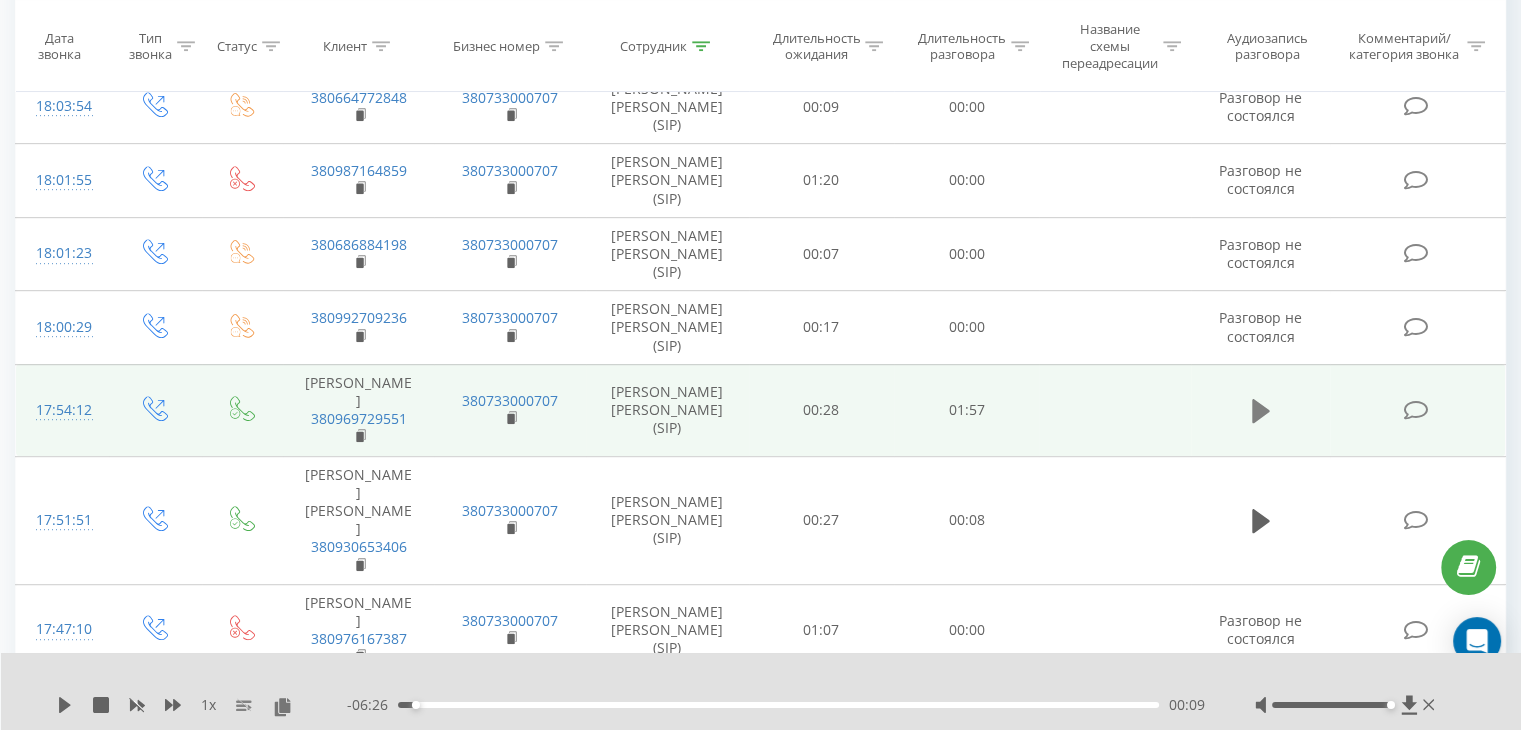 click 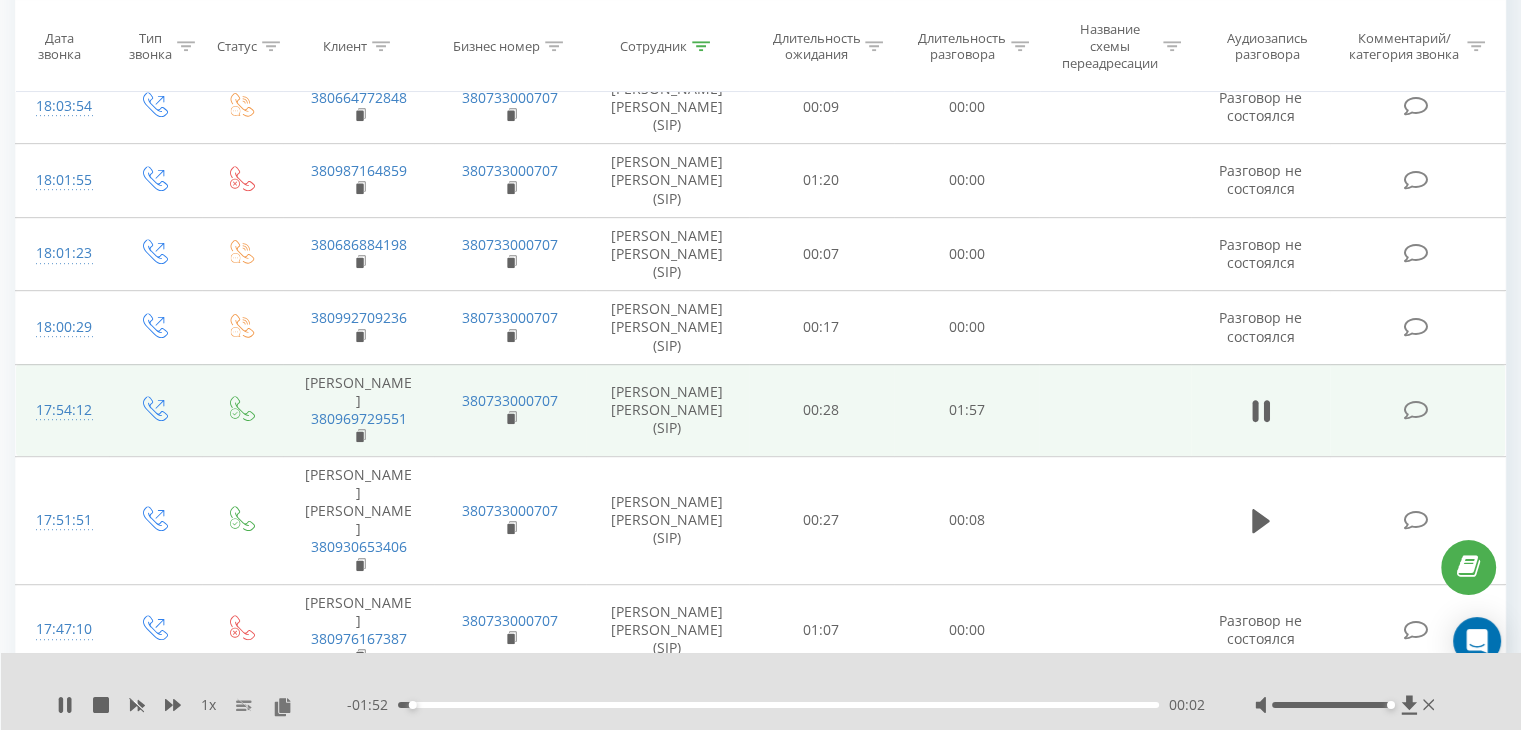 click at bounding box center [1261, 410] 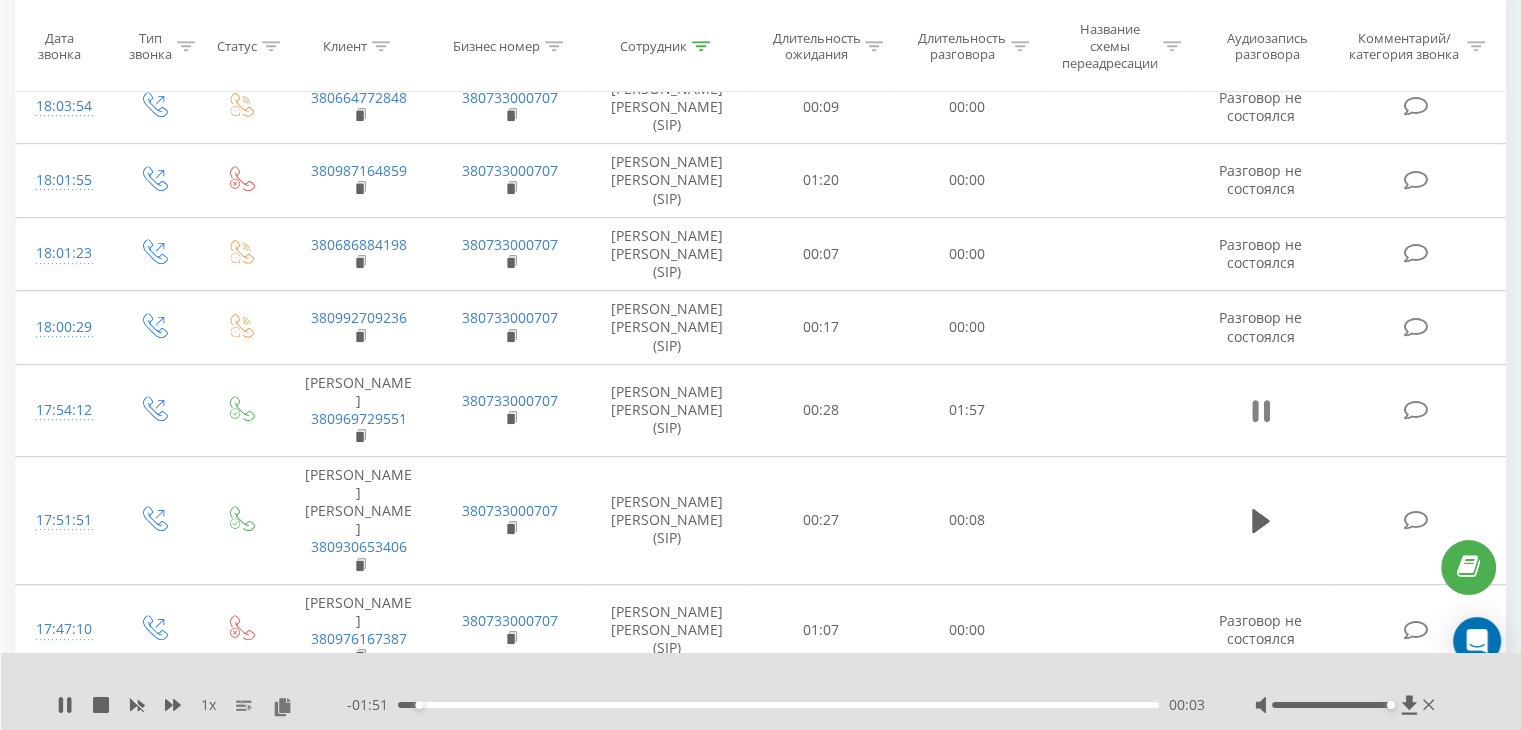 click 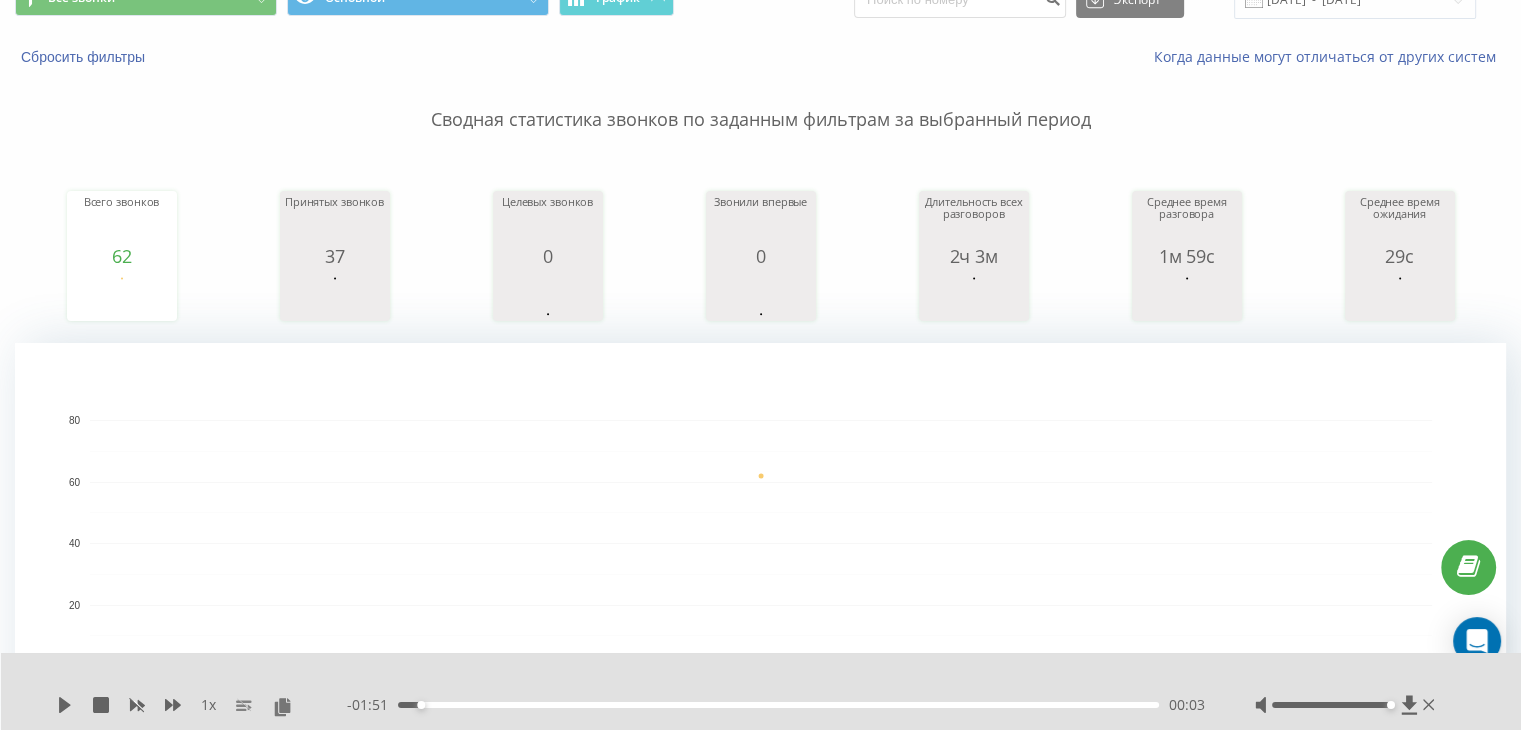 scroll, scrollTop: 0, scrollLeft: 0, axis: both 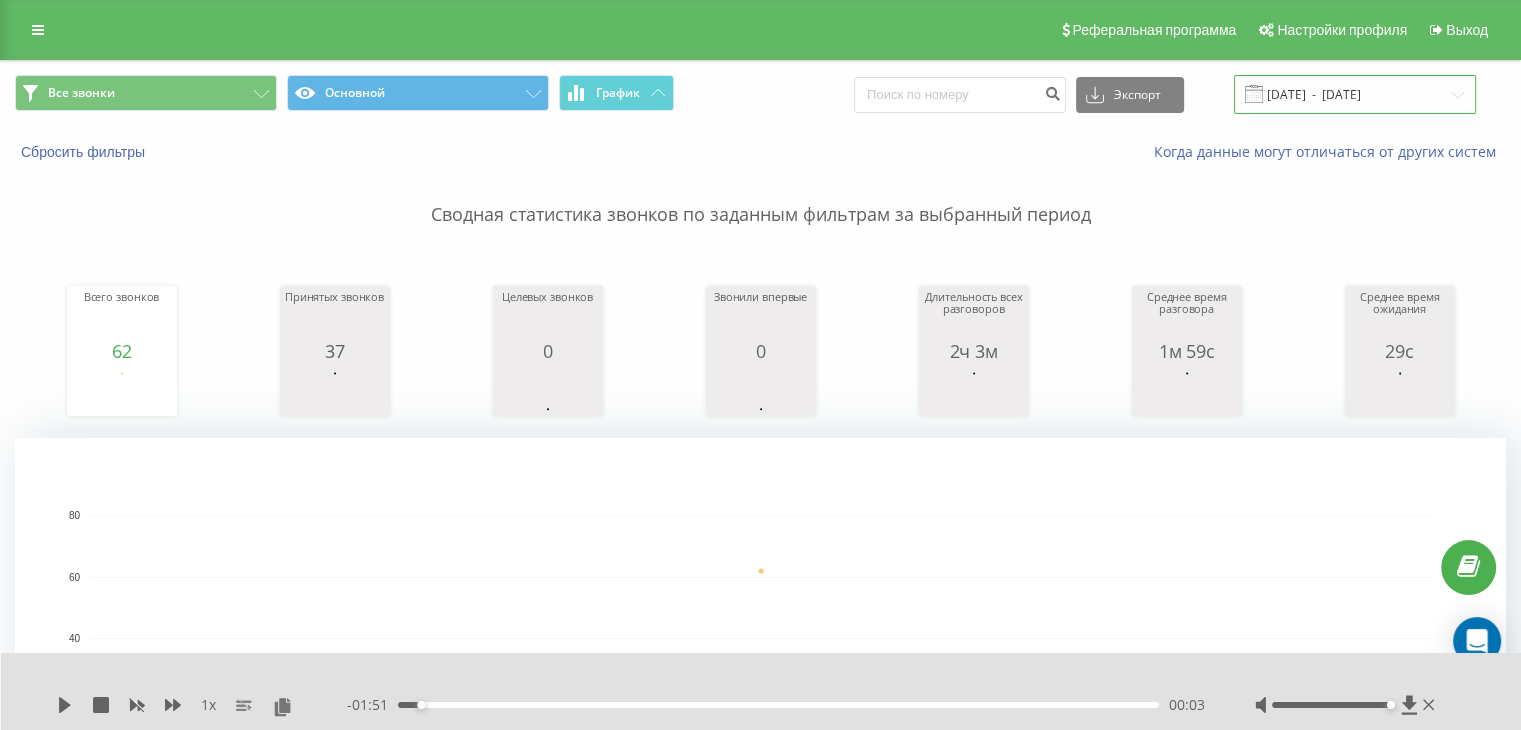 click on "05.12.2024  -  05.12.2024" at bounding box center [1355, 94] 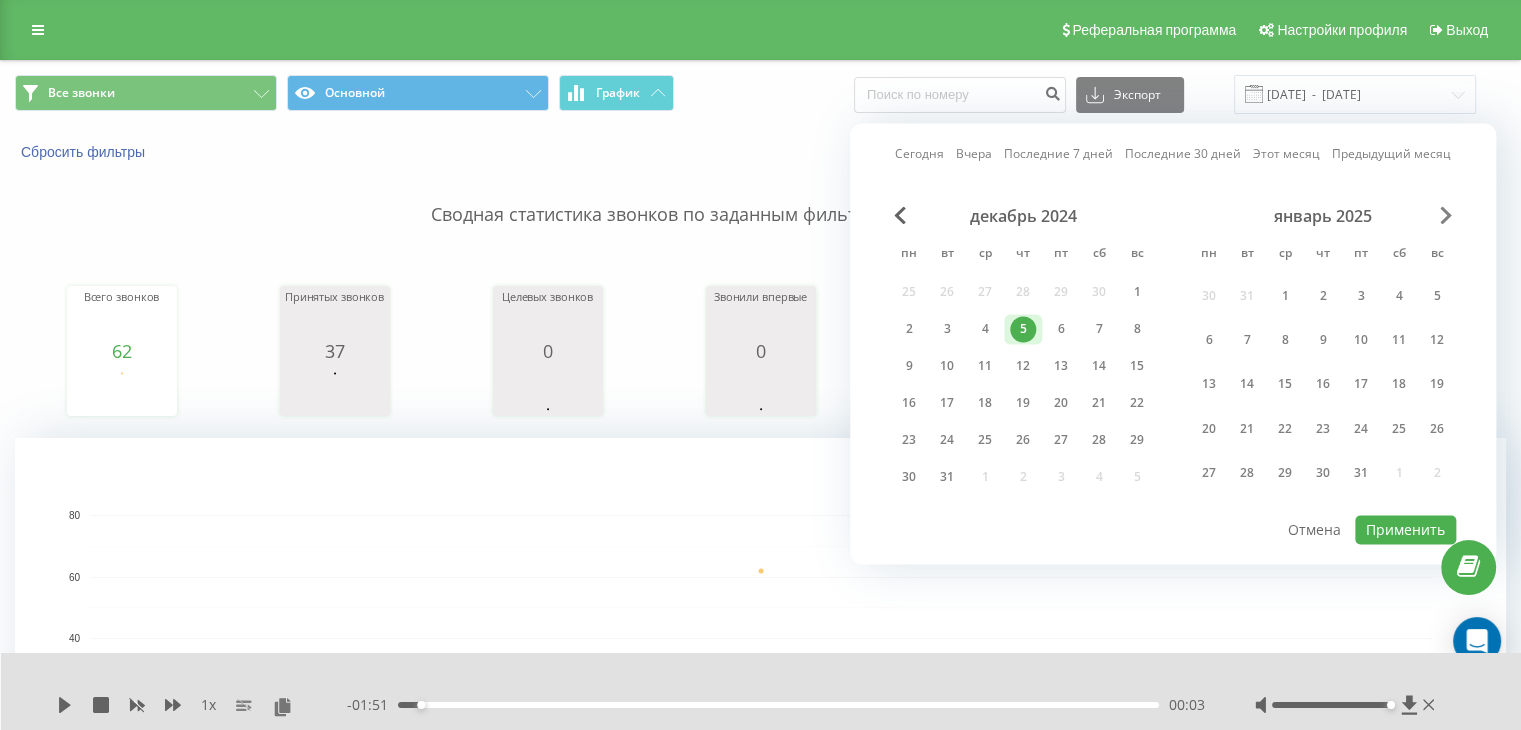 click at bounding box center (1446, 215) 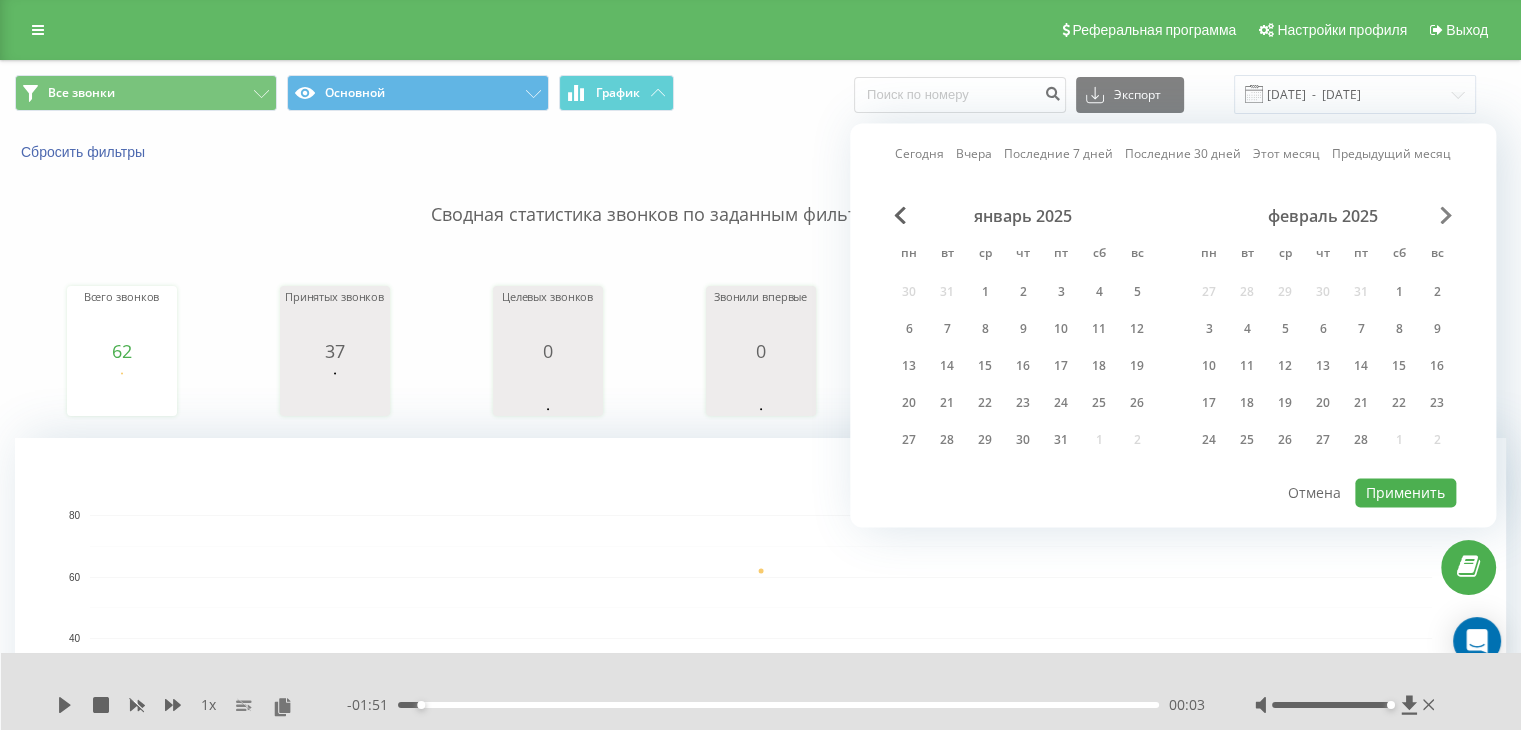 click at bounding box center [1446, 215] 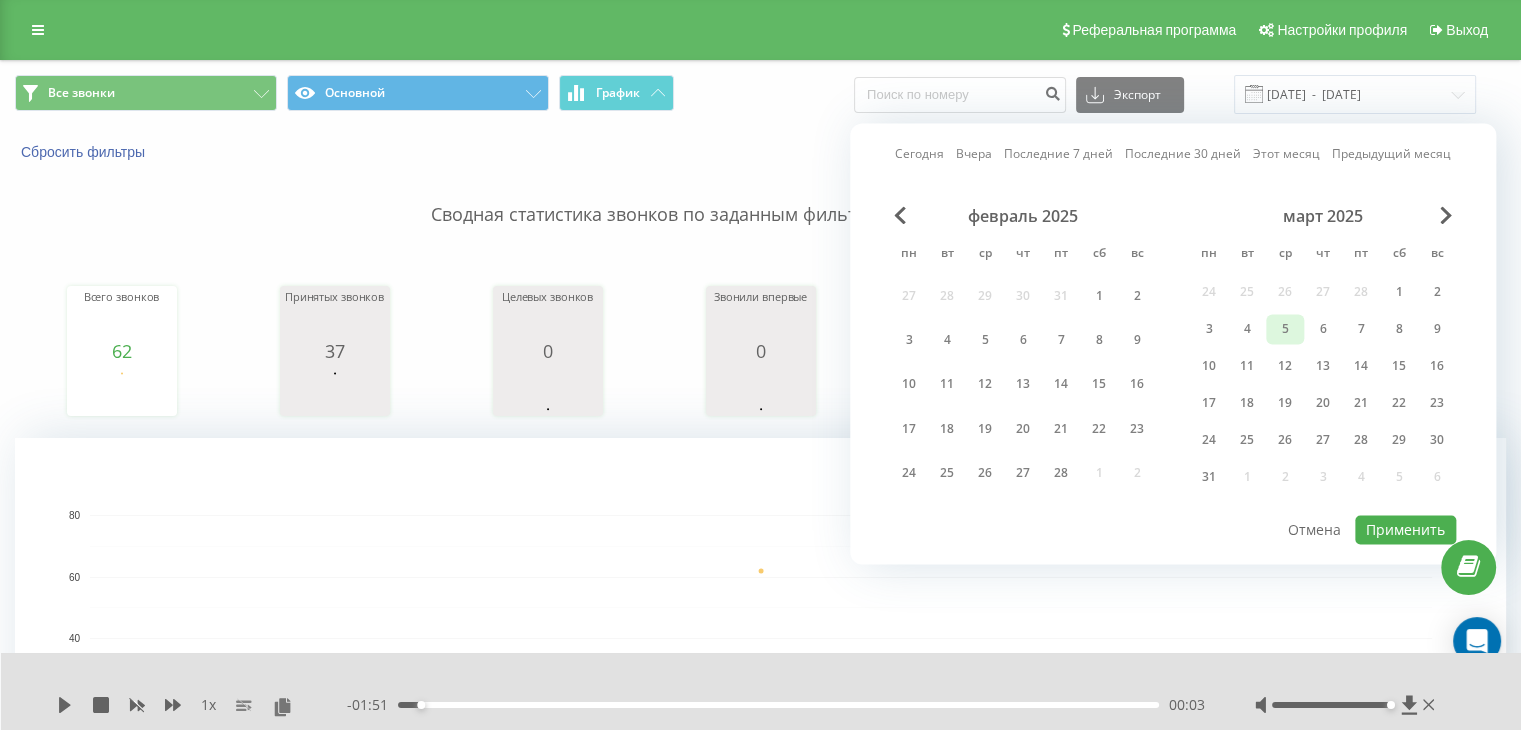 click on "5" at bounding box center (1285, 329) 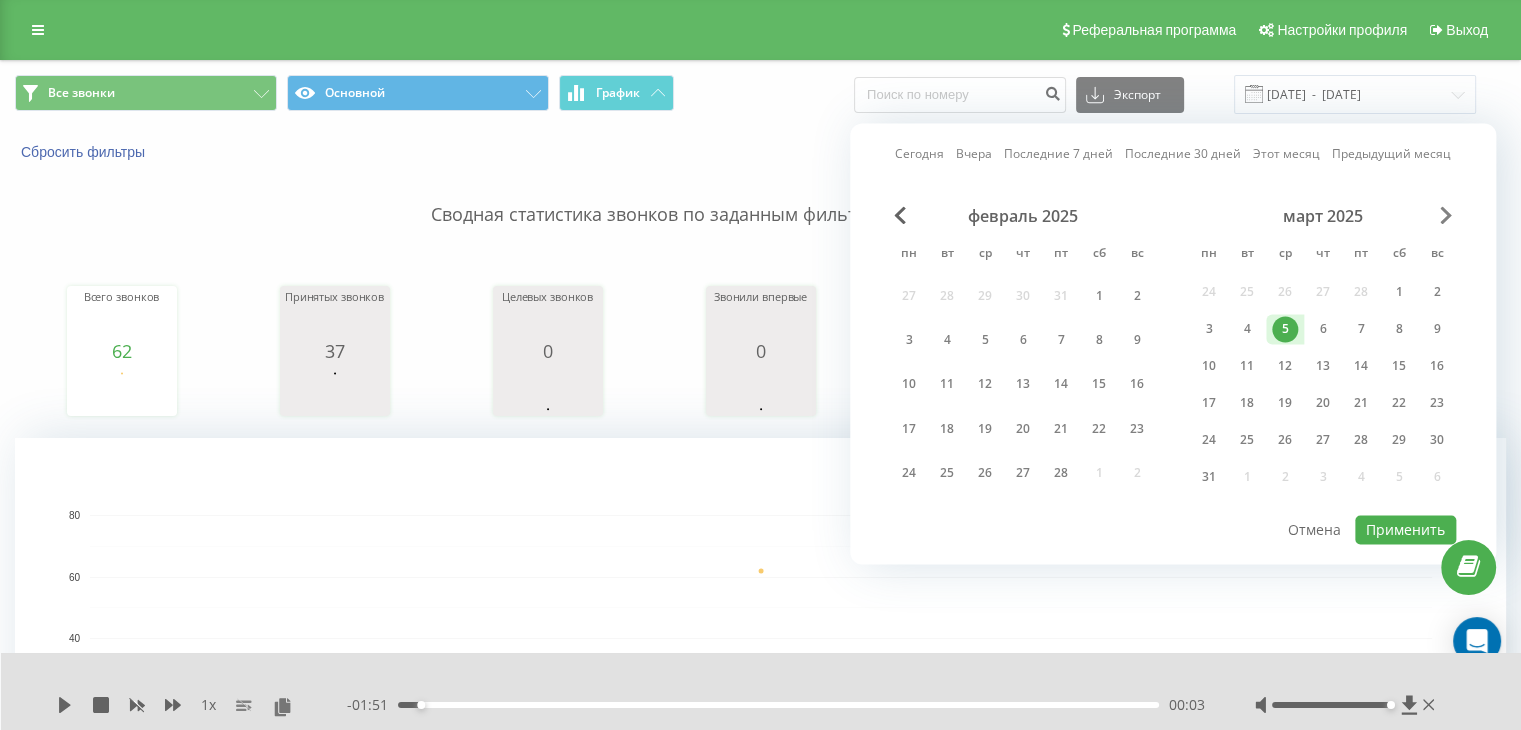 click at bounding box center (1446, 215) 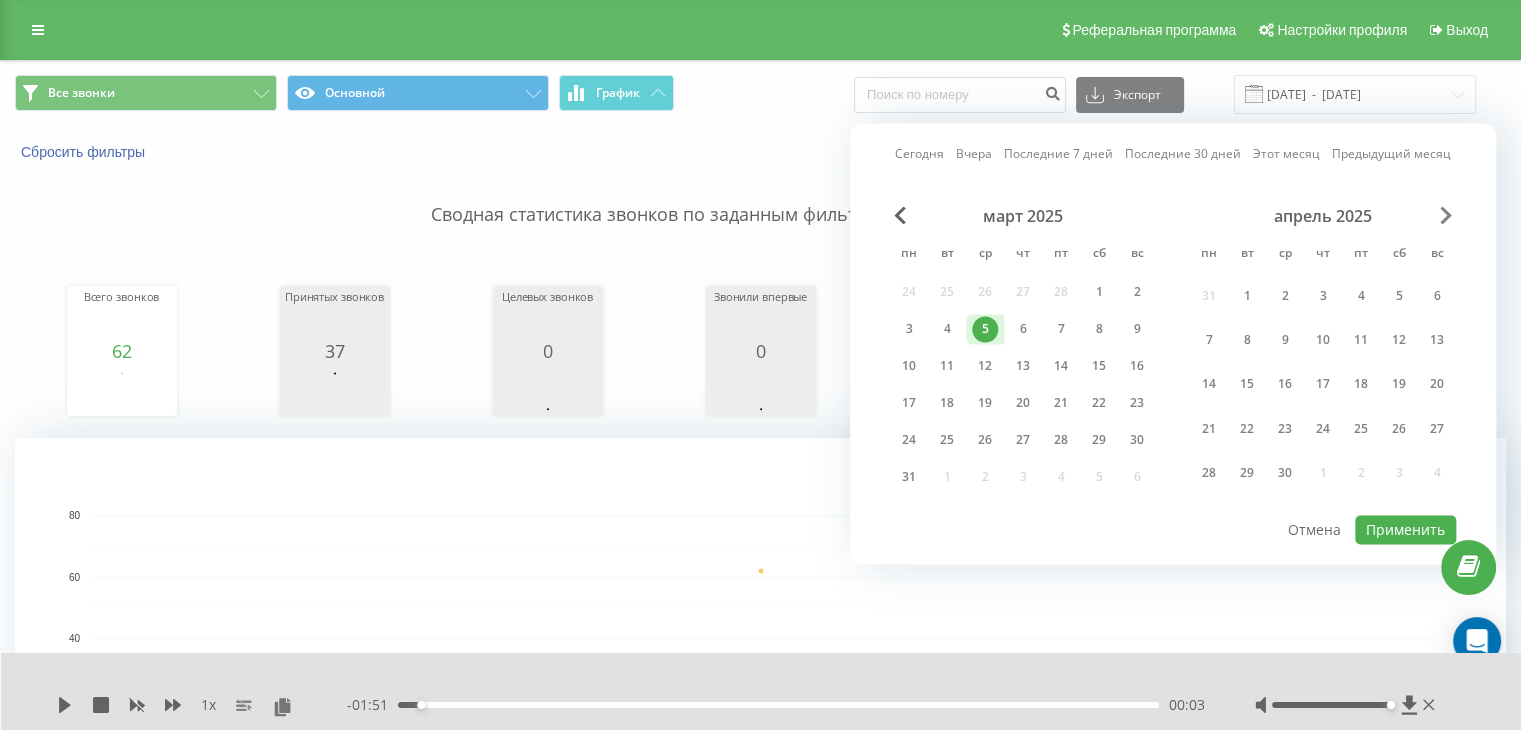 click at bounding box center (1446, 215) 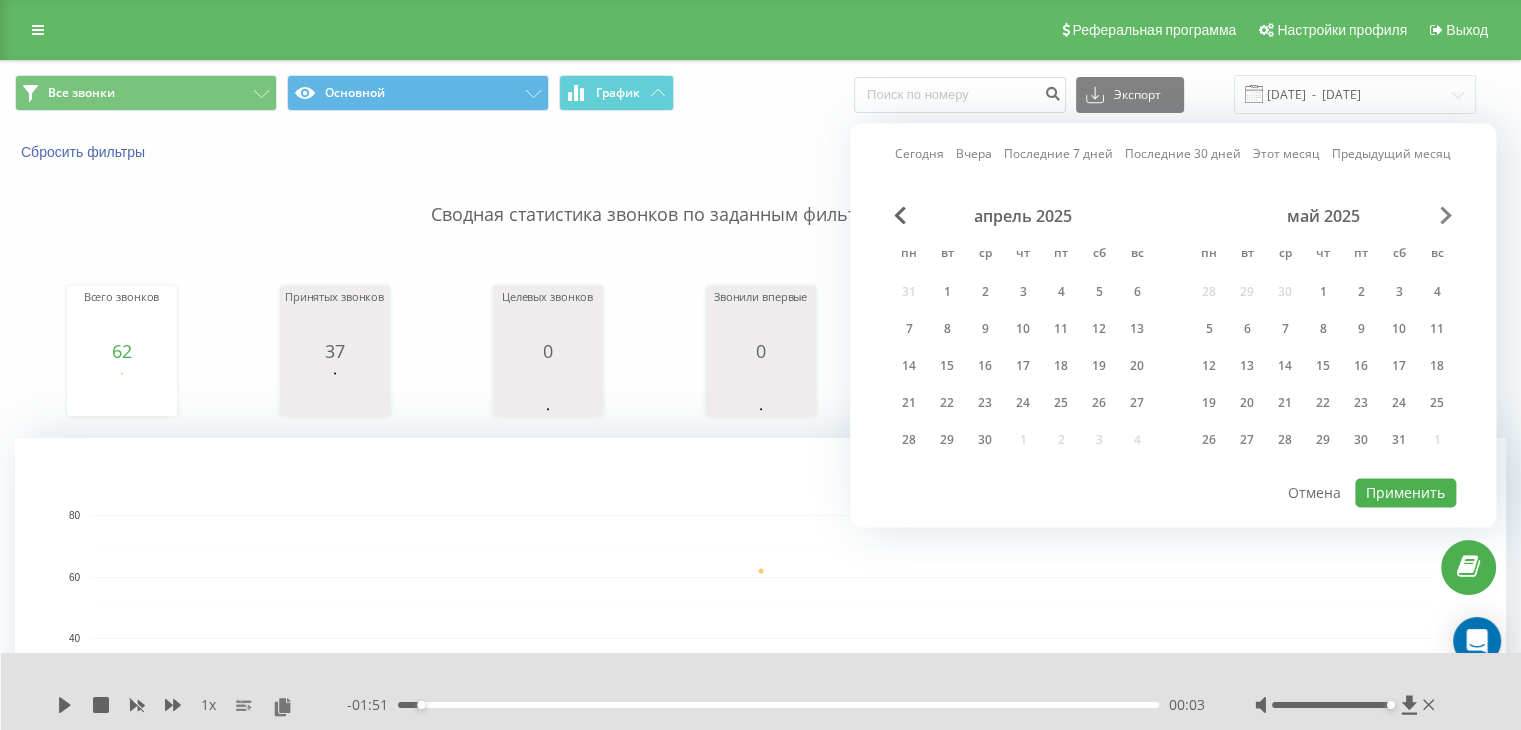 click at bounding box center [1446, 215] 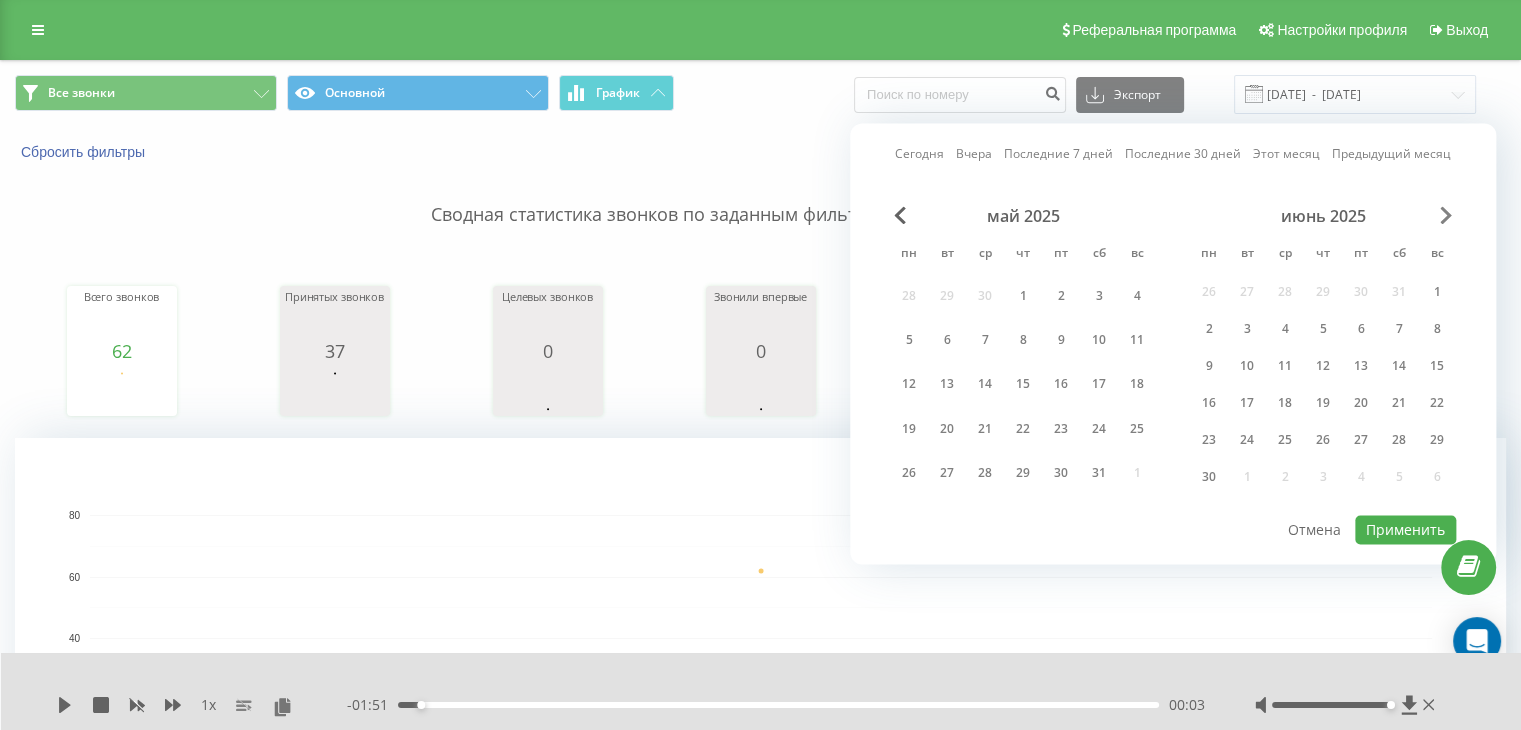click at bounding box center [1446, 215] 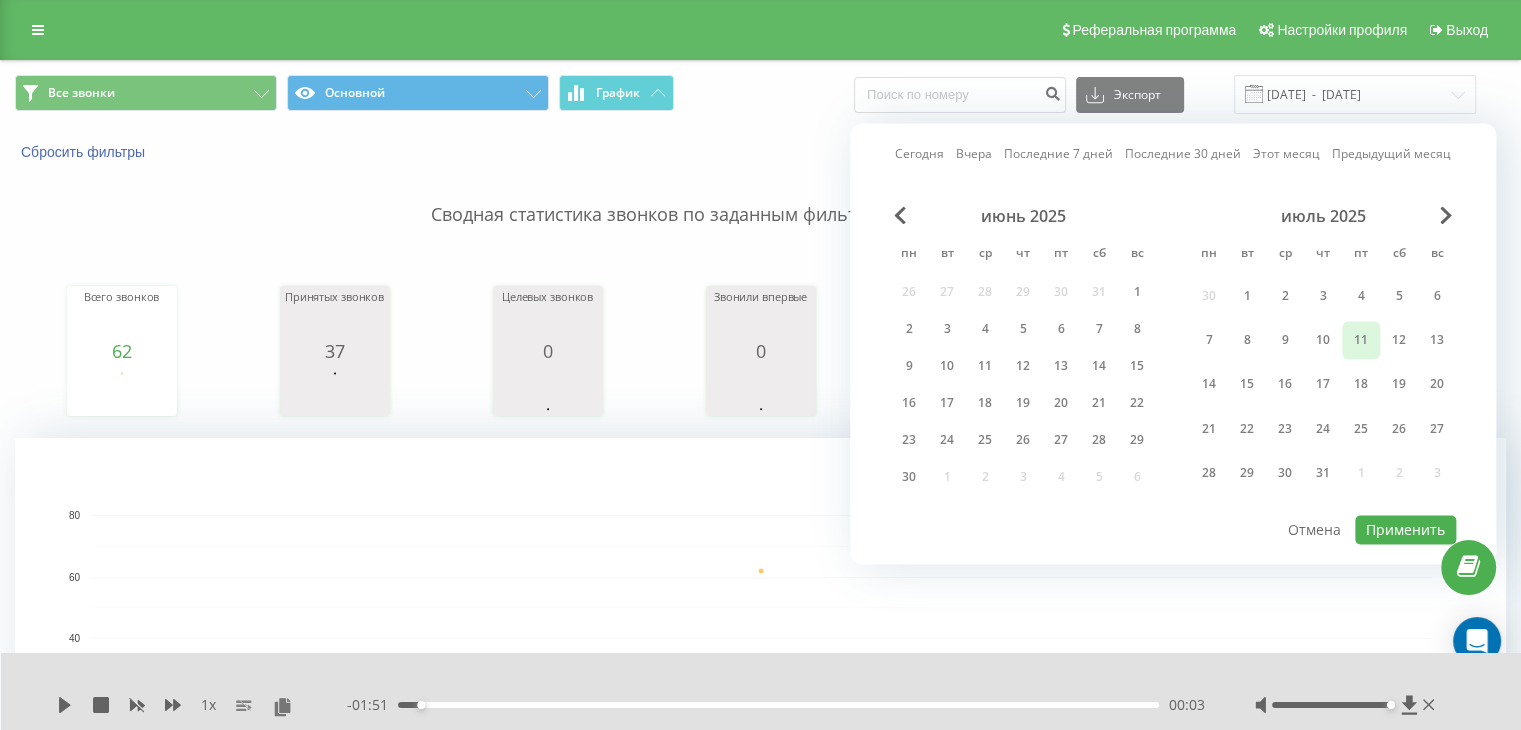 click on "11" at bounding box center (1361, 340) 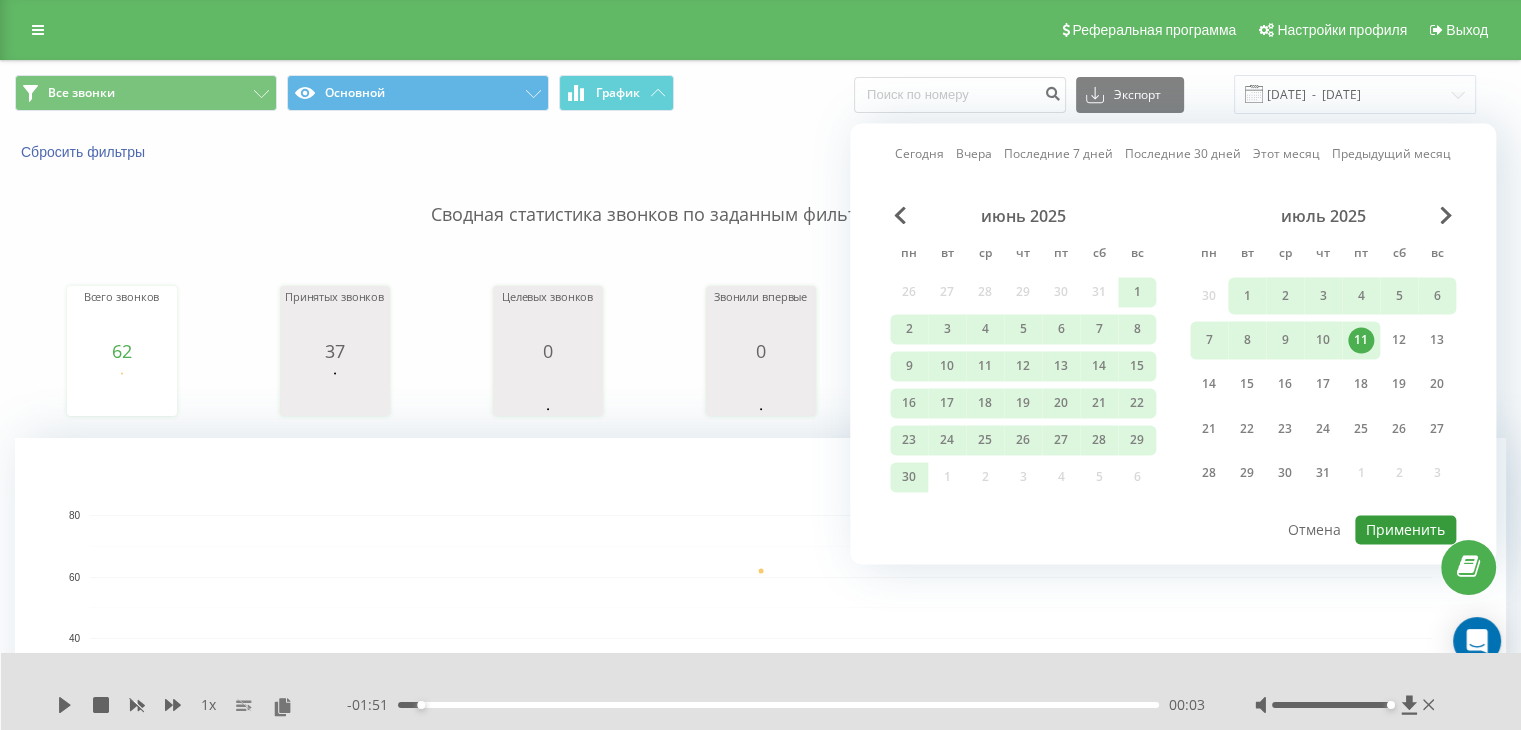 click on "Применить" at bounding box center (1405, 529) 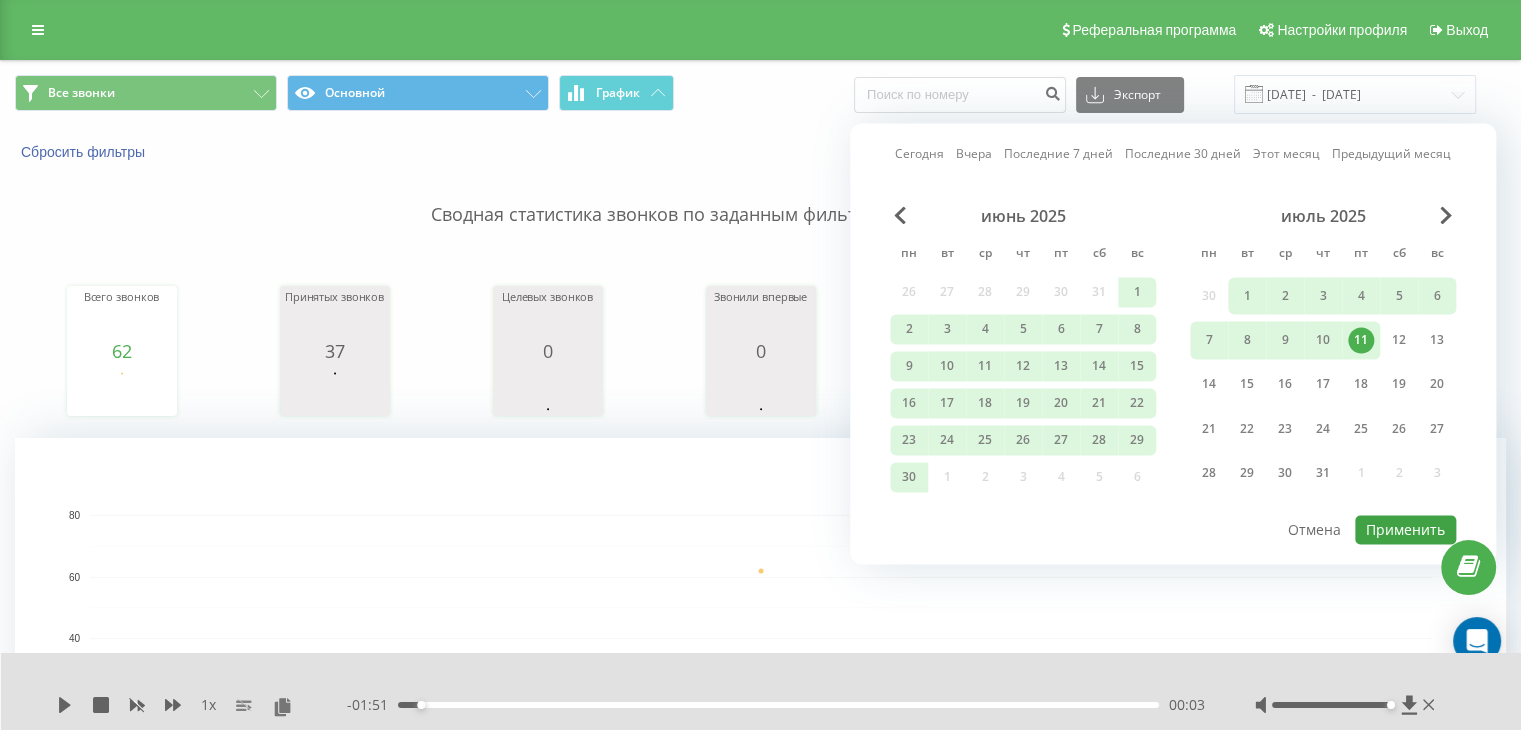 type on "05.03.2025  -  11.07.2025" 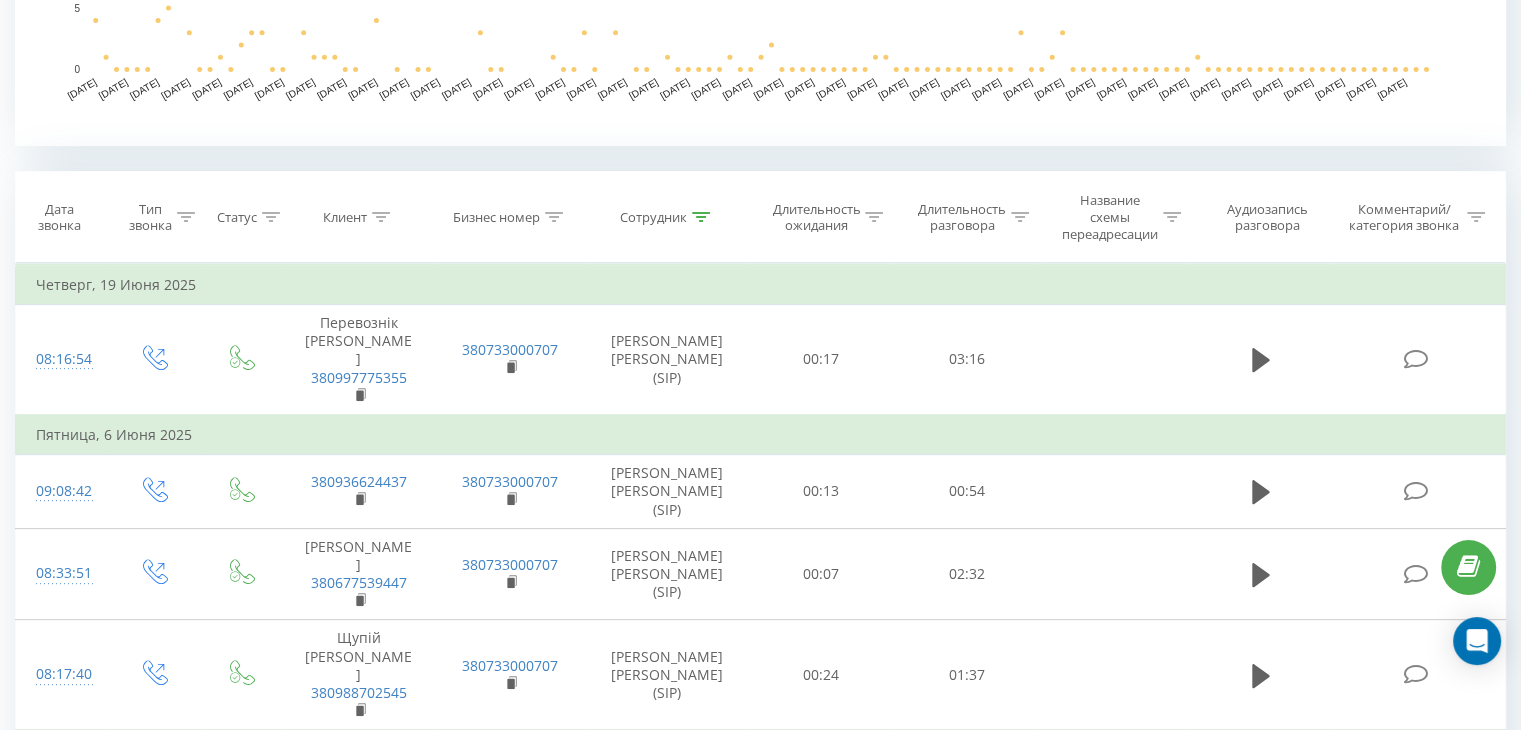 scroll, scrollTop: 600, scrollLeft: 0, axis: vertical 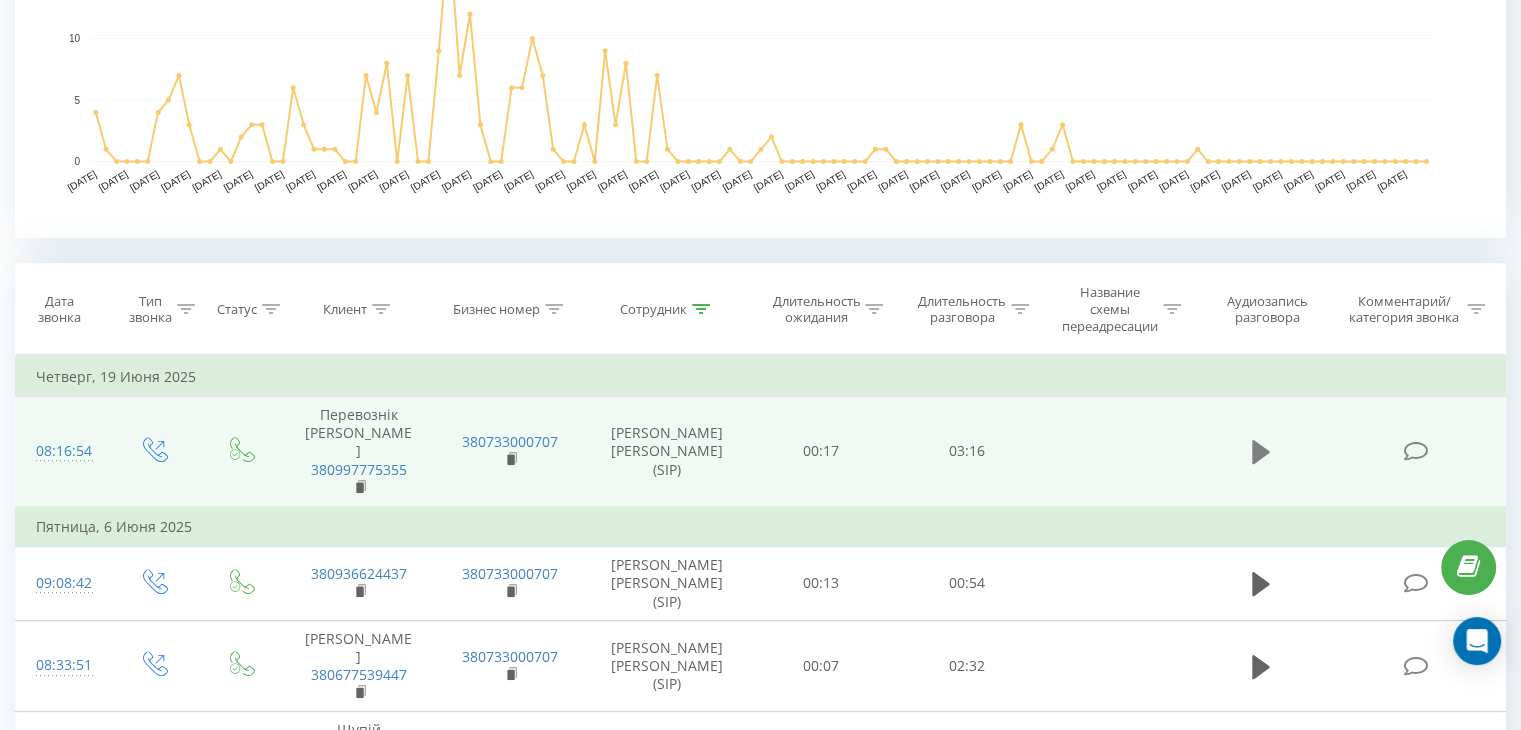 click 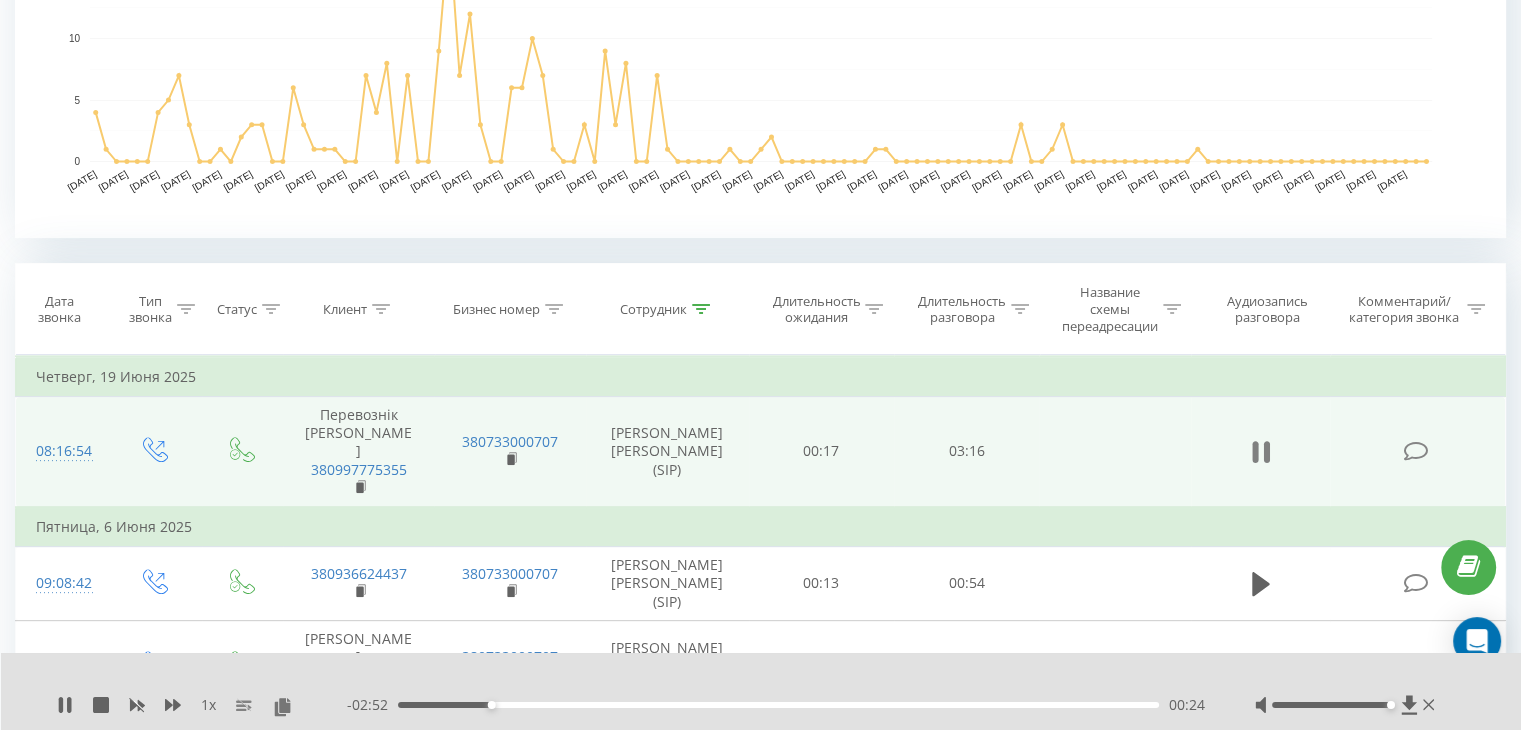 click 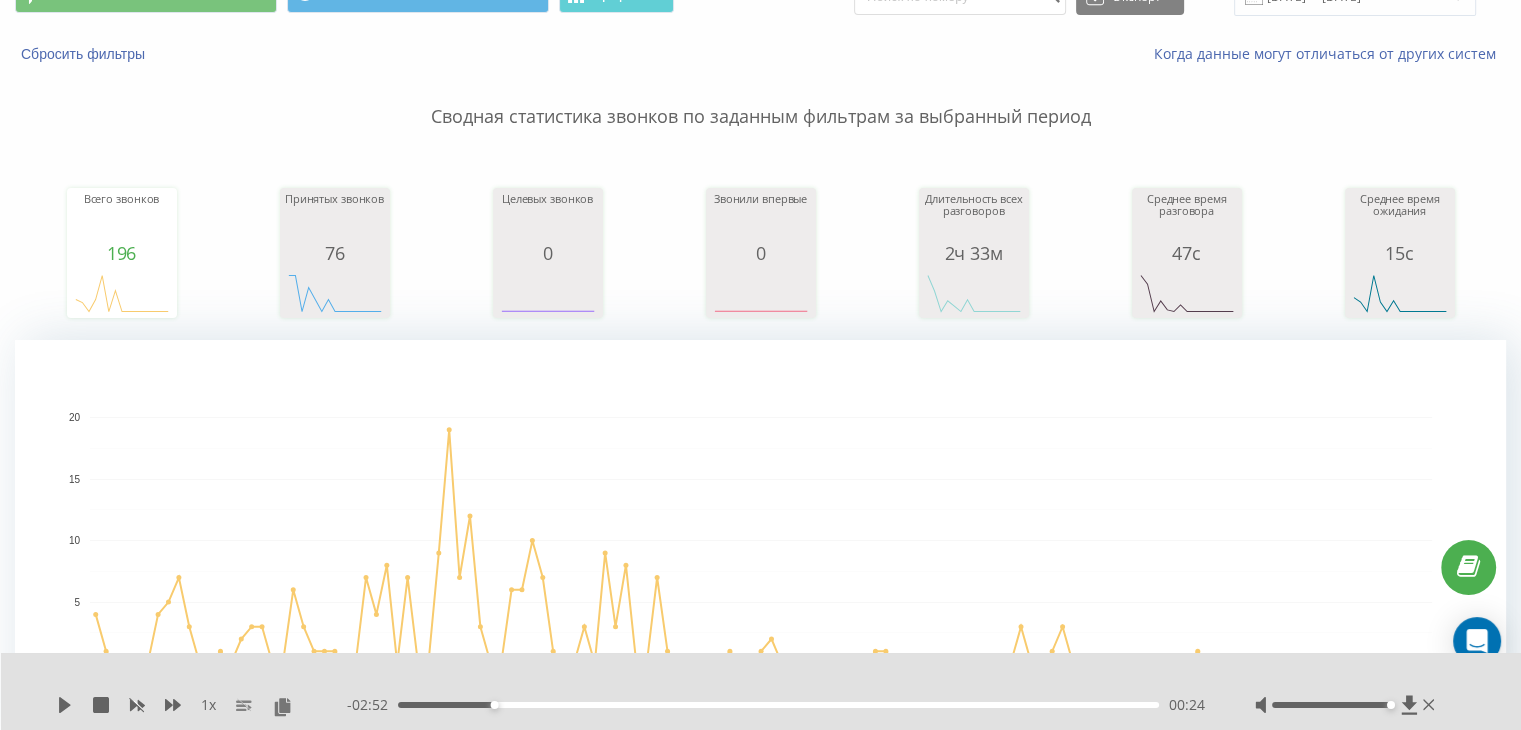 scroll, scrollTop: 0, scrollLeft: 0, axis: both 